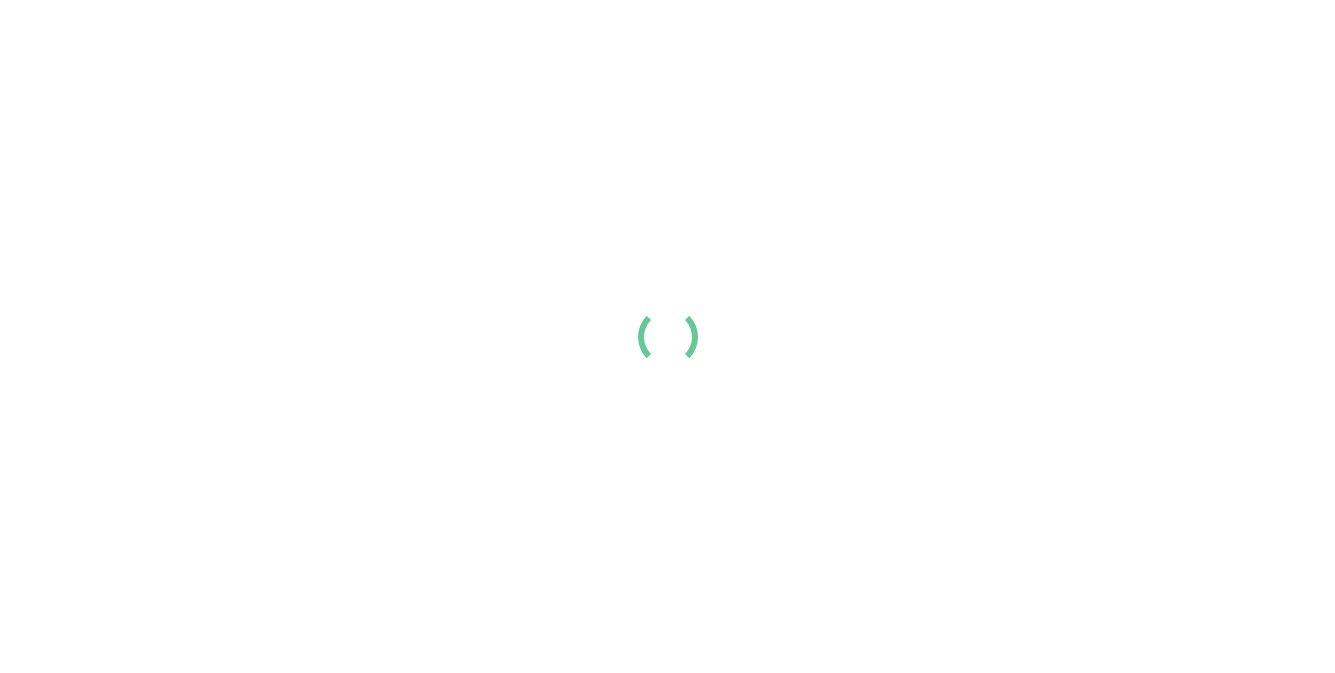 scroll, scrollTop: 0, scrollLeft: 0, axis: both 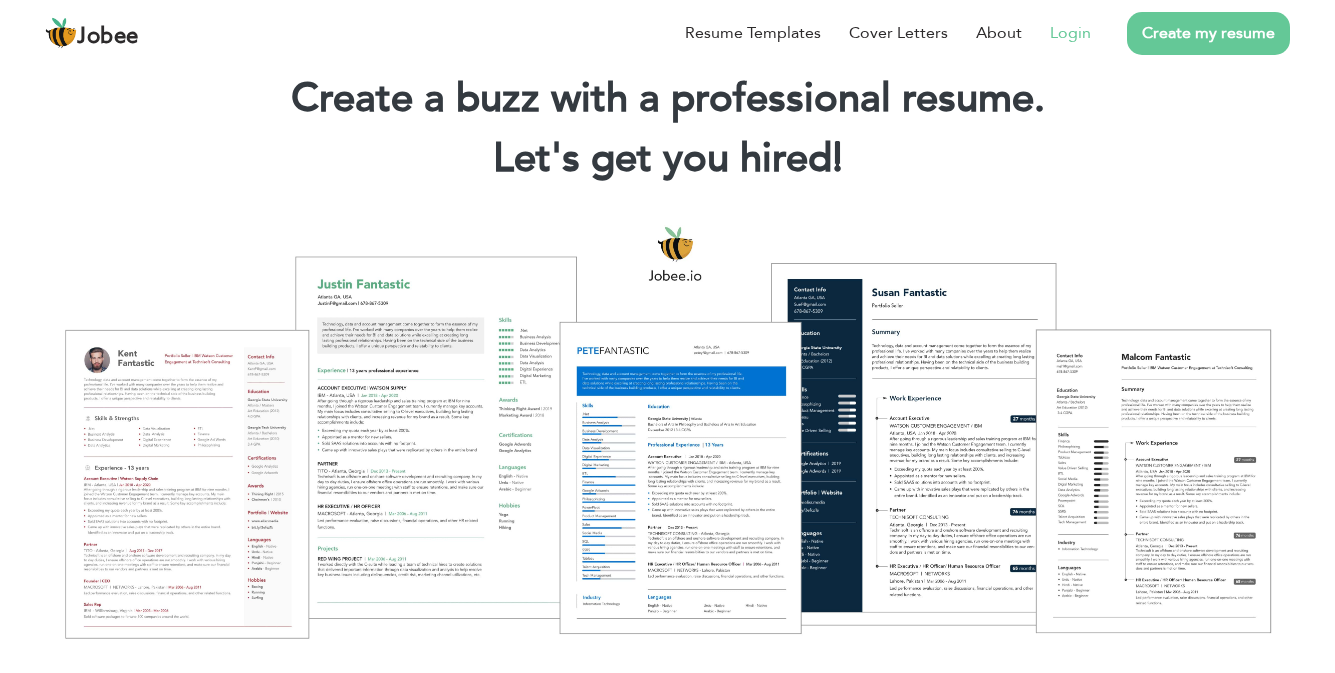 click on "Login" at bounding box center (1070, 33) 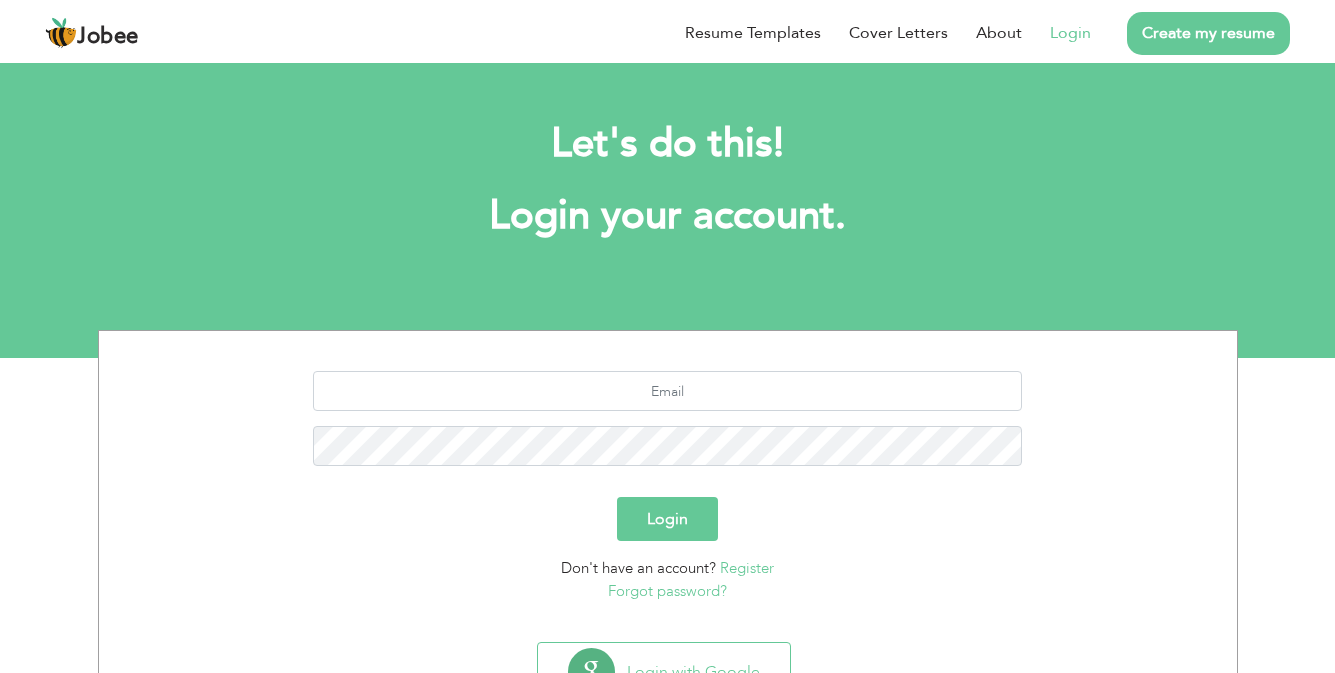scroll, scrollTop: 0, scrollLeft: 0, axis: both 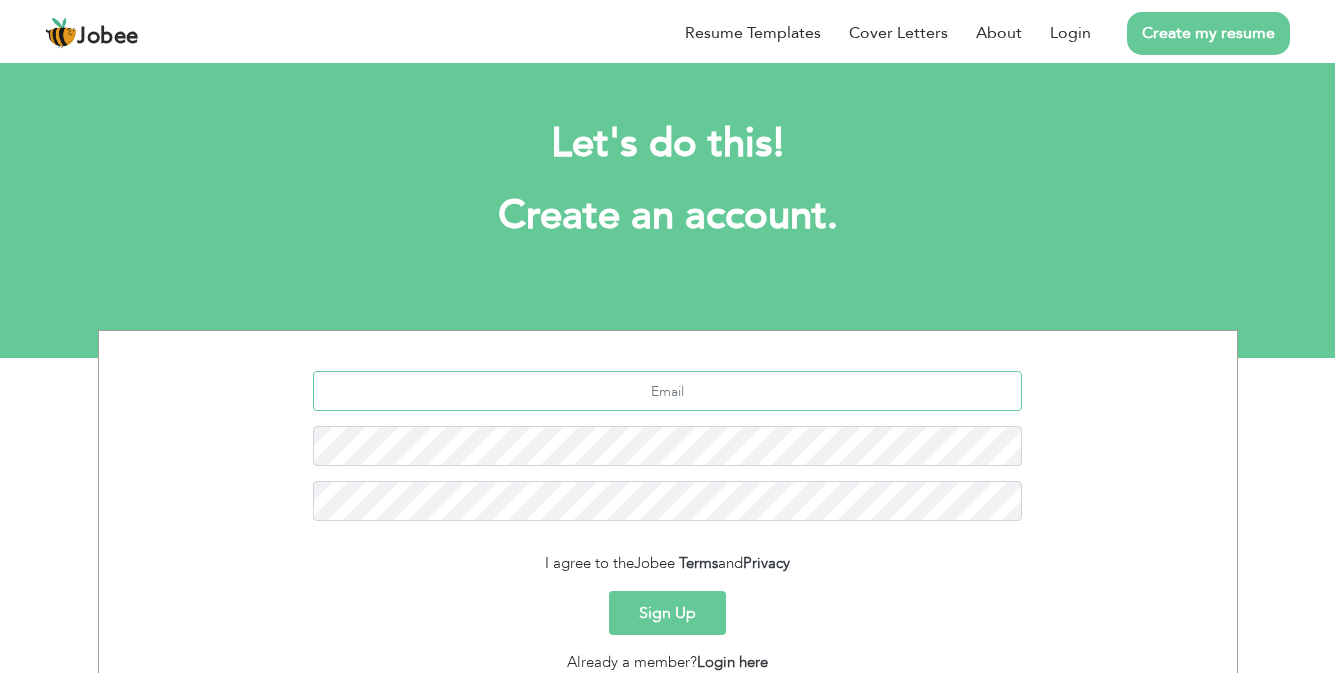 click at bounding box center [667, 391] 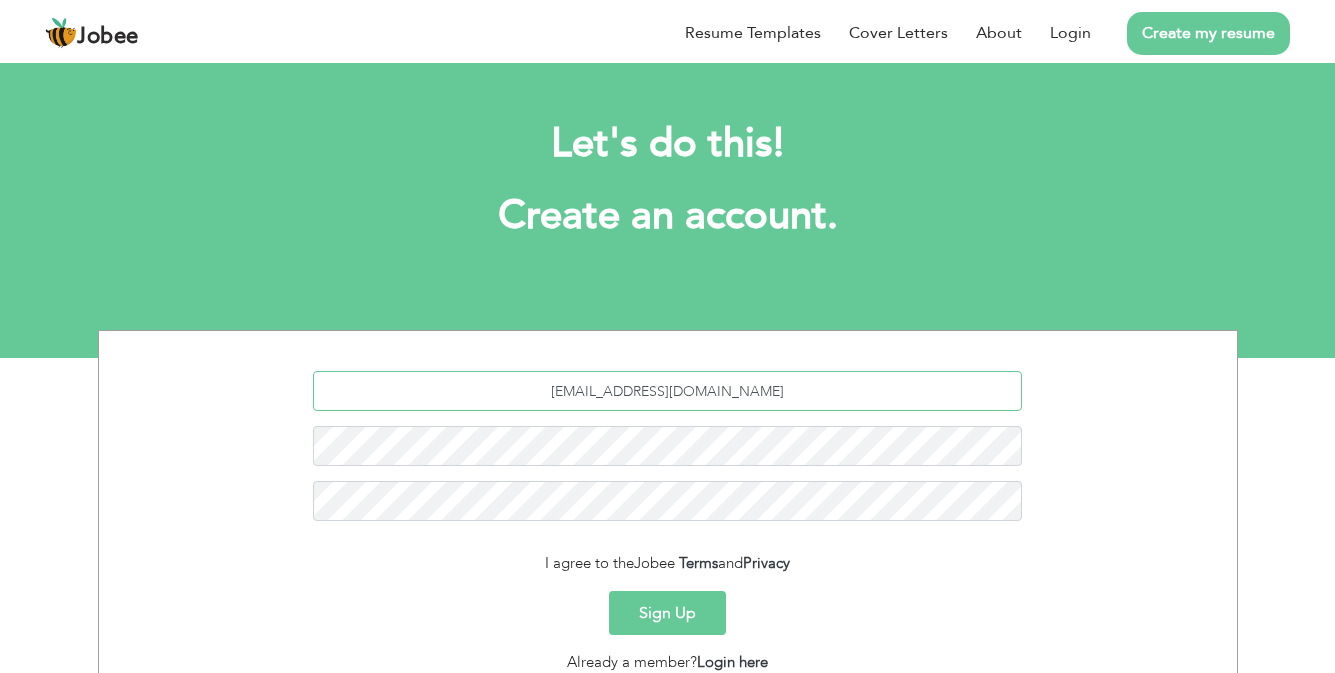 type on "[EMAIL_ADDRESS][DOMAIN_NAME]" 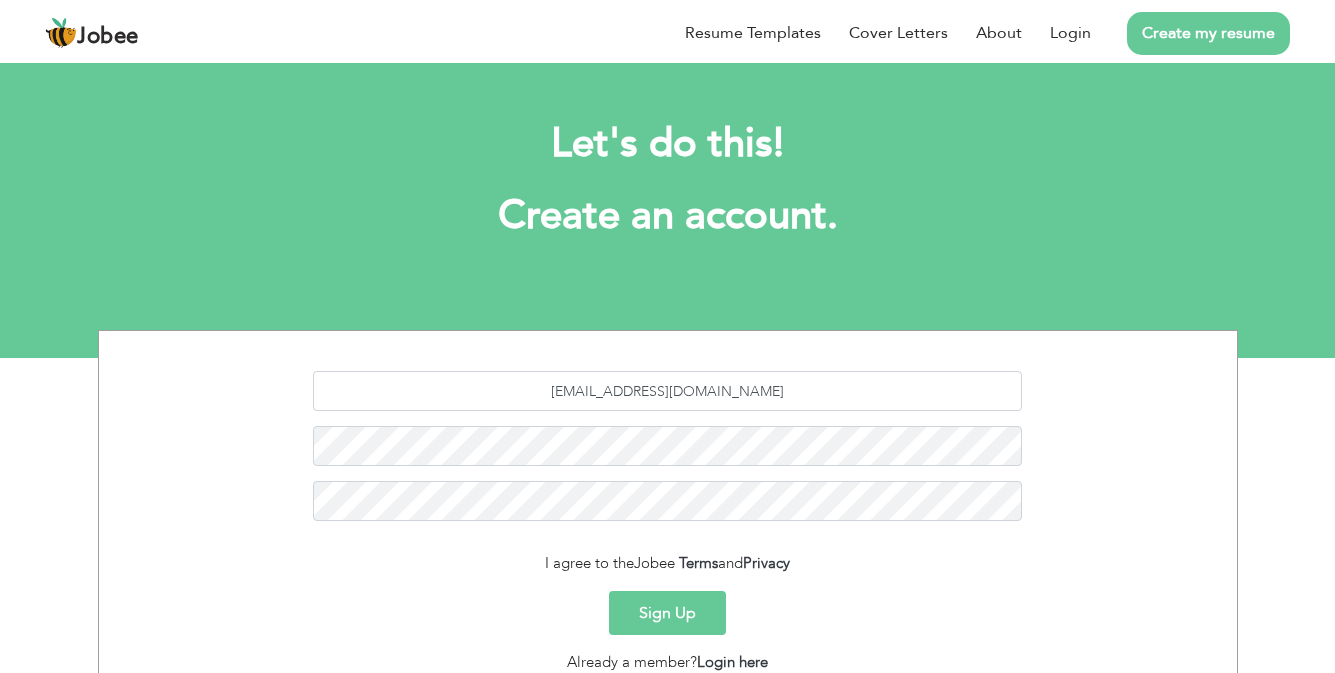 click on "I agree to the  Jobee   Terms  and  Privacy" at bounding box center [668, 563] 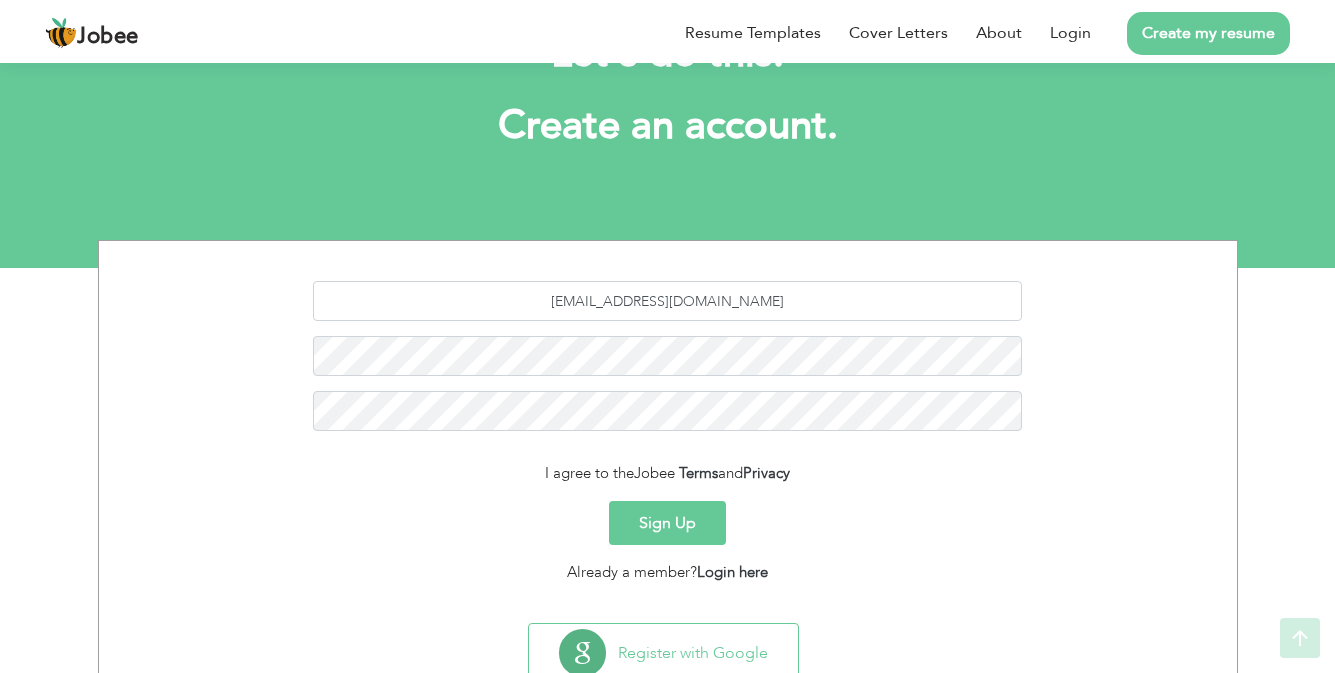 scroll, scrollTop: 157, scrollLeft: 0, axis: vertical 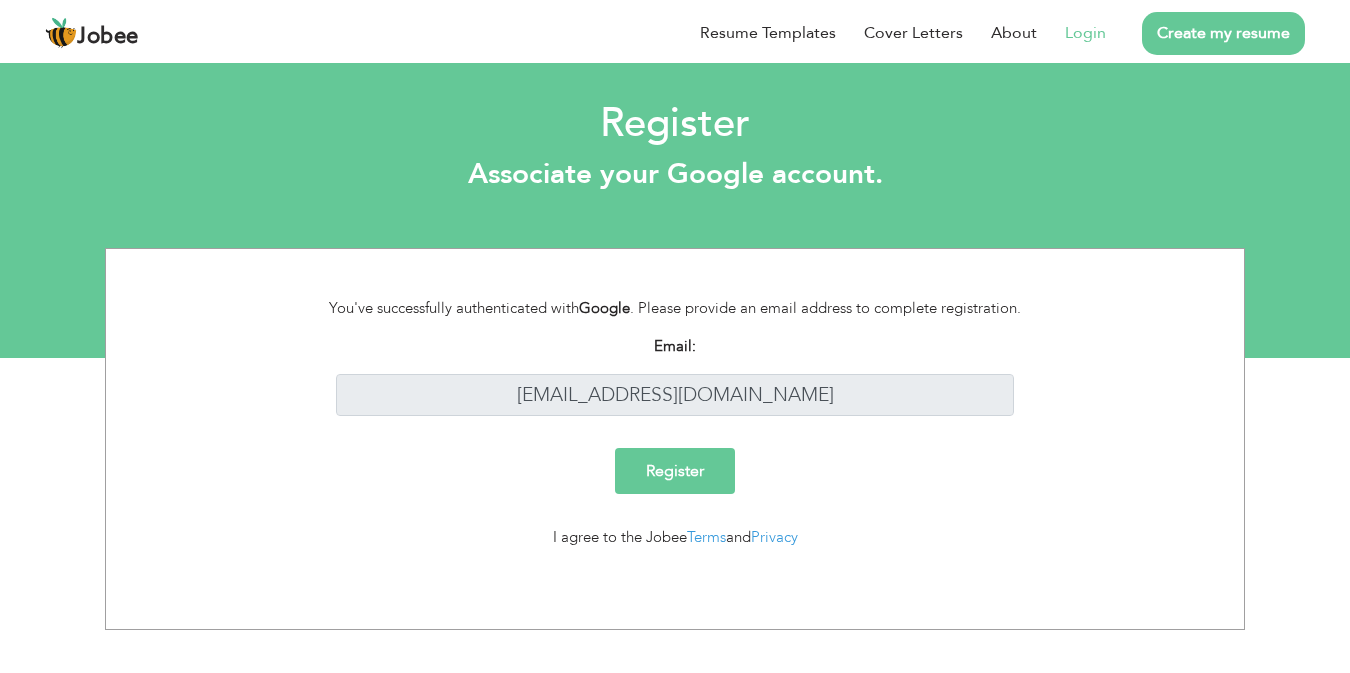 click on "Register" at bounding box center (675, 471) 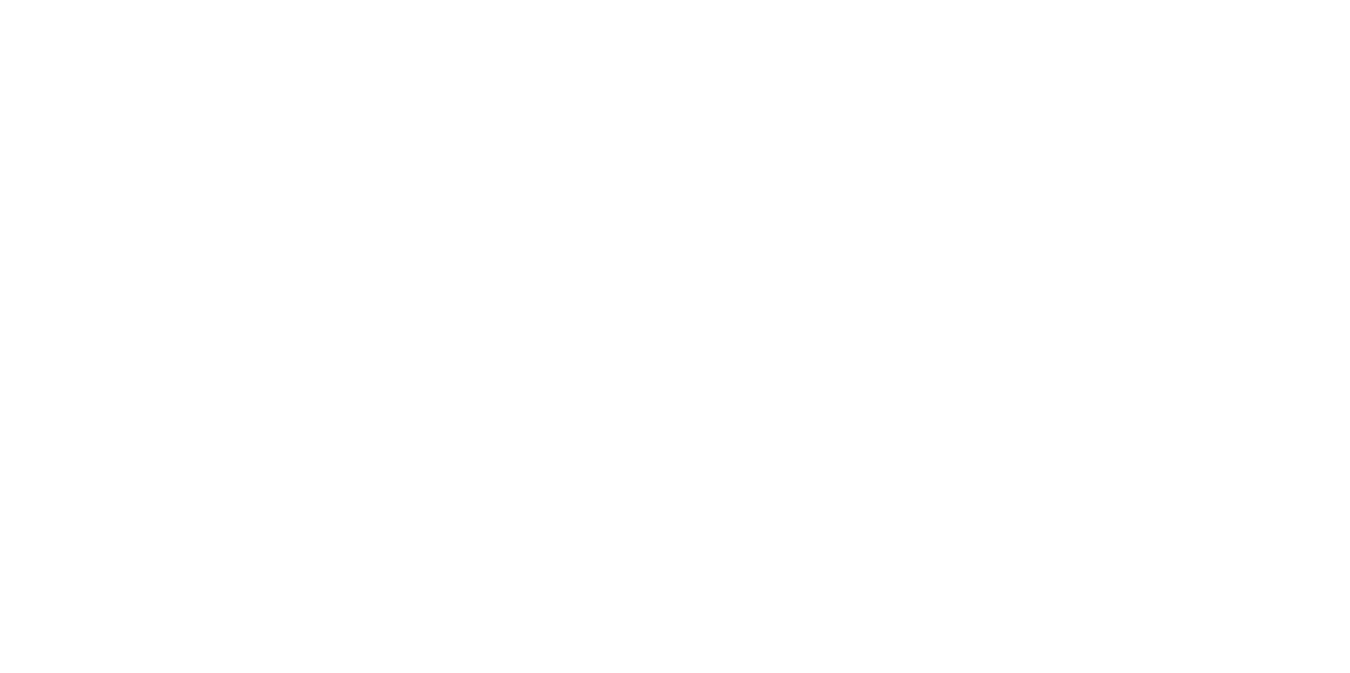 scroll, scrollTop: 0, scrollLeft: 0, axis: both 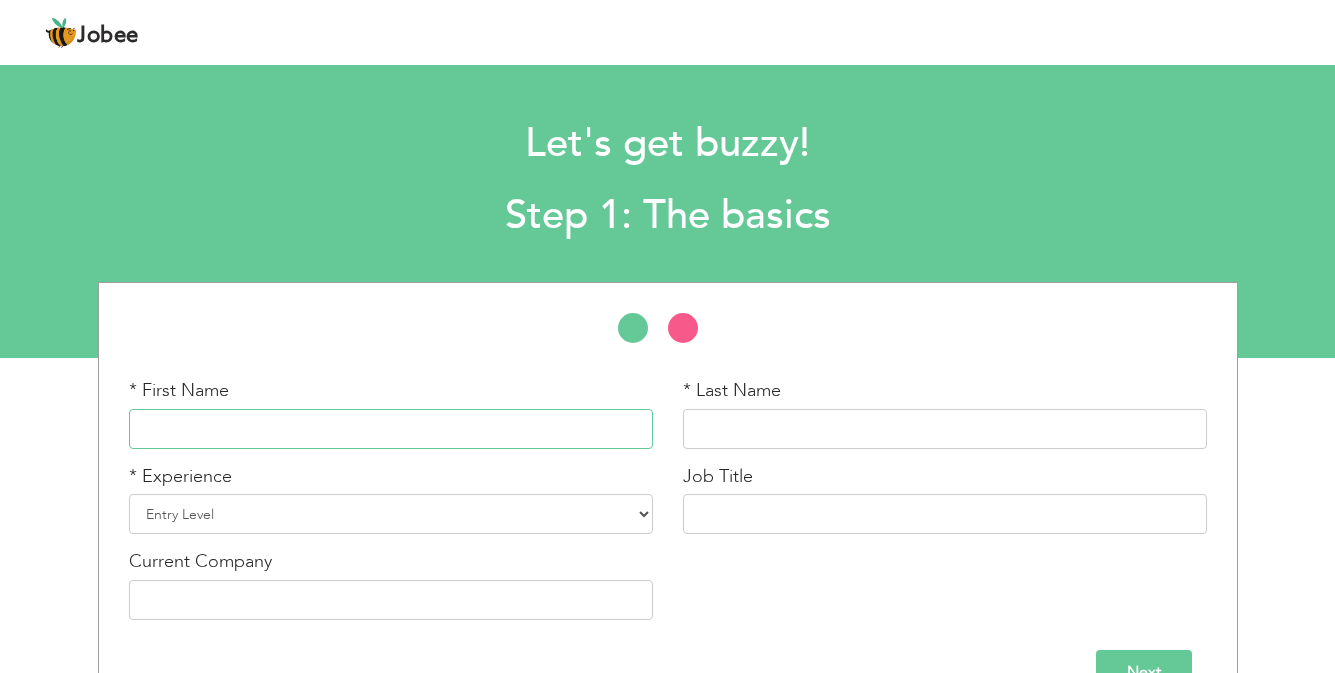 click at bounding box center (391, 429) 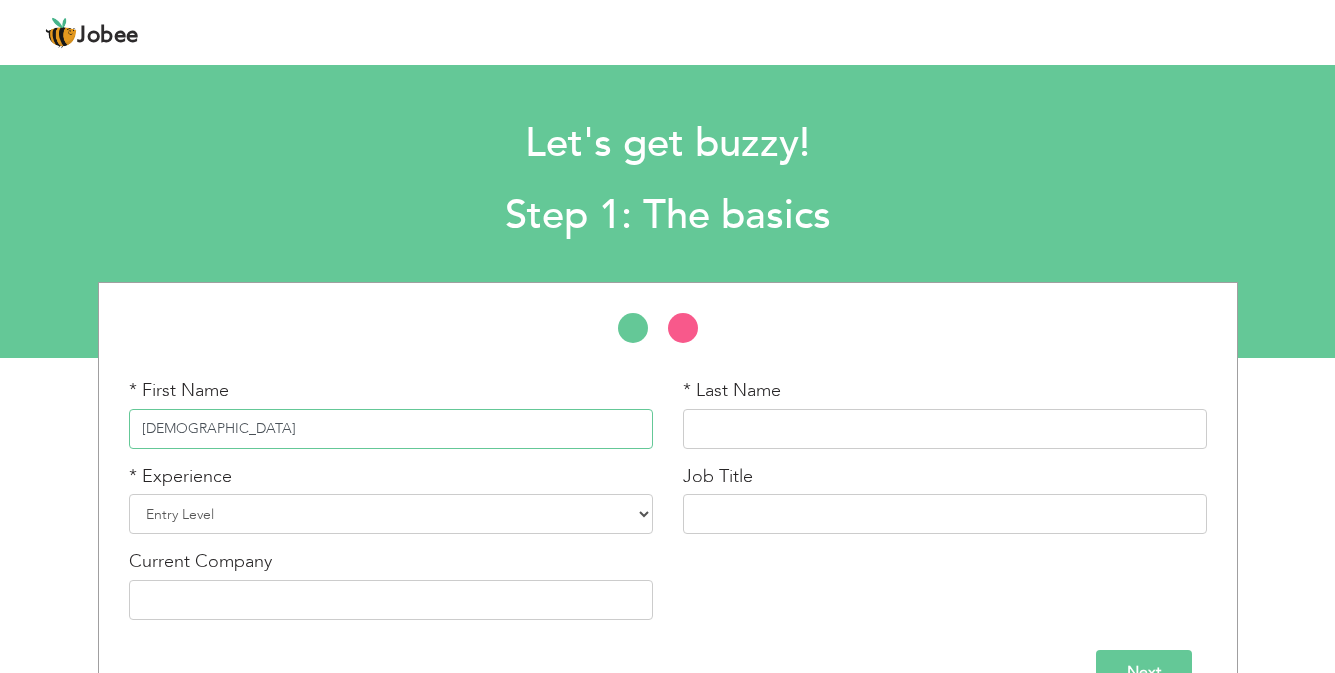 type on "muhammad" 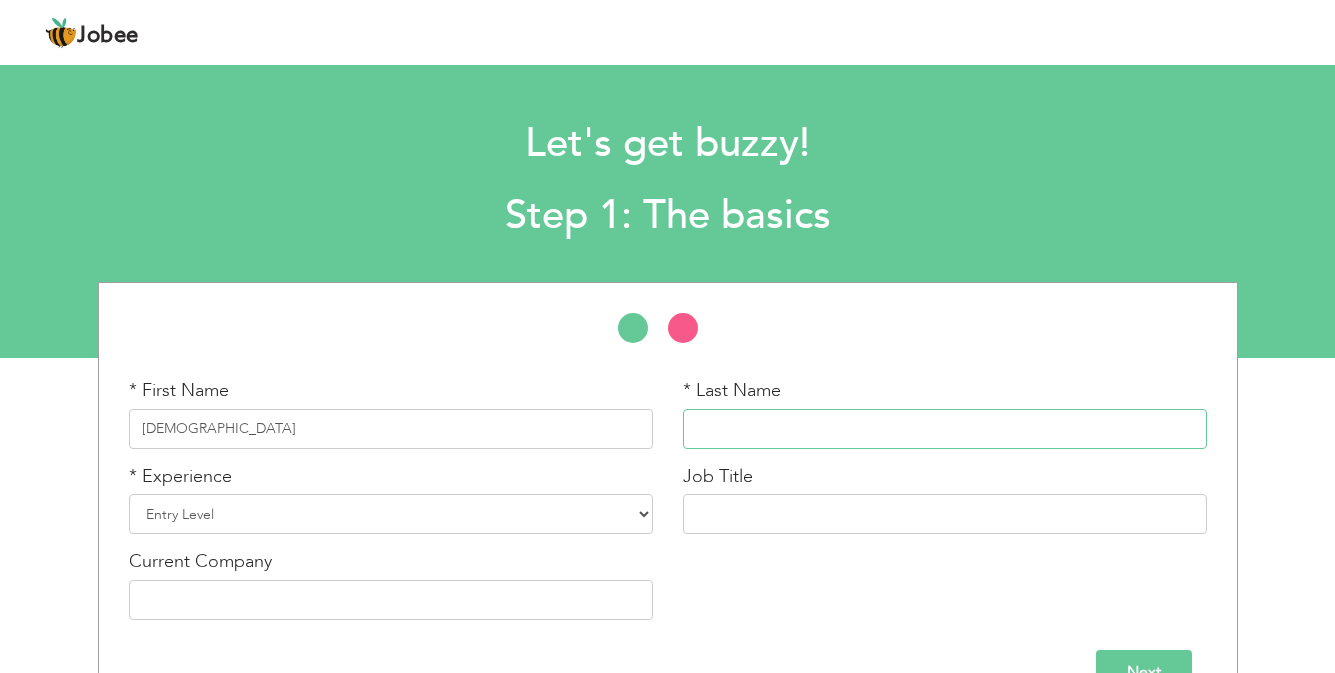 click at bounding box center (945, 429) 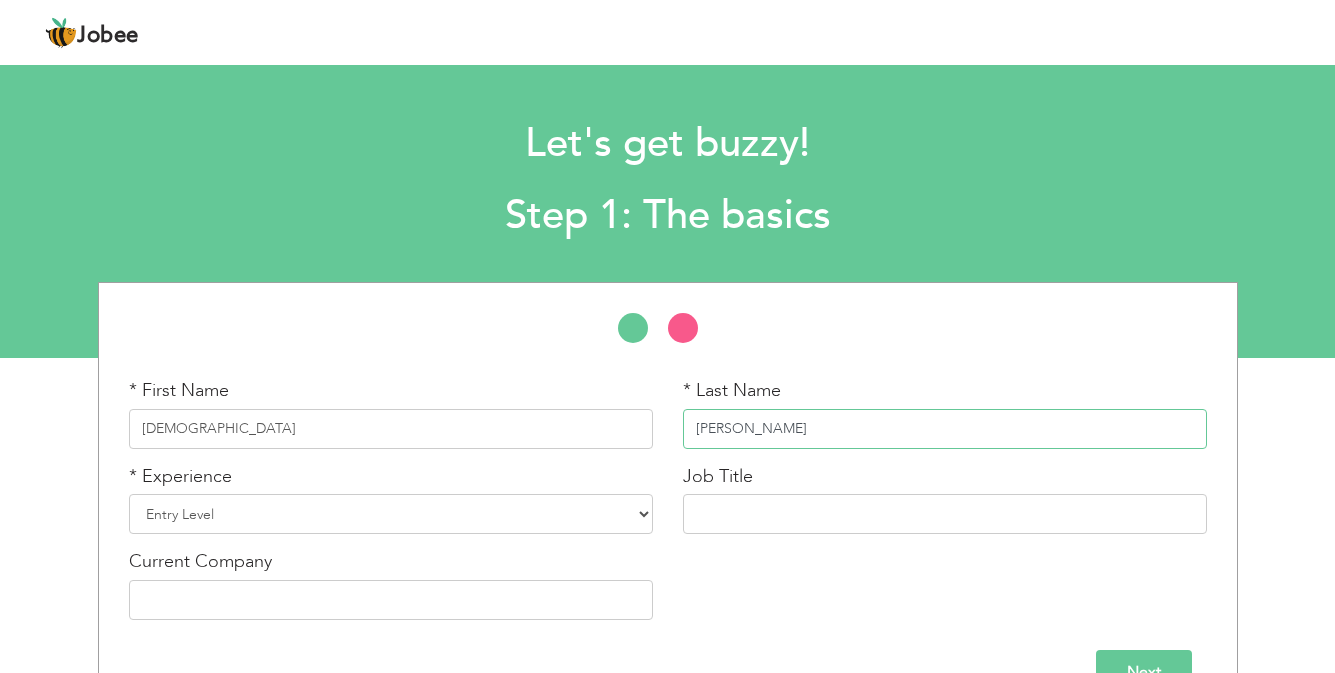 type on "Ayan" 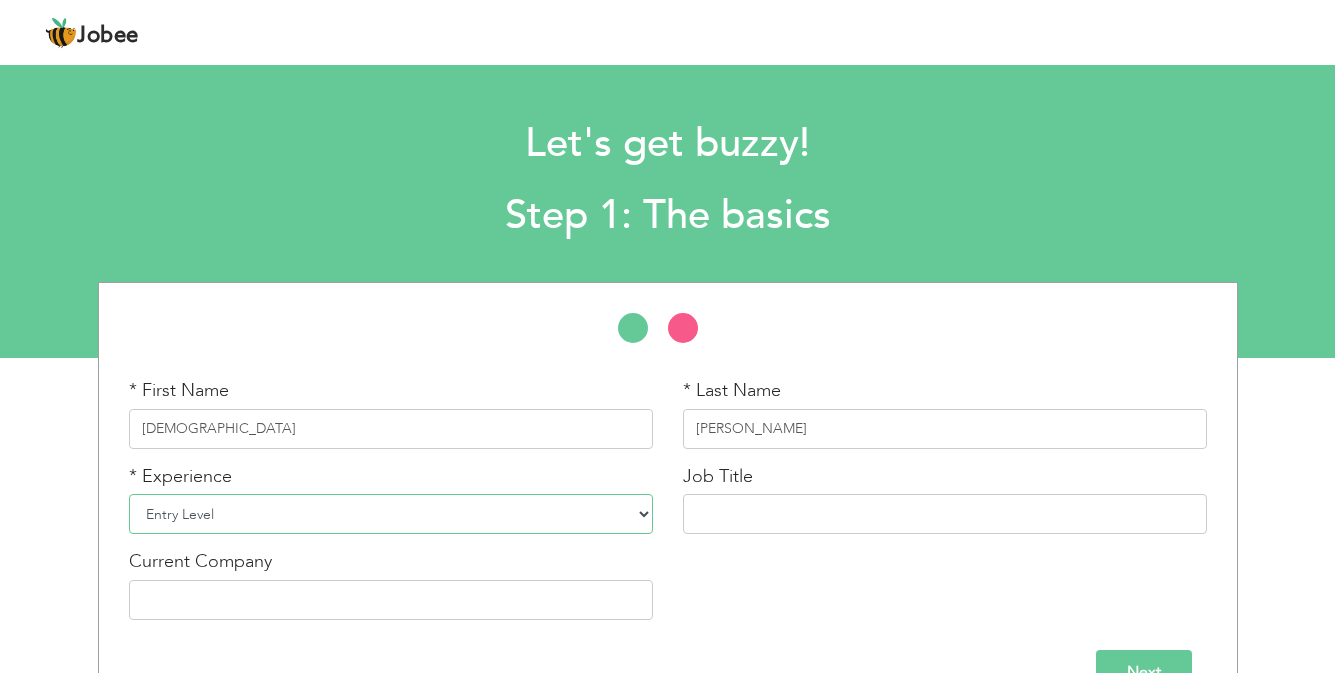 click on "Entry Level
Less than 1 Year
1 Year
2 Years
3 Years
4 Years
5 Years
6 Years
7 Years
8 Years
9 Years
10 Years
11 Years
12 Years
13 Years
14 Years
15 Years
16 Years
17 Years
18 Years
19 Years
20 Years
21 Years
22 Years
23 Years
24 Years
25 Years
26 Years
27 Years
28 Years
29 Years
30 Years
31 Years
32 Years
33 Years
34 Years
35 Years
More than 35 Years" at bounding box center [391, 514] 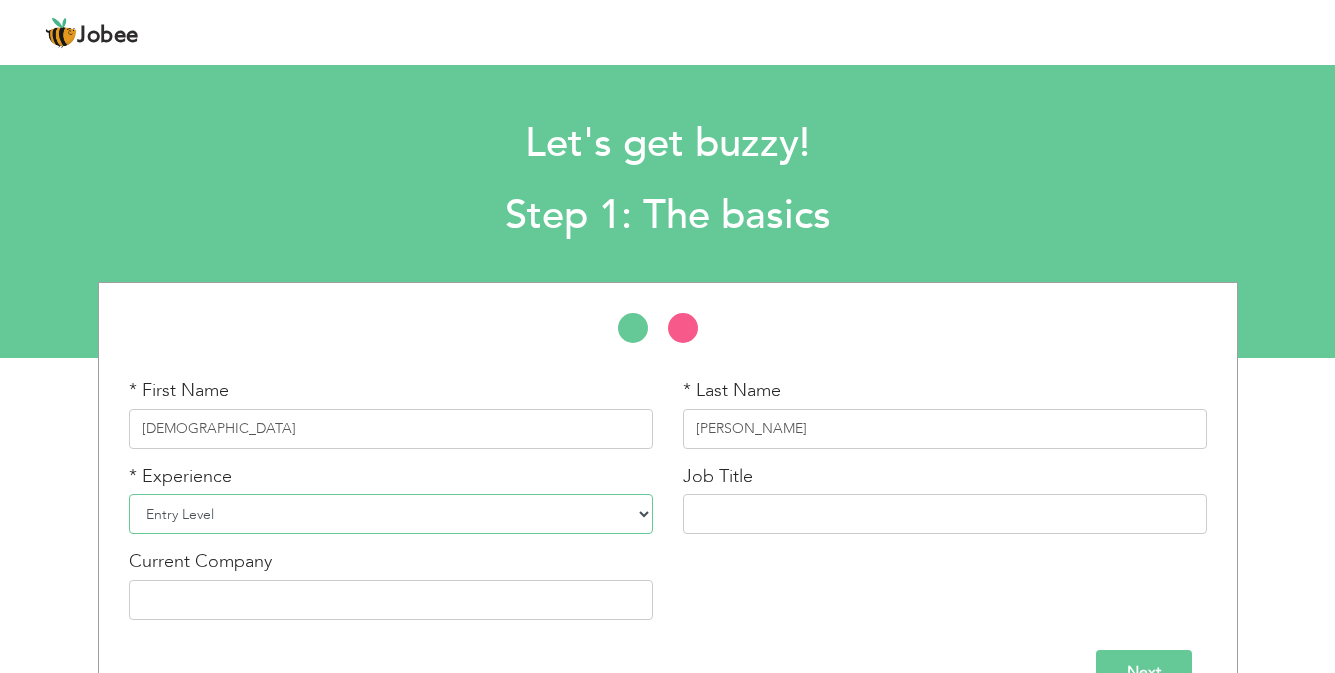click on "Entry Level
Less than 1 Year
1 Year
2 Years
3 Years
4 Years
5 Years
6 Years
7 Years
8 Years
9 Years
10 Years
11 Years
12 Years
13 Years
14 Years
15 Years
16 Years
17 Years
18 Years
19 Years
20 Years
21 Years
22 Years
23 Years
24 Years
25 Years
26 Years
27 Years
28 Years
29 Years
30 Years
31 Years
32 Years
33 Years
34 Years
35 Years
More than 35 Years" at bounding box center [391, 514] 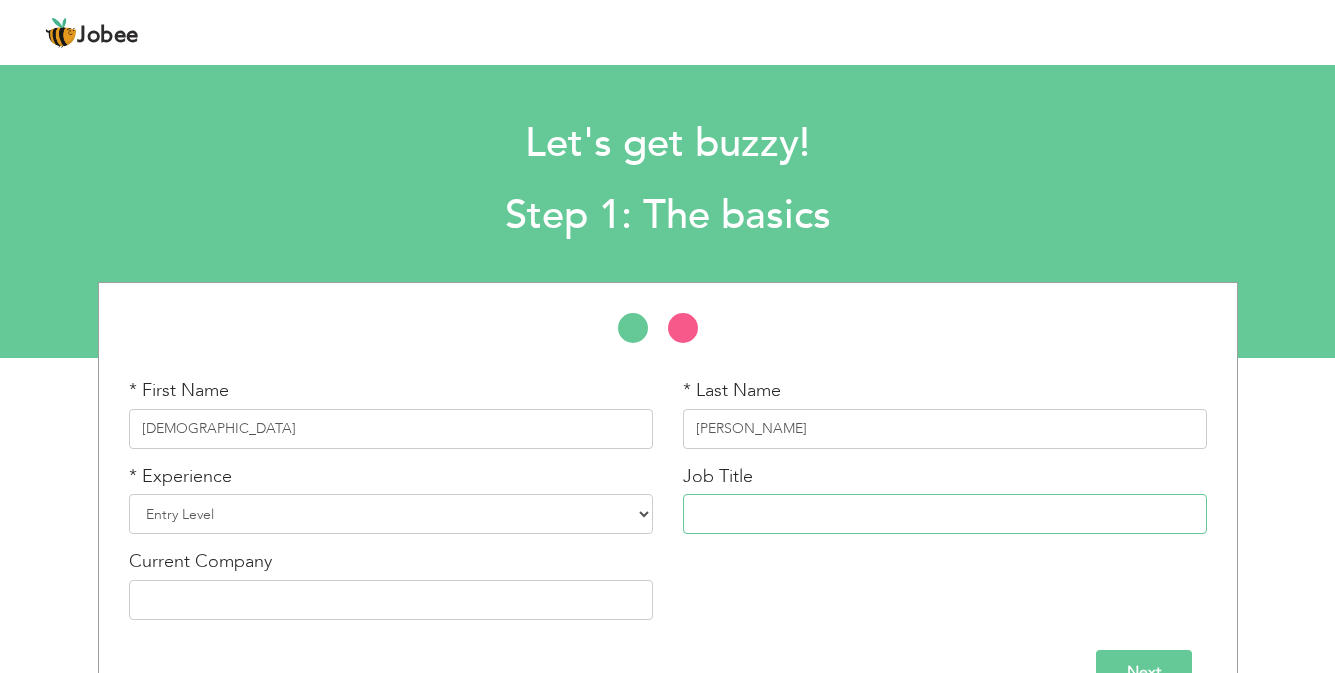 click at bounding box center (945, 514) 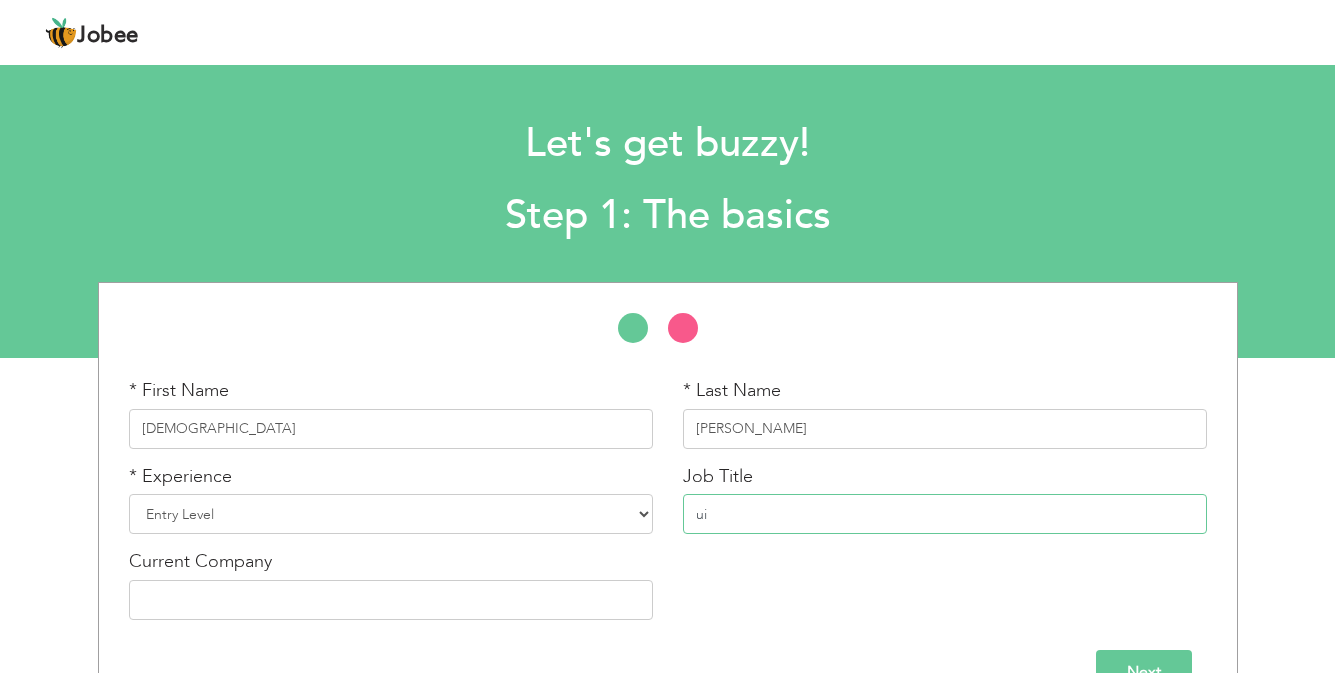 type on "u" 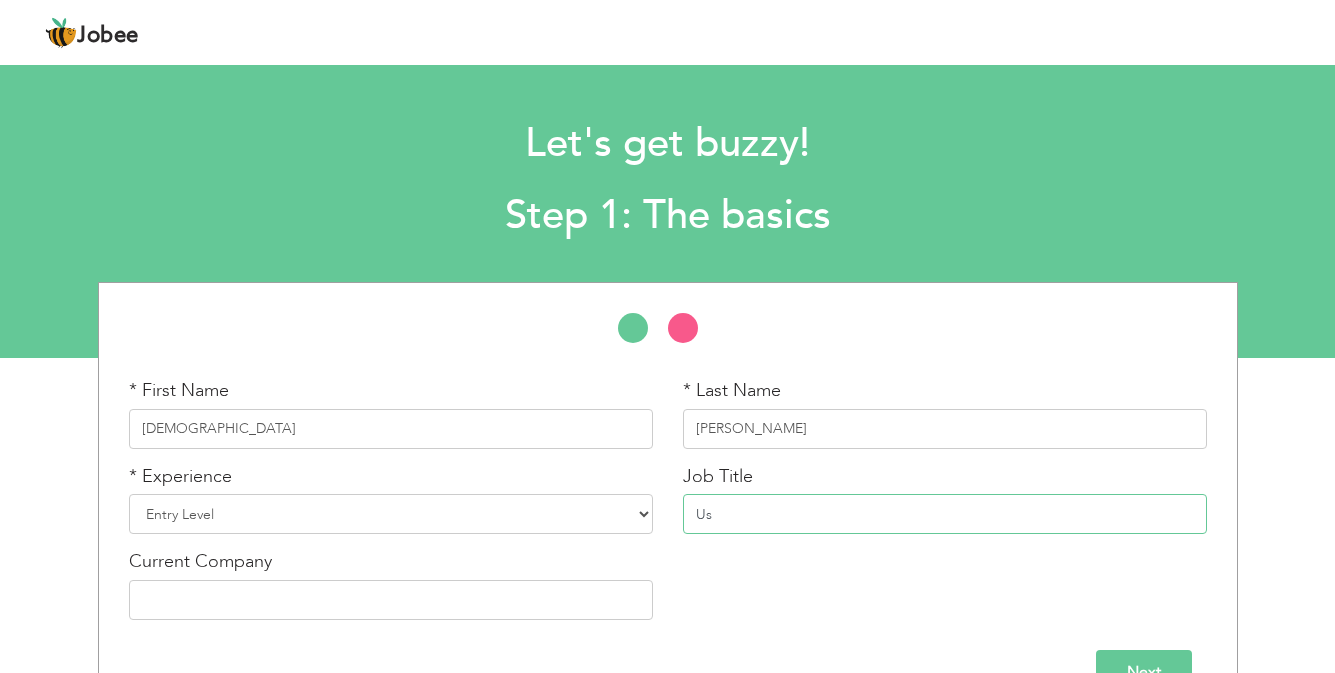 type on "U" 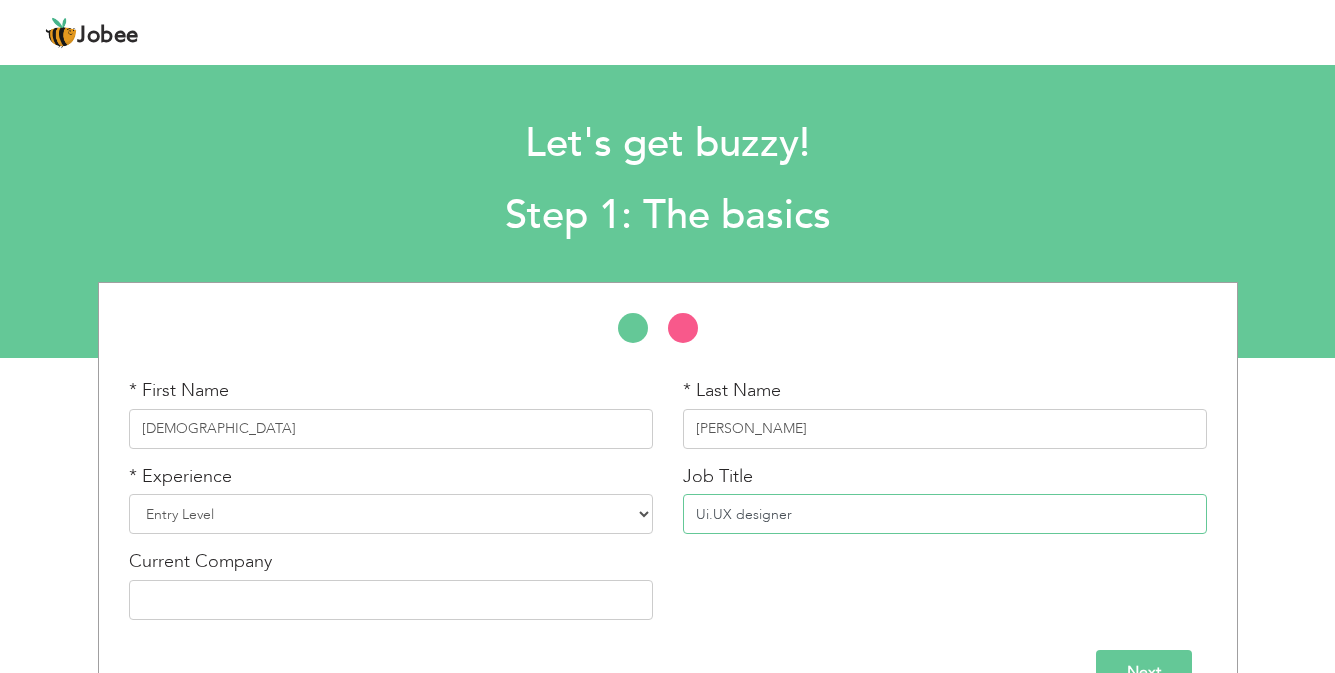 scroll, scrollTop: 53, scrollLeft: 0, axis: vertical 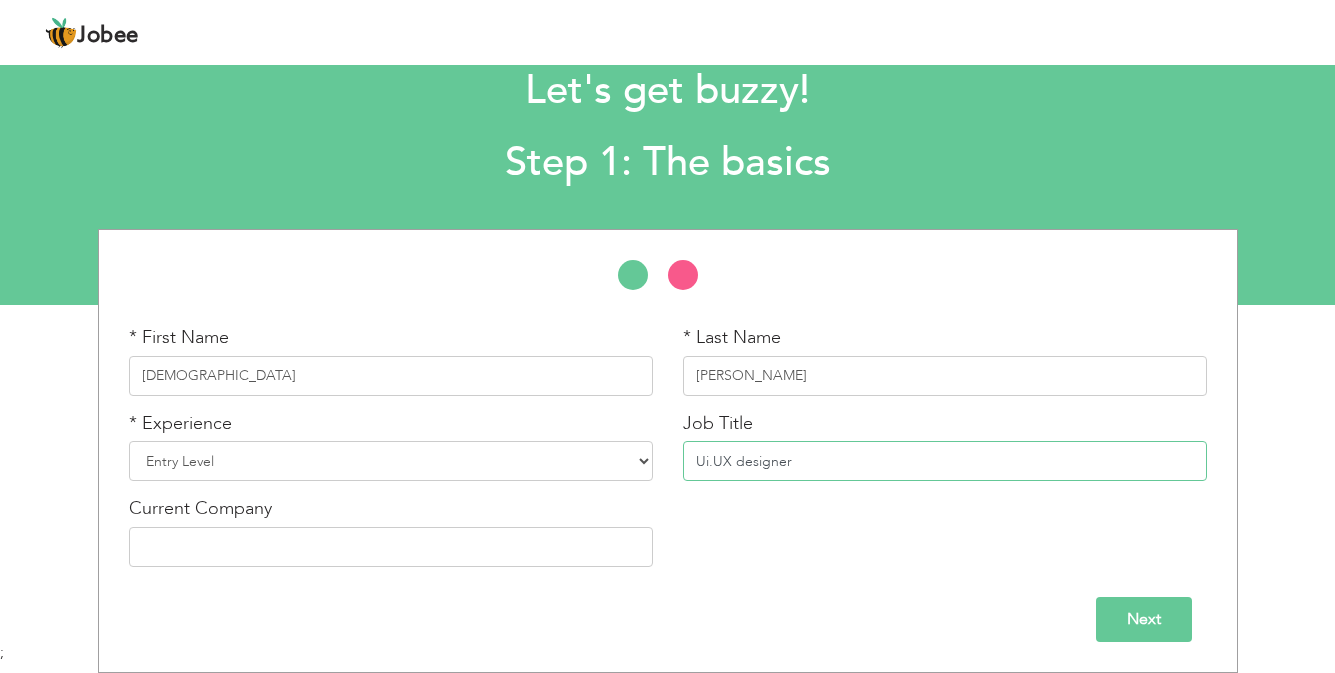 type on "Ui.UX designer" 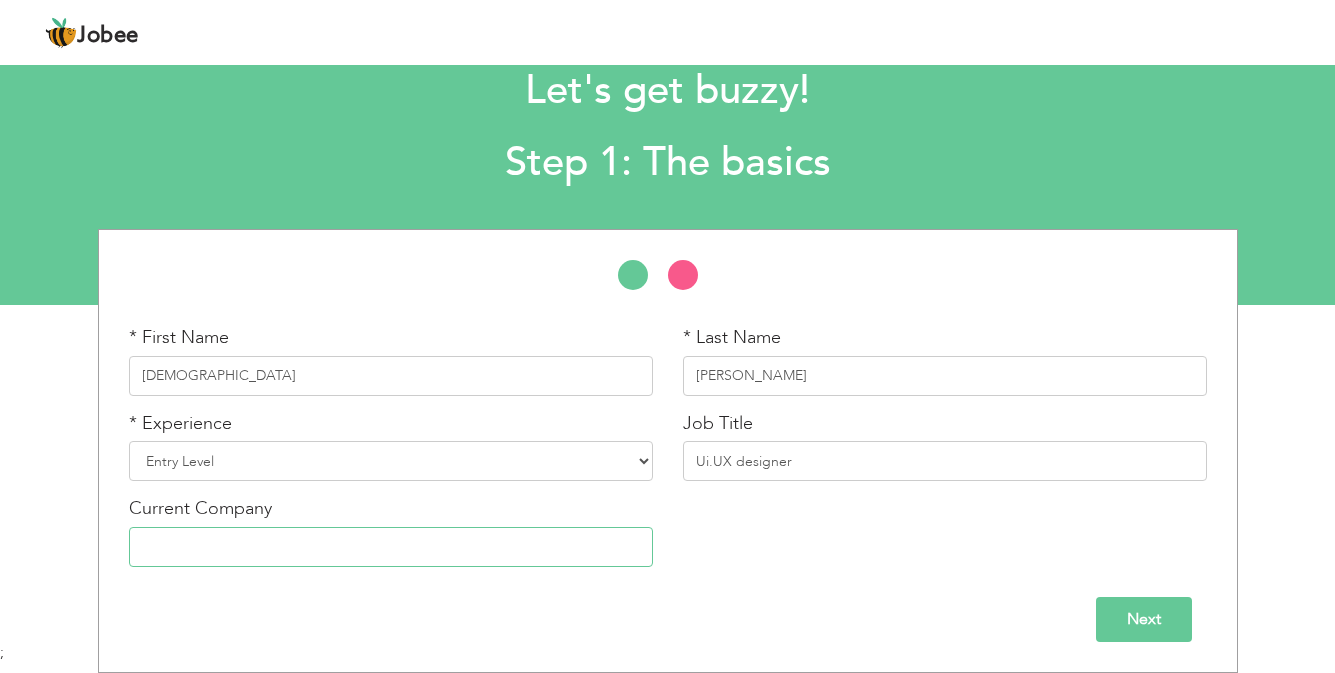click at bounding box center [391, 547] 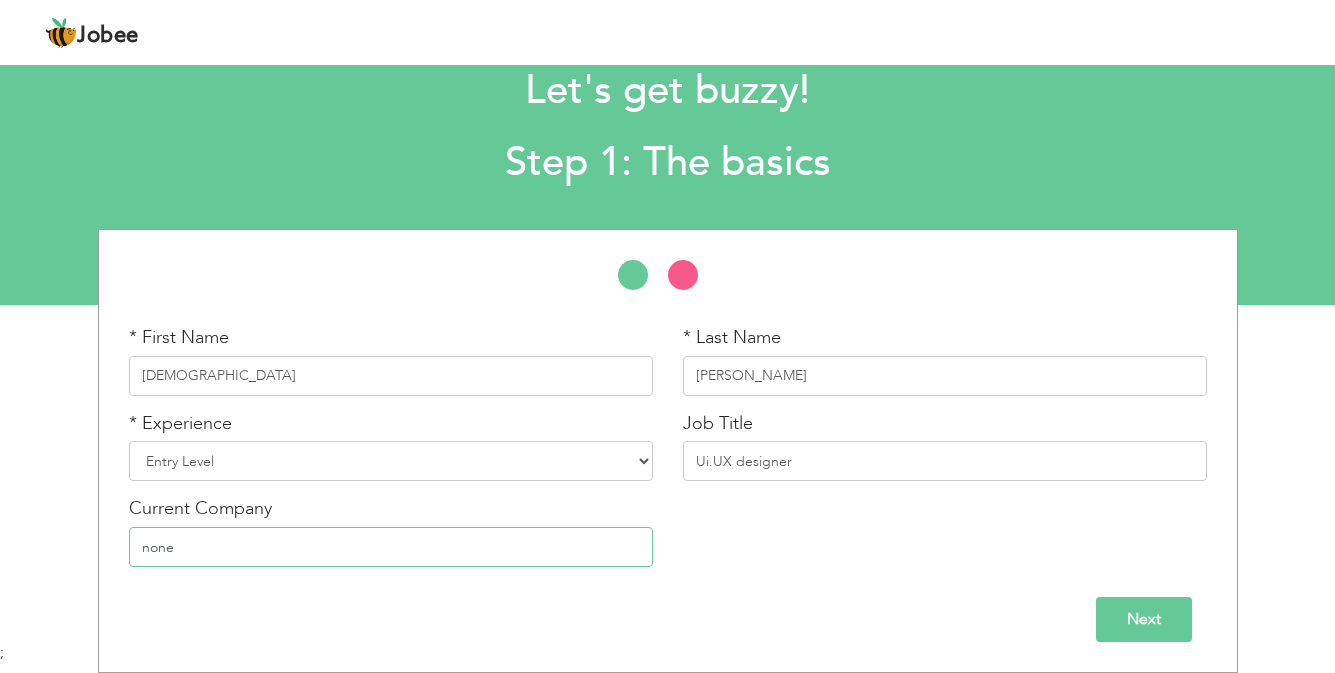 type on "none" 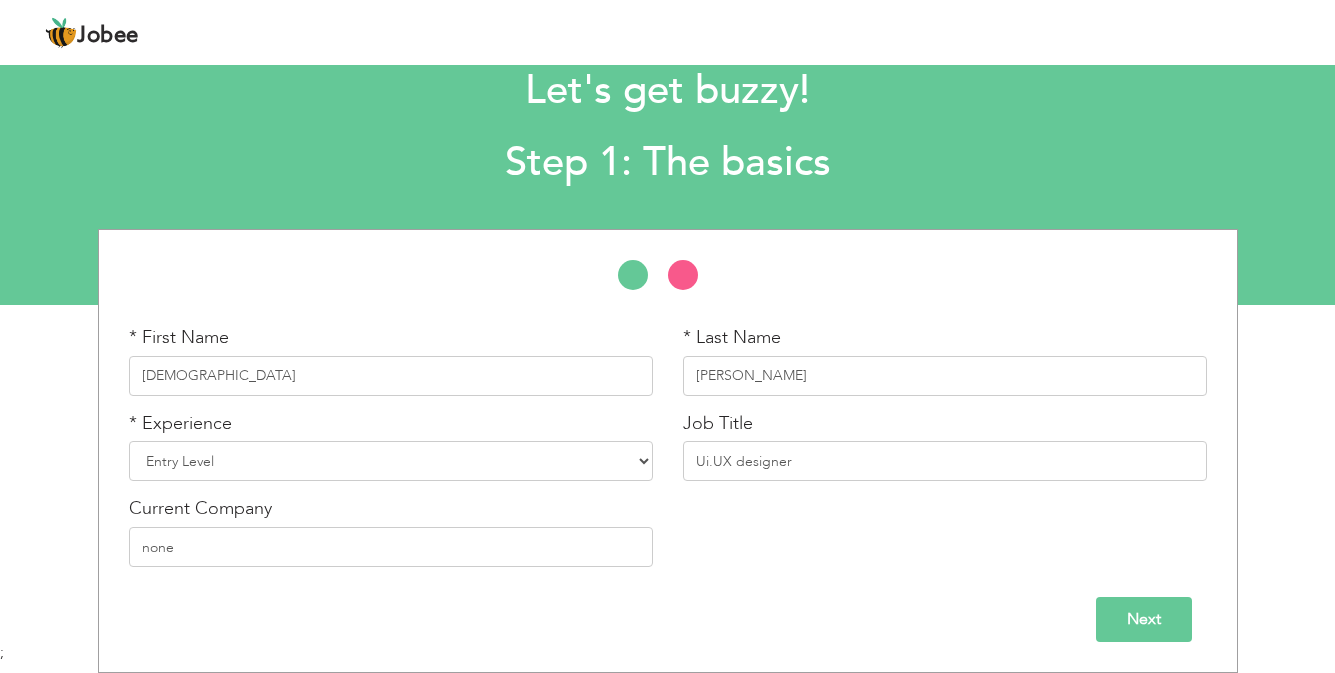 click on "Next" at bounding box center (1144, 619) 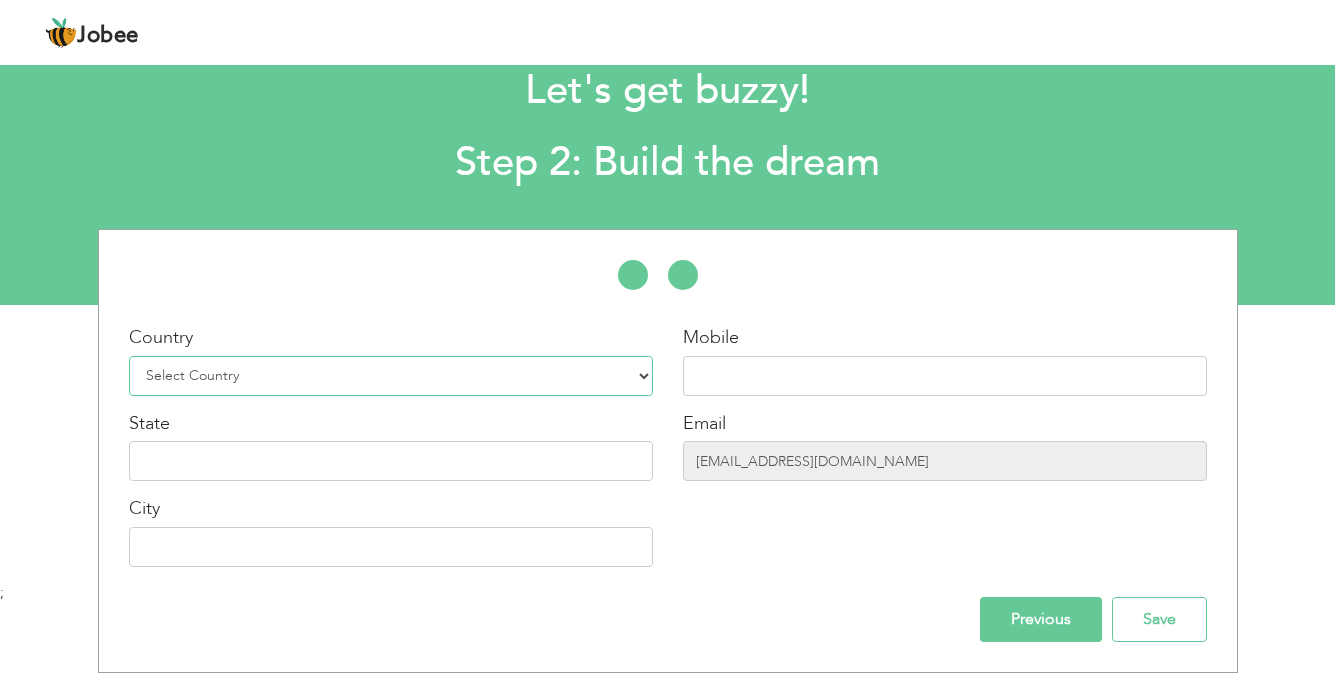 click on "Select Country
Afghanistan
Albania
Algeria
American Samoa
Andorra
Angola
Anguilla
Antarctica
Antigua and Barbuda
Argentina
Armenia
Aruba
Australia
Austria
Azerbaijan
Bahamas
Bahrain
Bangladesh
Barbados
Belarus
Belgium
Belize
Benin
Bermuda
Bhutan
Bolivia
Bosnia-Herzegovina
Botswana
Bouvet Island
Brazil
British Indian Ocean Territory
Brunei Darussalam
Bulgaria
Burkina Faso
Burundi
Cambodia
Cameroon
Canada
Cape Verde
Cayman Islands
Central African Republic
Chad
Chile
China
Christmas Island
Cocos (Keeling) Islands
Colombia
Comoros
Congo
Congo, Dem. Republic
Cook Islands
Costa Rica
Croatia
Cuba
Cyprus
Czech Rep
Denmark
Djibouti
Dominica
Dominican Republic
Ecuador
Egypt
El Salvador
Equatorial Guinea
Eritrea
Estonia
Ethiopia
European Union
Falkland Islands (Malvinas)
Faroe Islands
Fiji
Finland
France
French Guiana
French Southern Territories
Gabon
Gambia
Georgia" at bounding box center (391, 376) 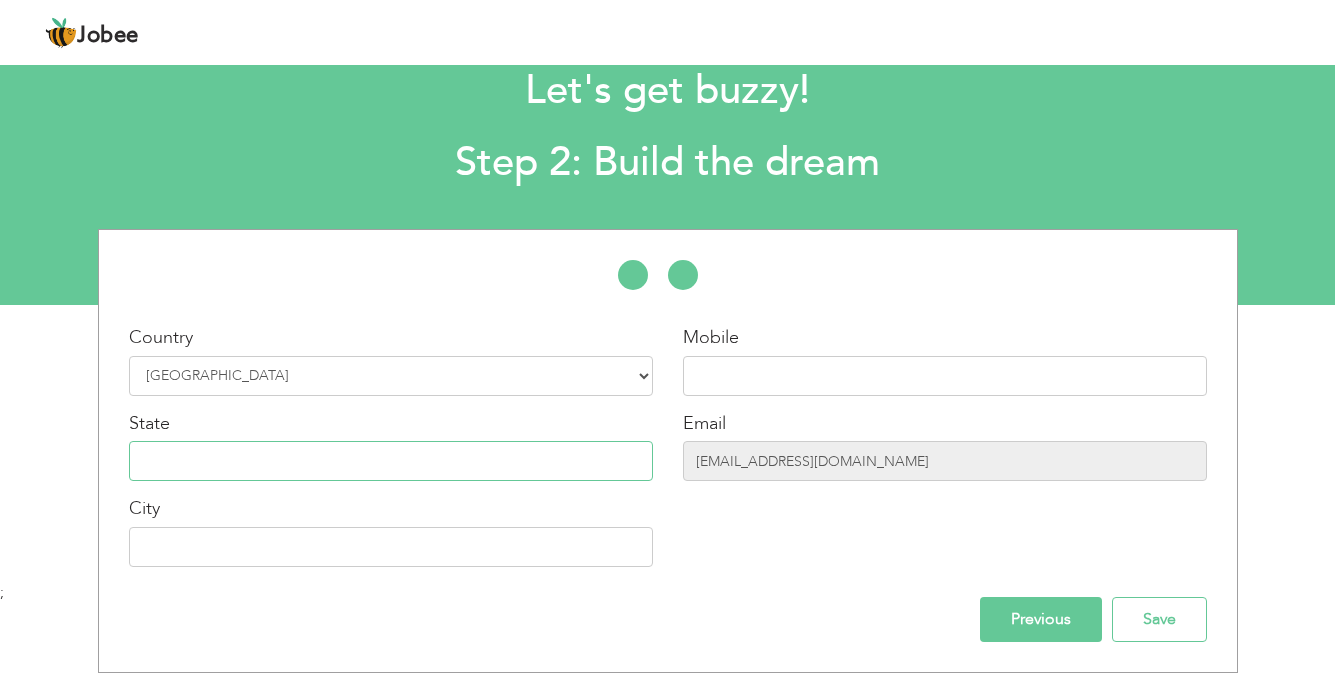 click at bounding box center (391, 461) 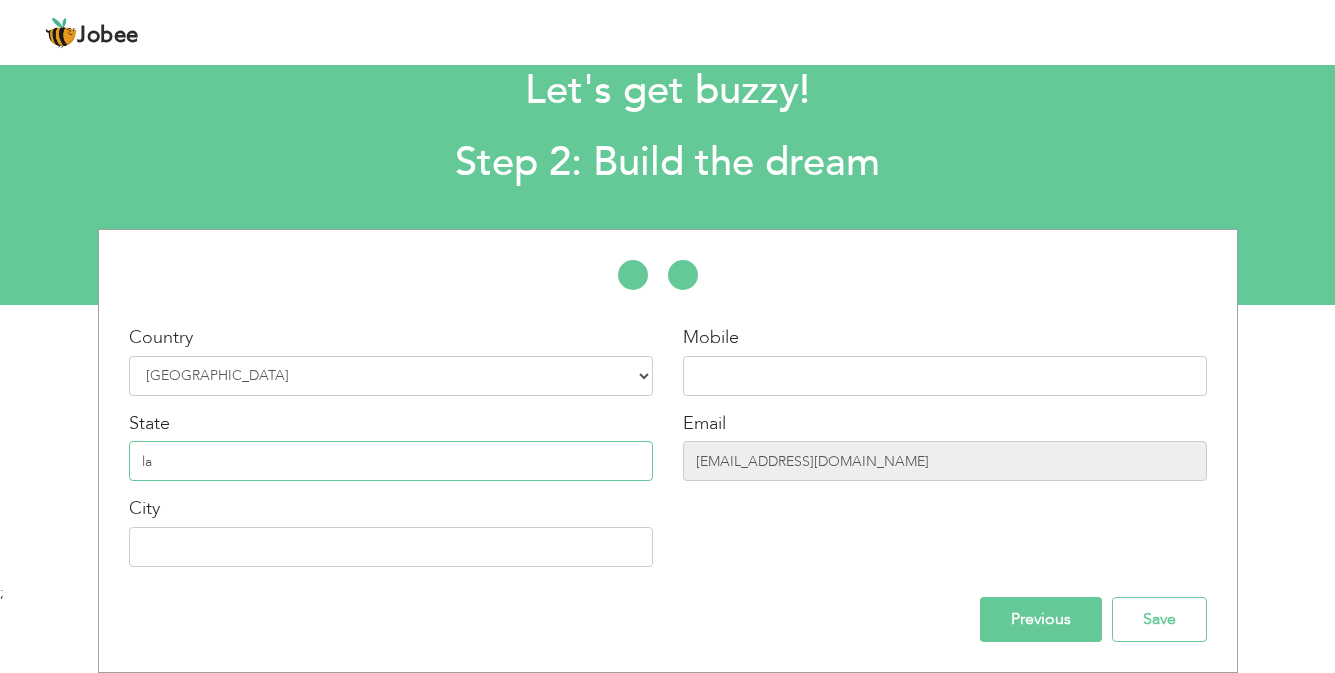 type on "l" 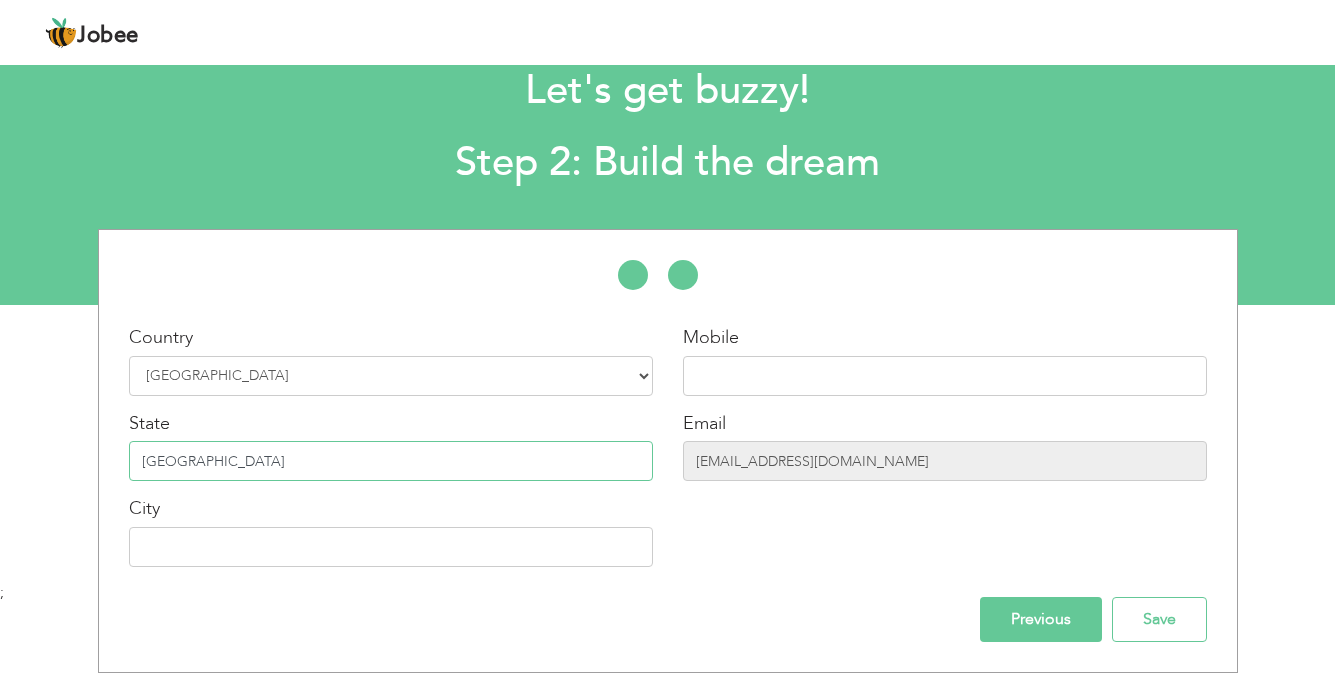 type on "Punjab" 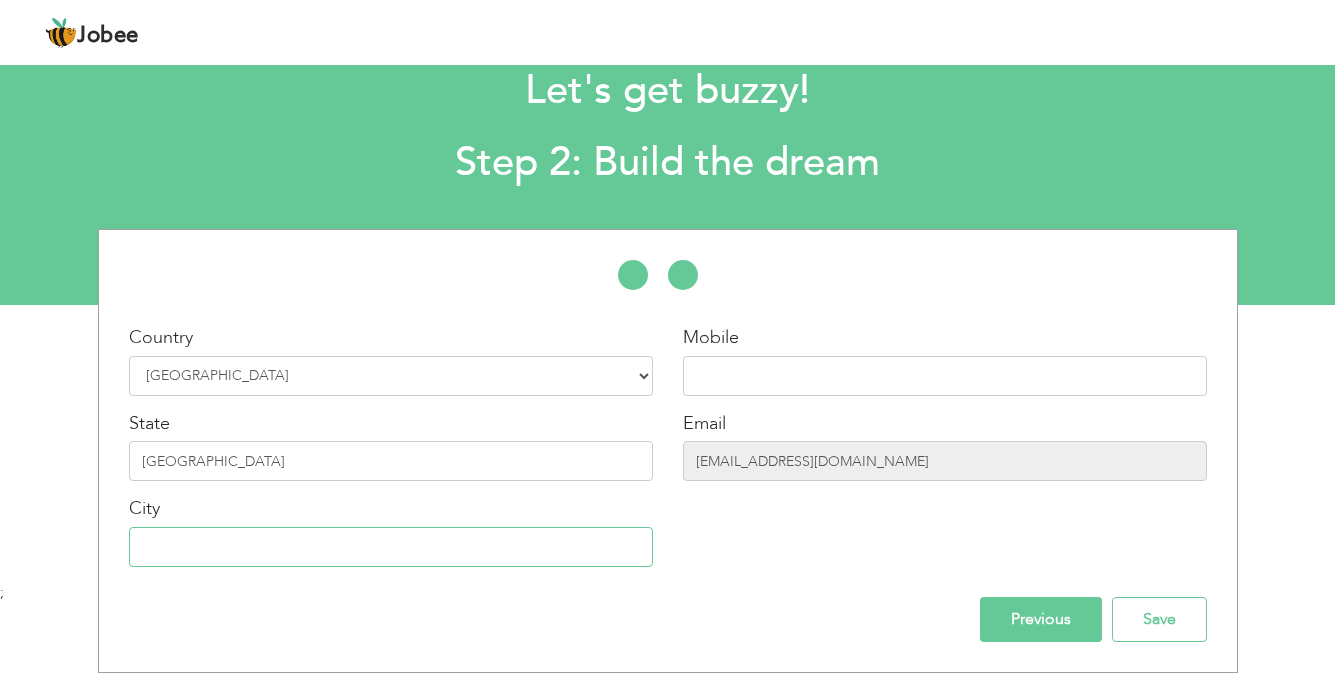 click at bounding box center [391, 547] 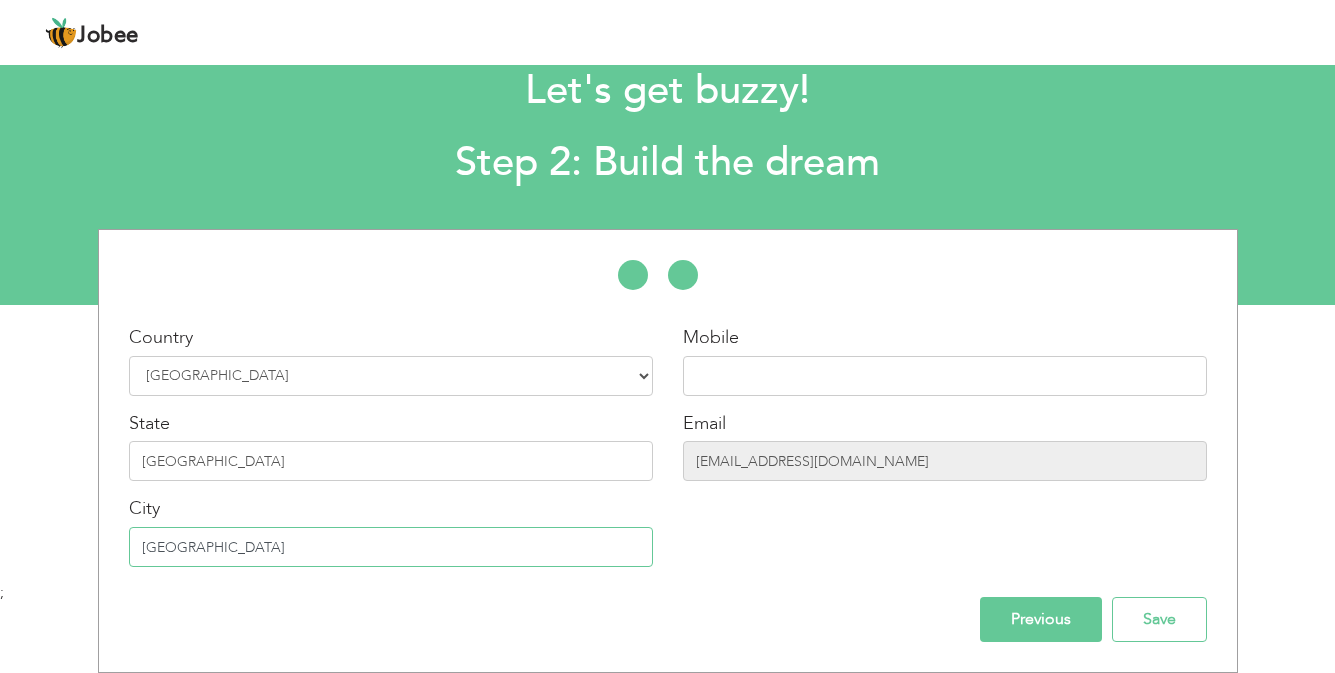 type on "[GEOGRAPHIC_DATA]" 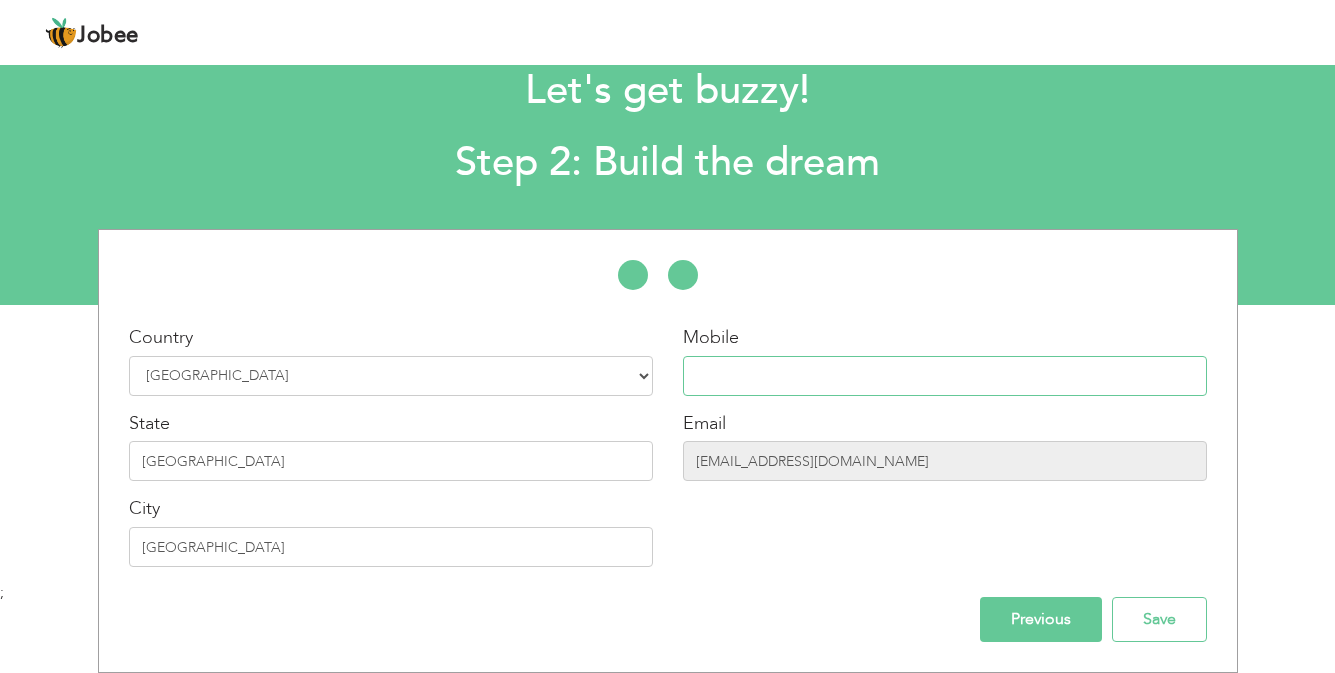 click at bounding box center [945, 376] 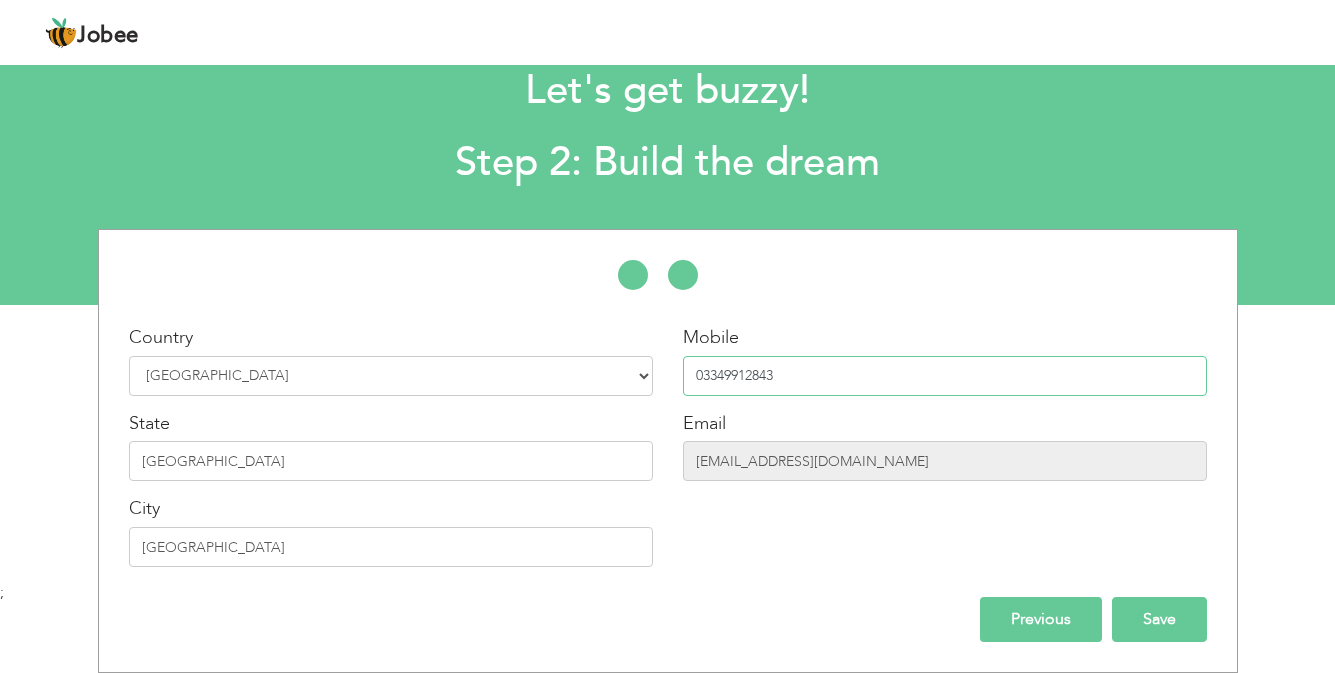type on "03349912843" 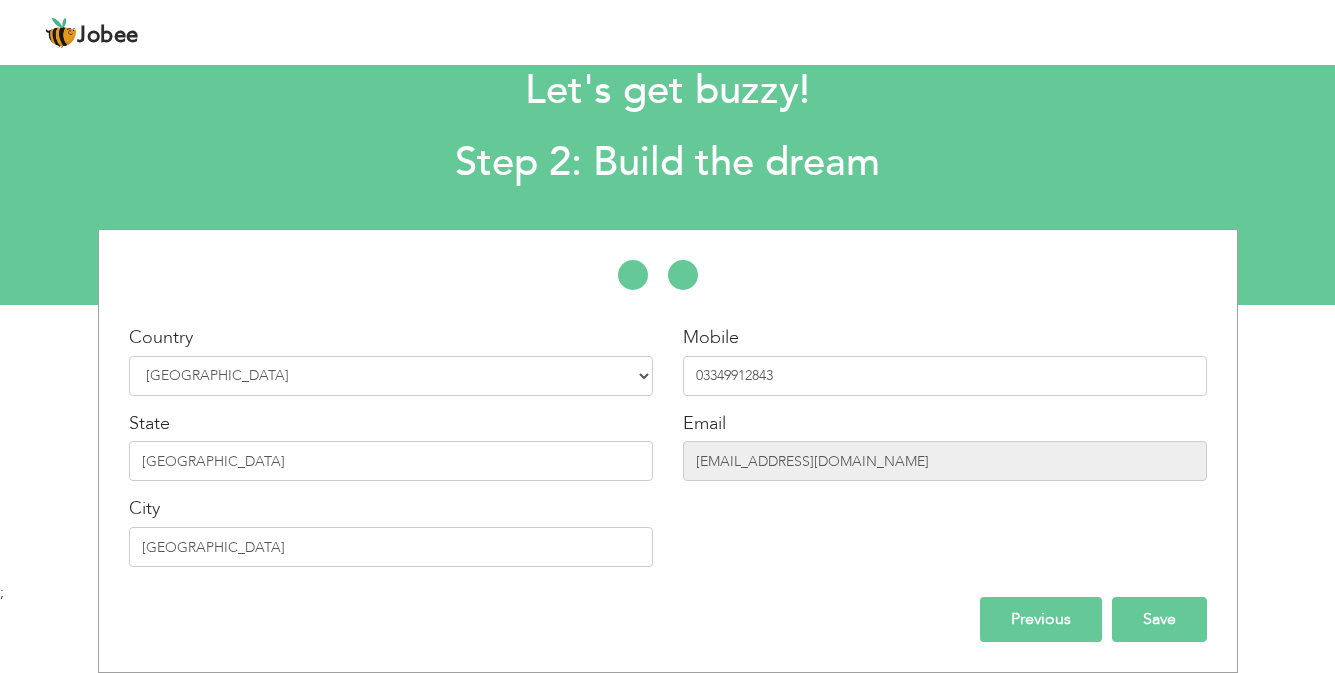 click on "Save" at bounding box center [1159, 619] 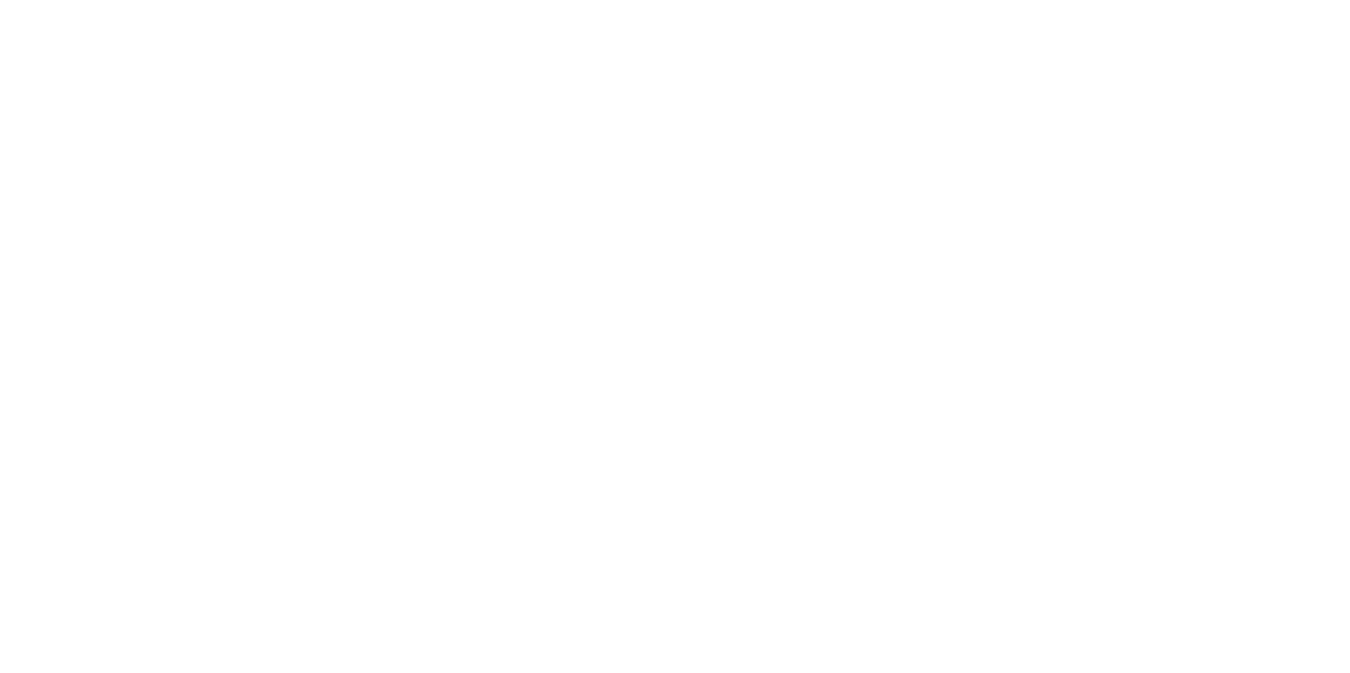 scroll, scrollTop: 0, scrollLeft: 0, axis: both 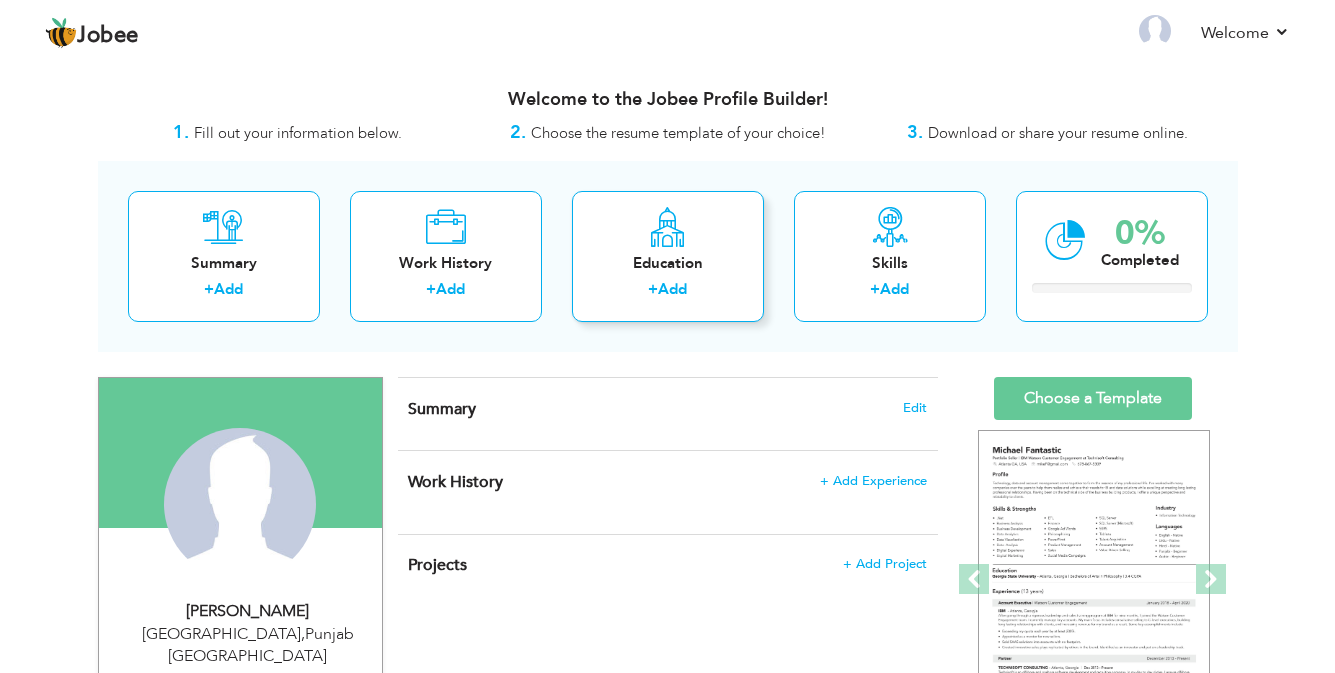 click on "Education
+  Add" at bounding box center [668, 256] 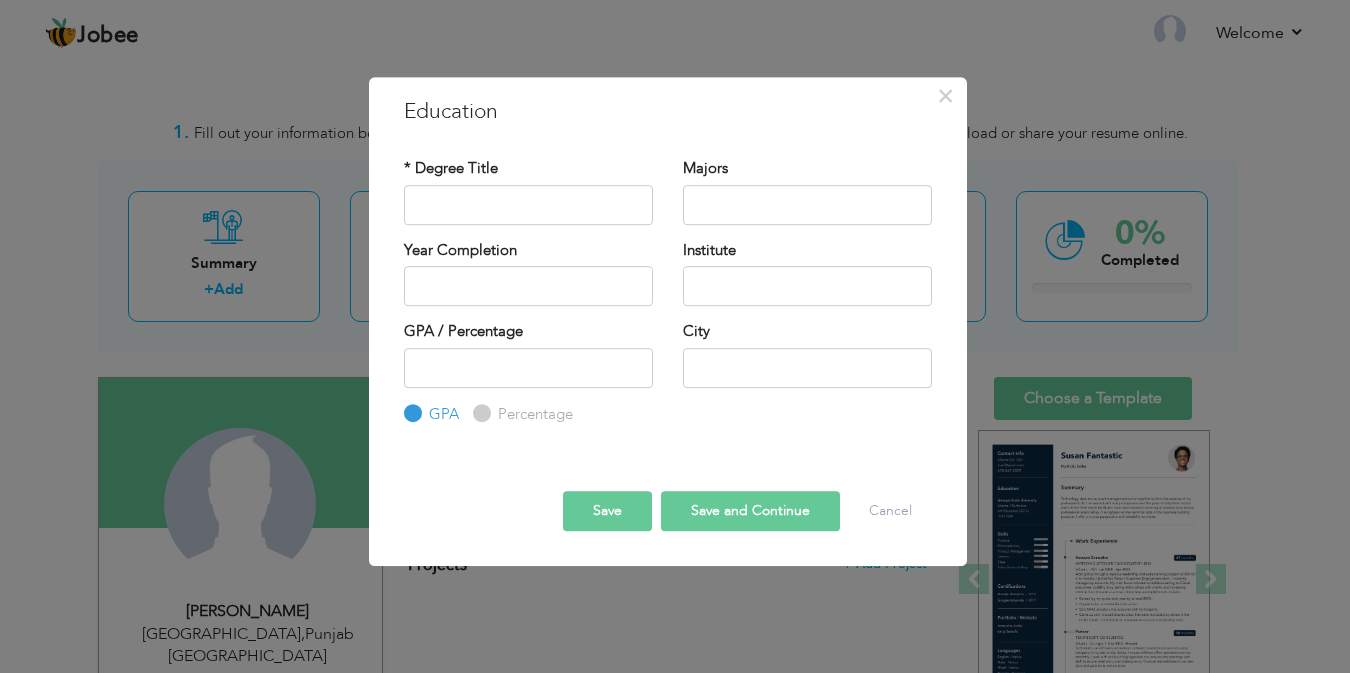 click on "Percentage" at bounding box center (533, 414) 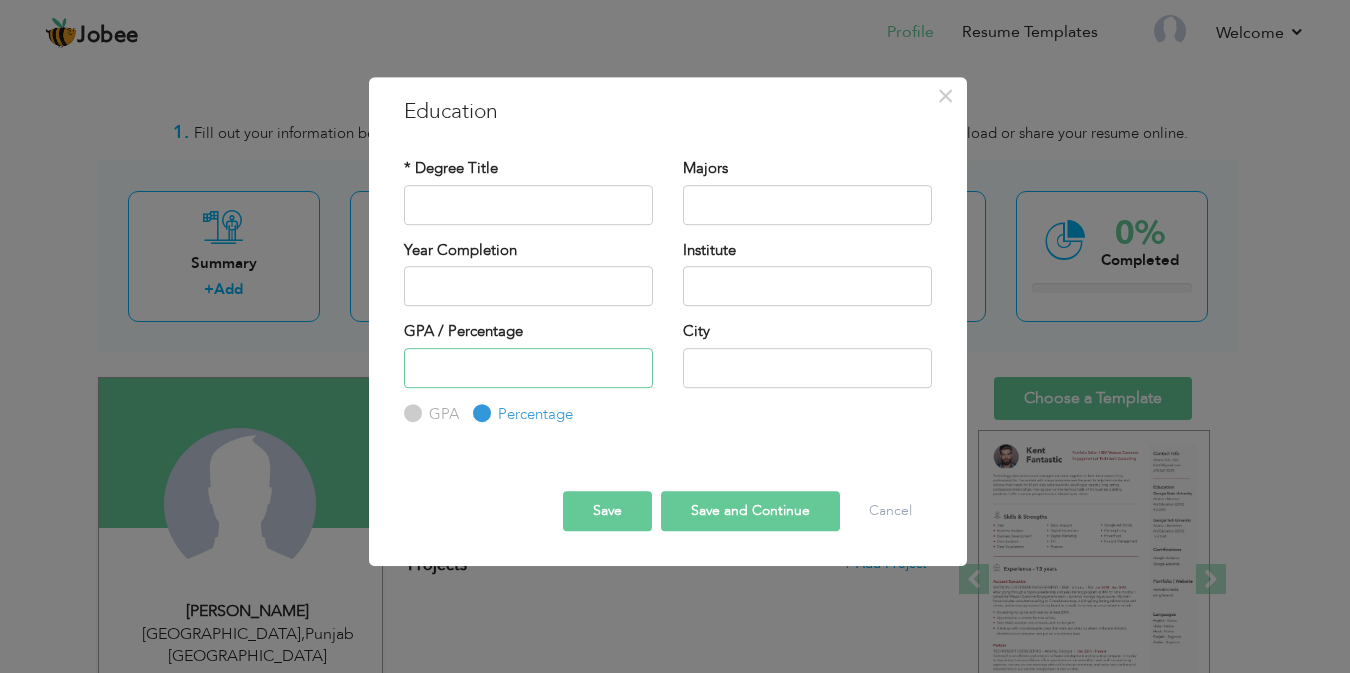 click at bounding box center [528, 368] 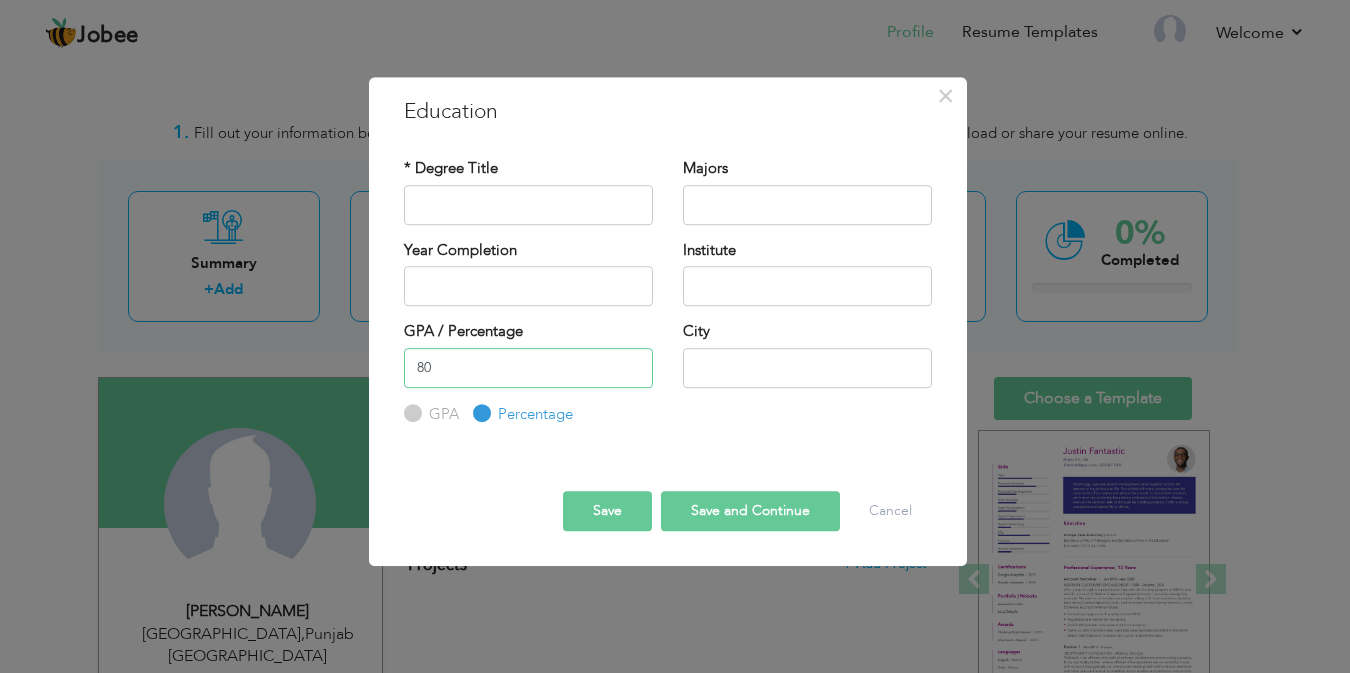type on "80" 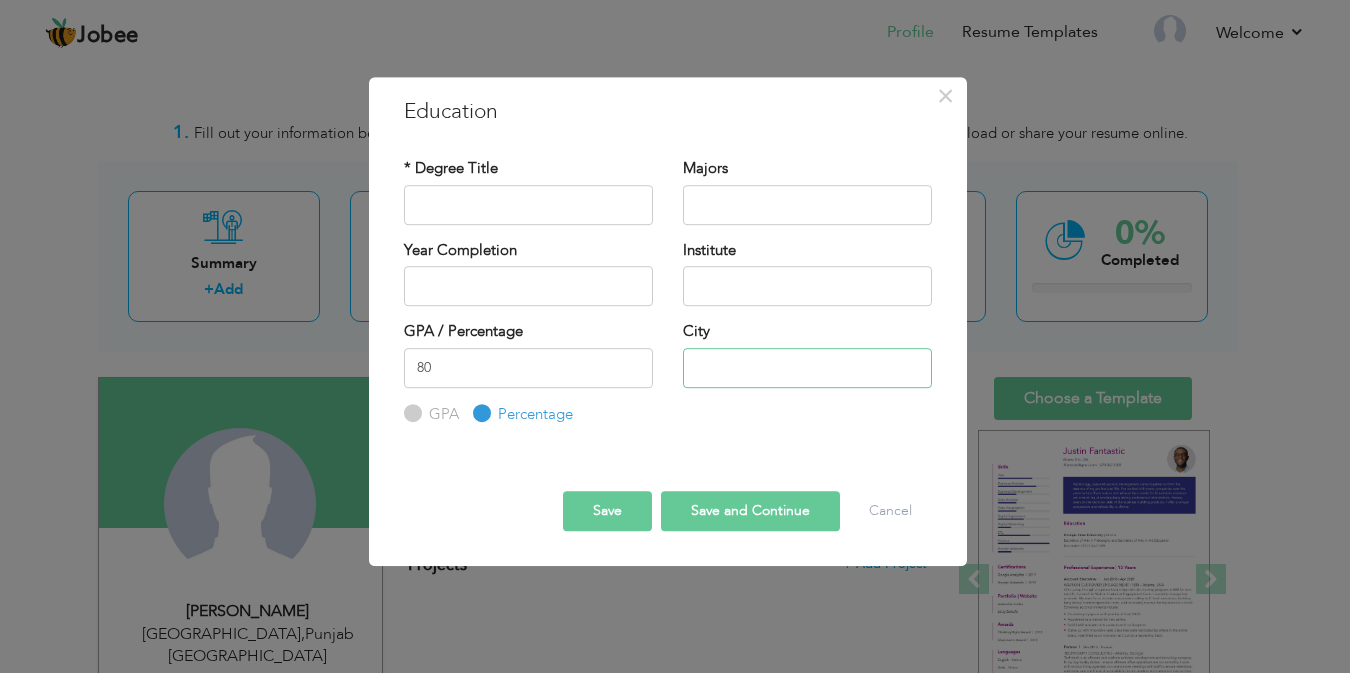 click at bounding box center (807, 368) 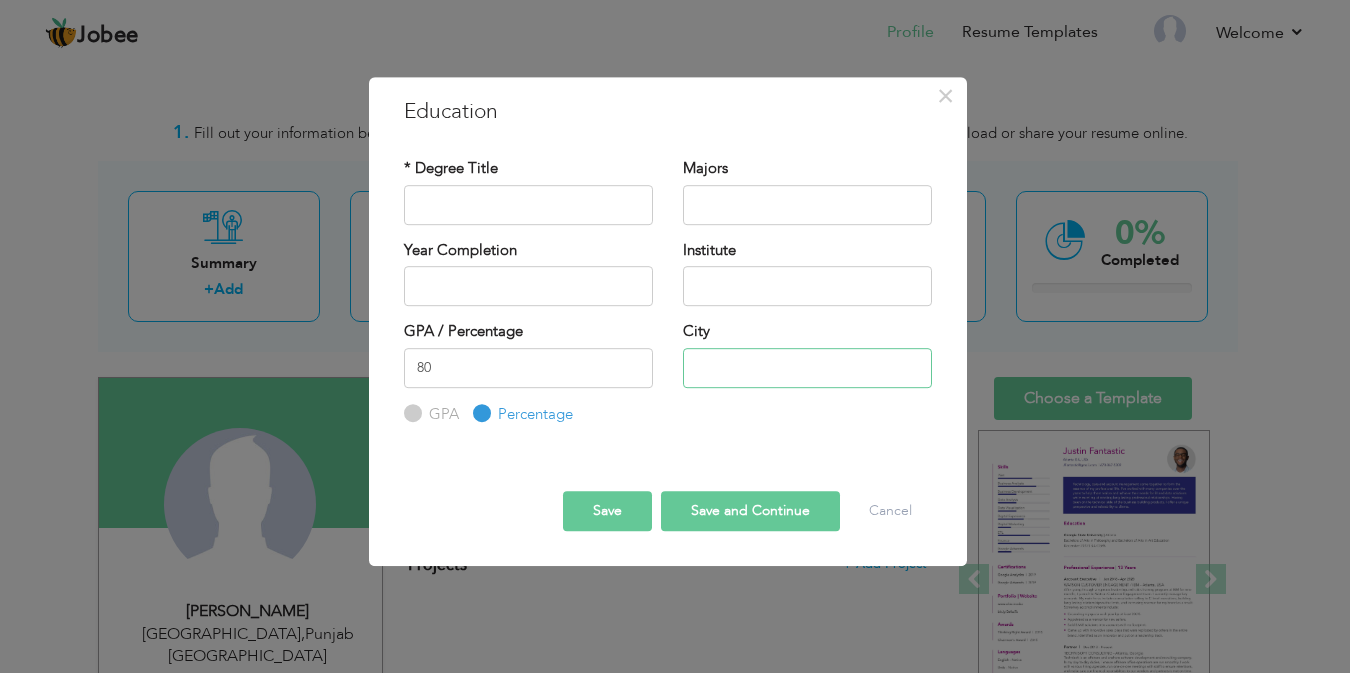 type on "[GEOGRAPHIC_DATA]" 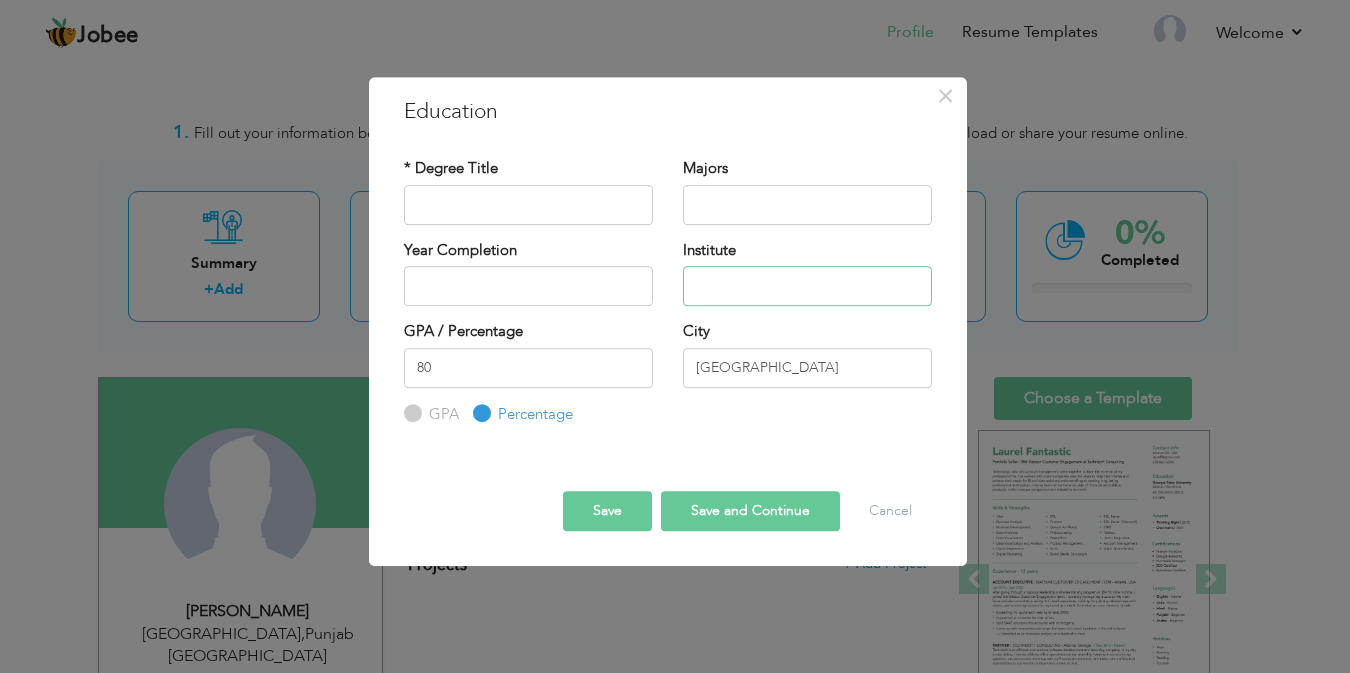 click at bounding box center [807, 286] 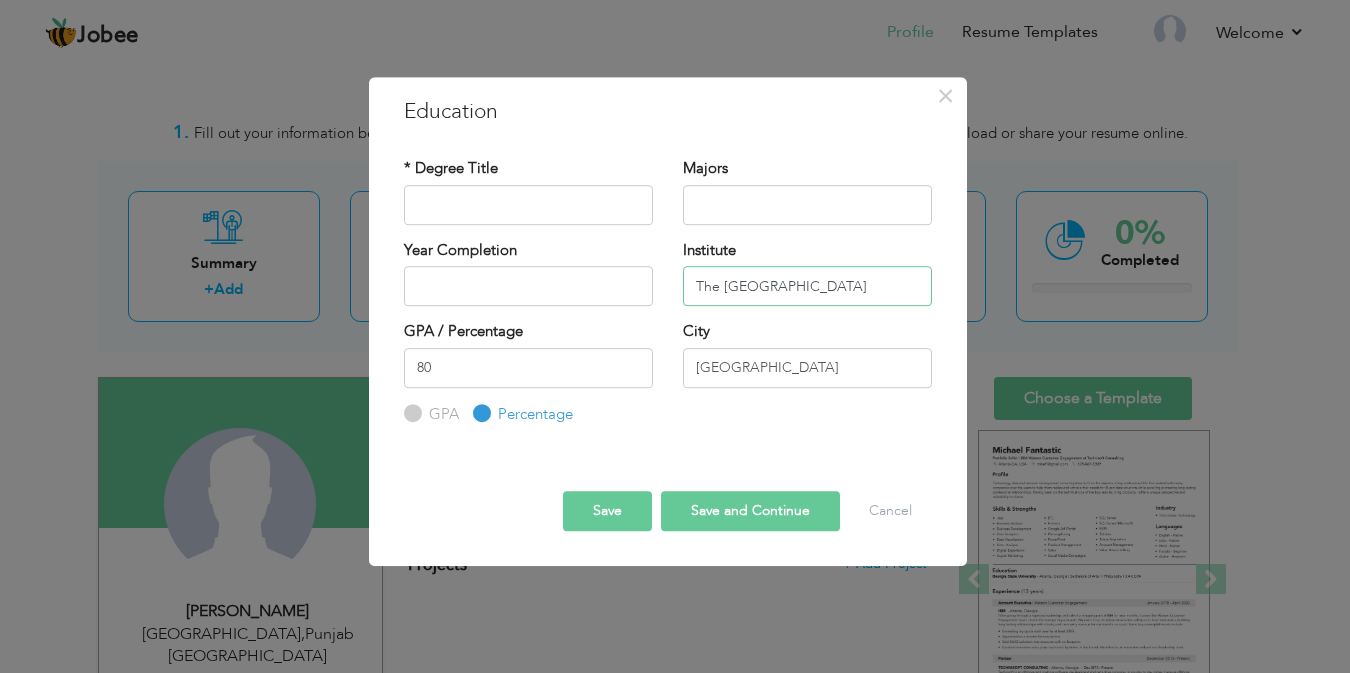 type on "The [GEOGRAPHIC_DATA]" 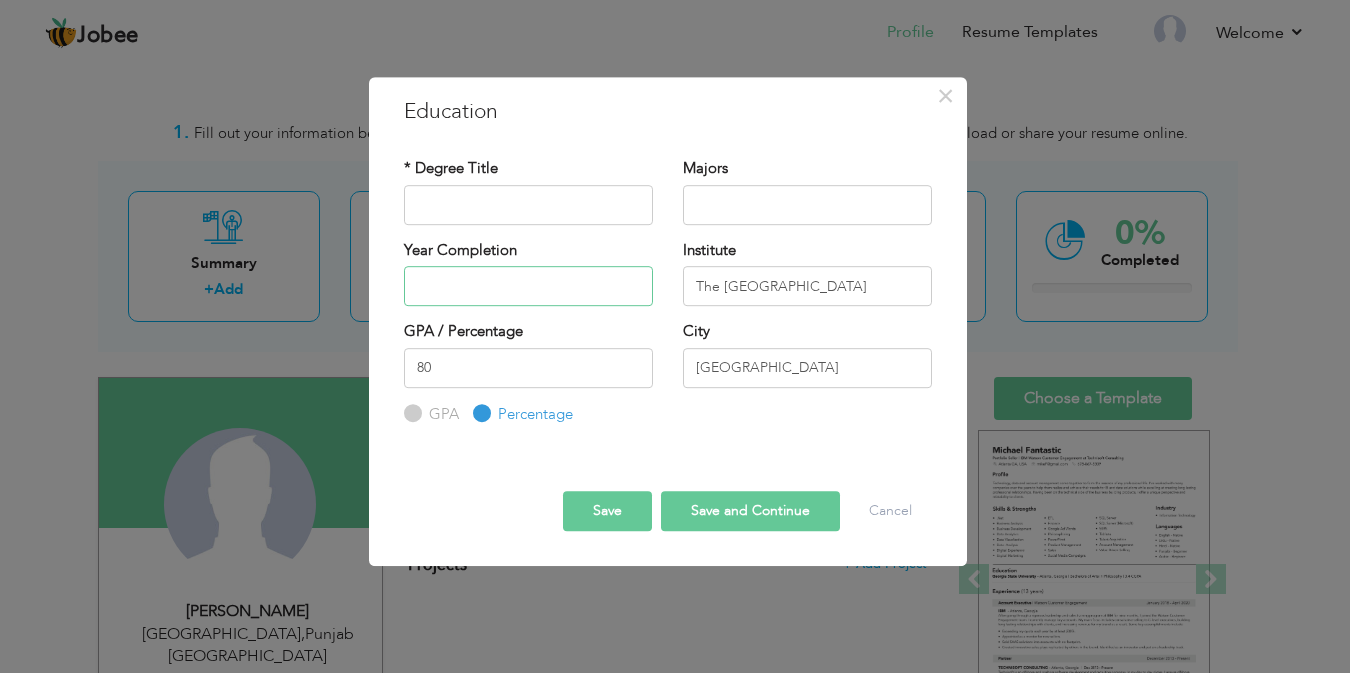 click at bounding box center [528, 286] 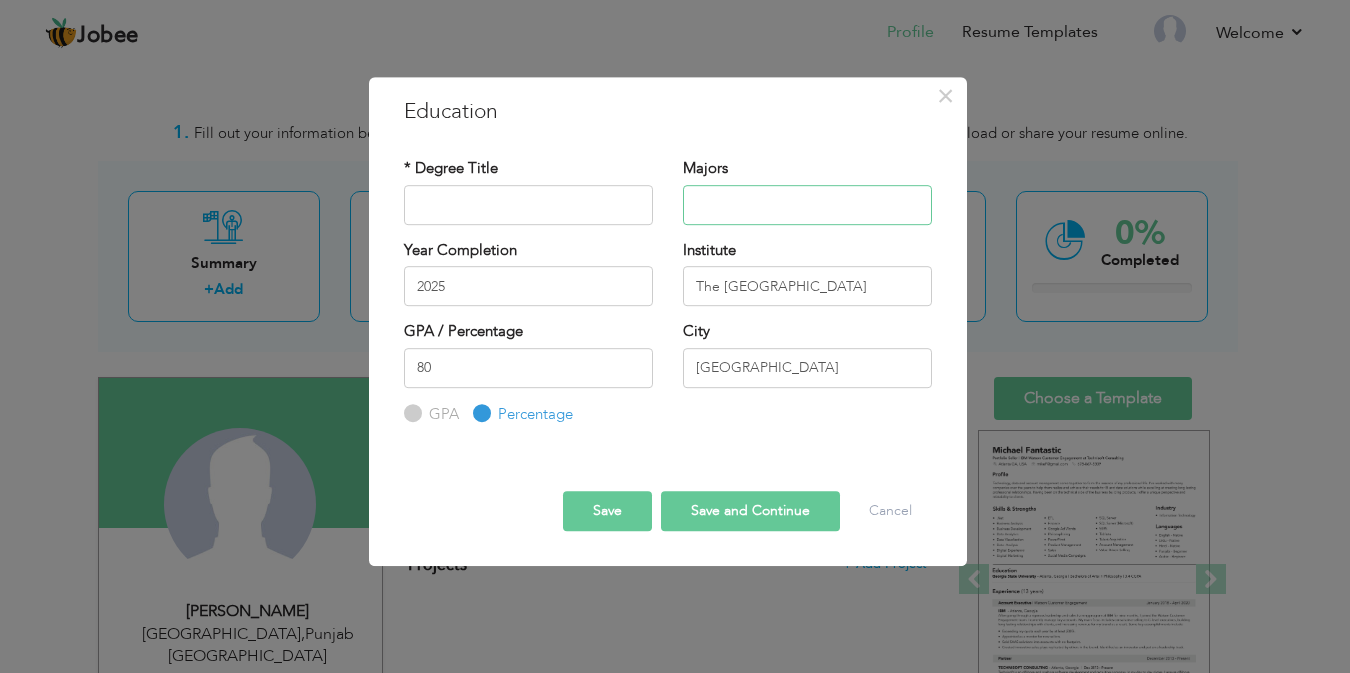 click at bounding box center (807, 205) 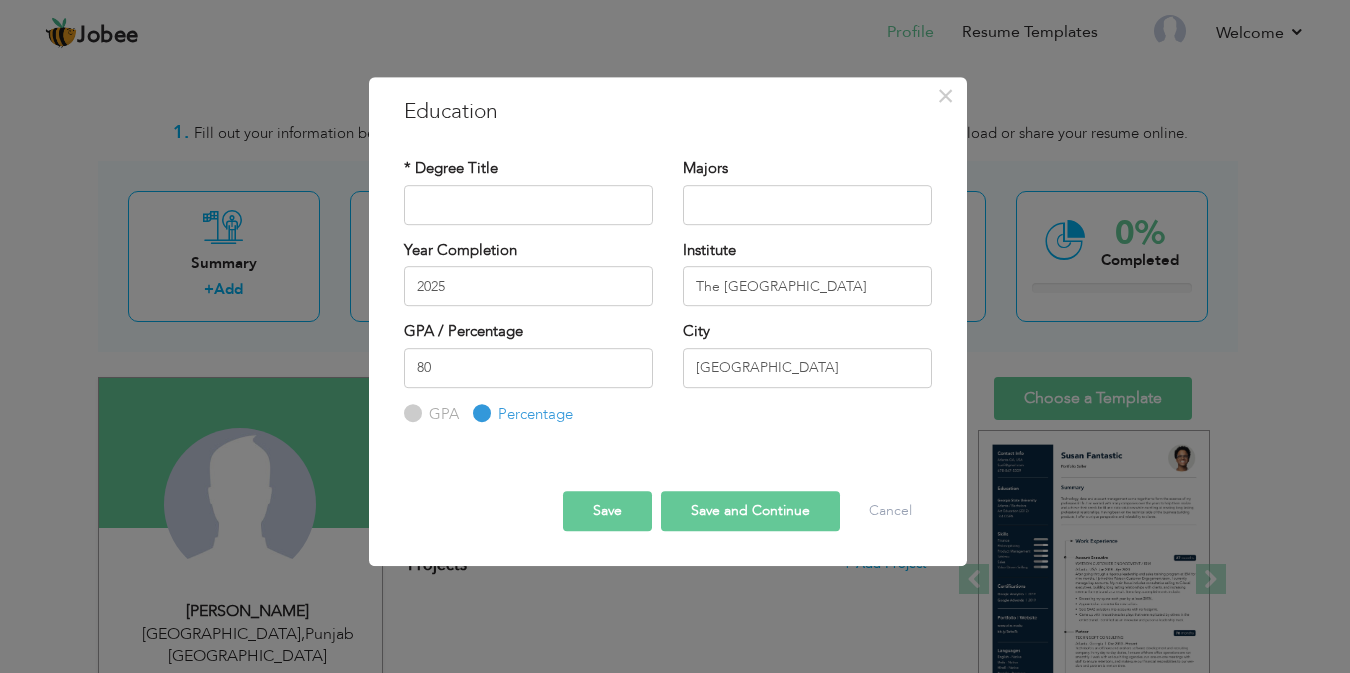 click on "×
Education
* Degree Title
Majors
Year Completion 2025 Institute" at bounding box center [675, 336] 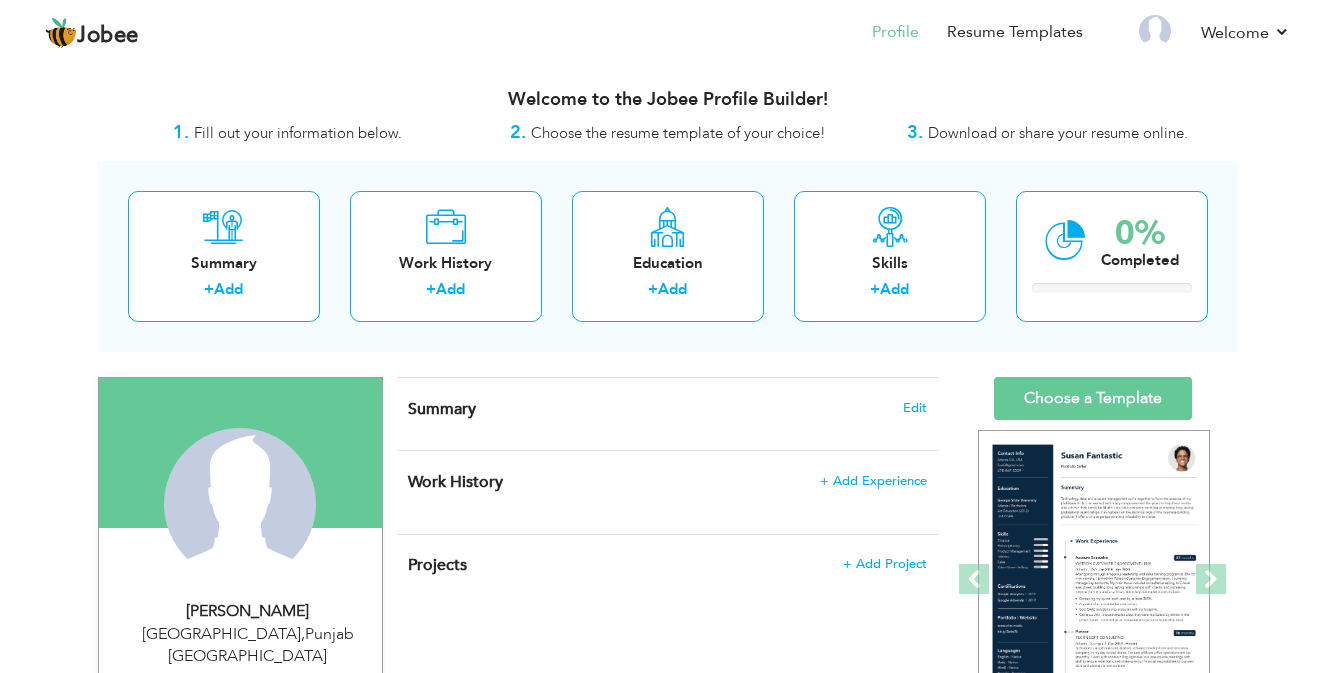 drag, startPoint x: 349, startPoint y: 82, endPoint x: 647, endPoint y: 21, distance: 304.17923 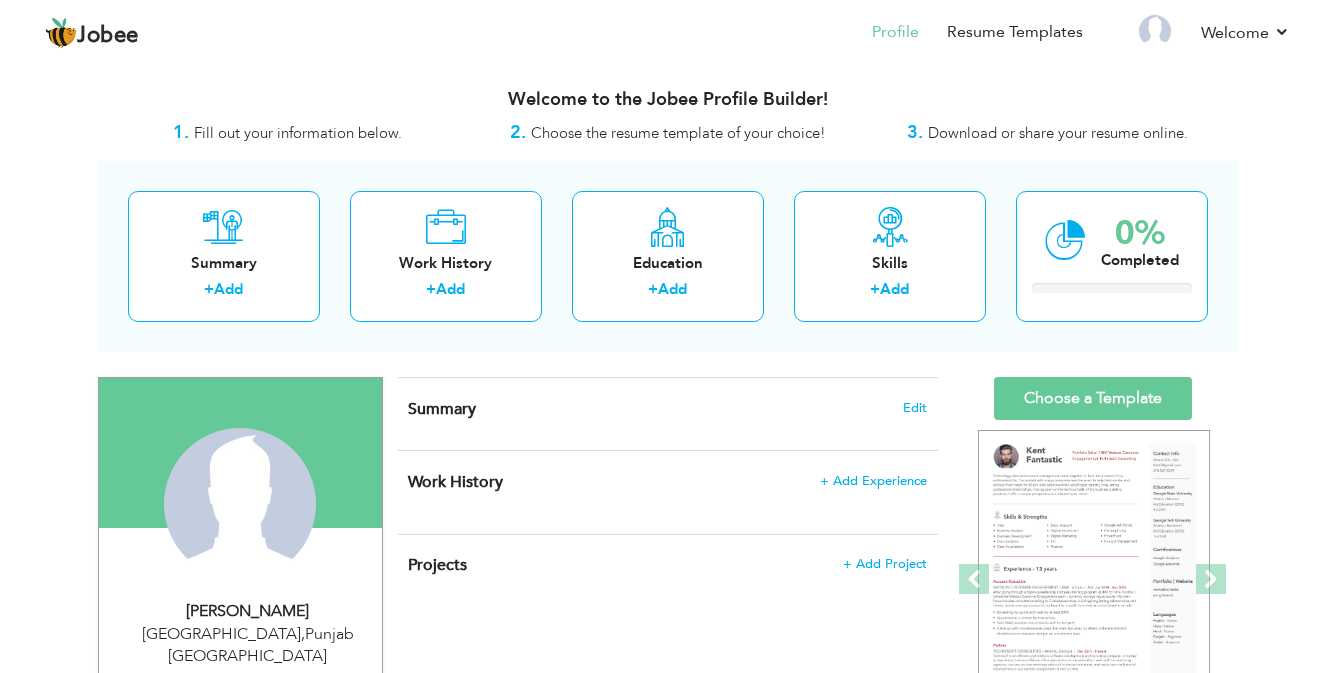 click on "Welcome to the Jobee Profile Builder!" at bounding box center [668, 95] 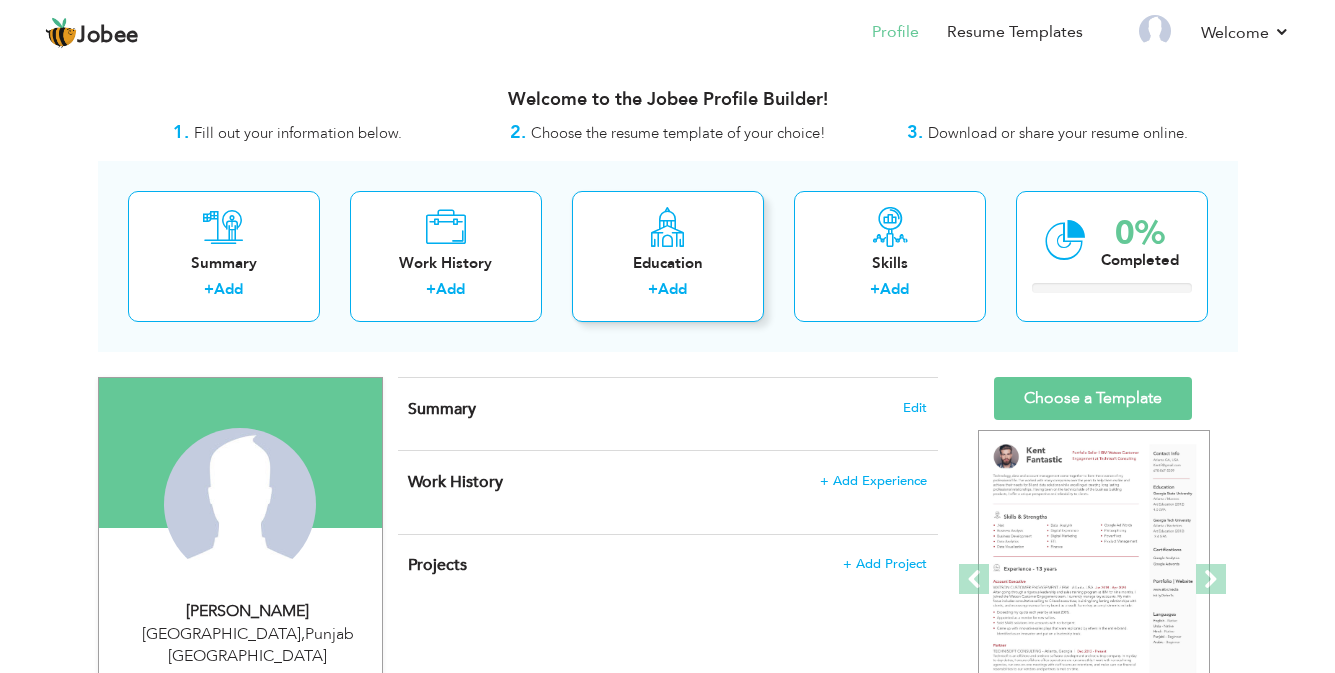 click on "Add" at bounding box center (672, 289) 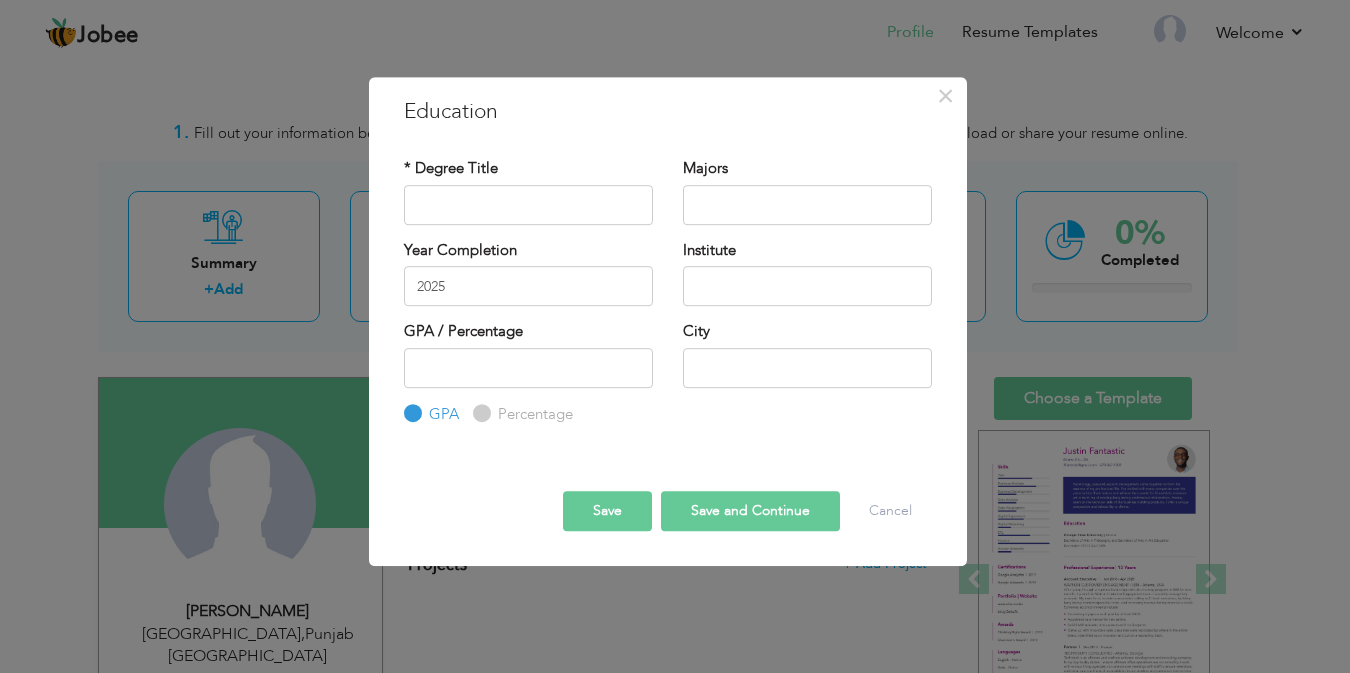 drag, startPoint x: 662, startPoint y: 298, endPoint x: 663, endPoint y: 279, distance: 19.026299 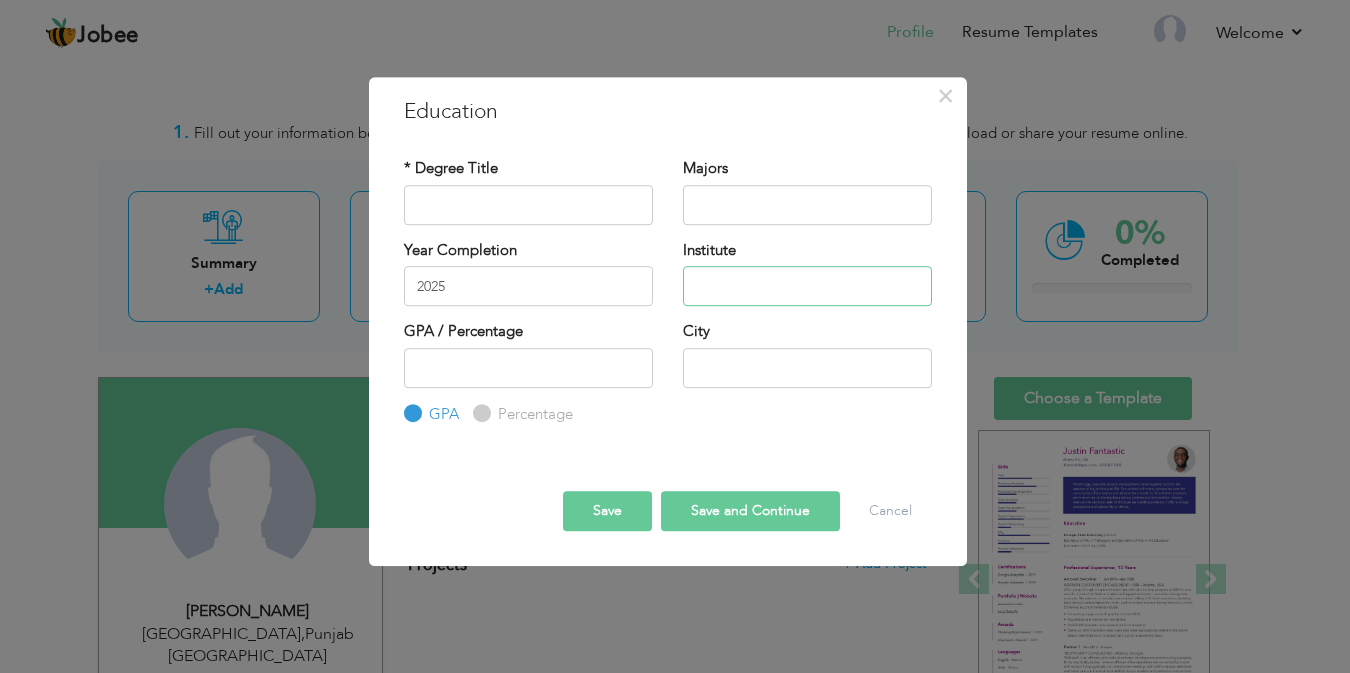 click at bounding box center [807, 286] 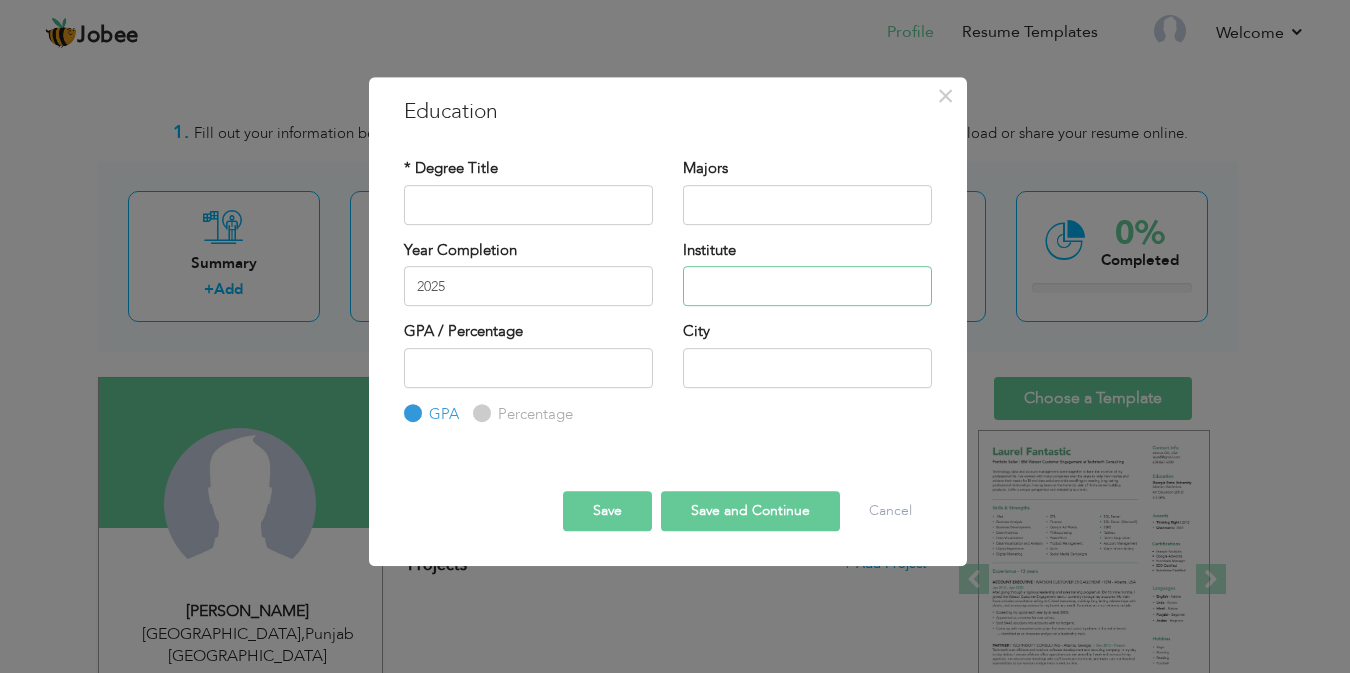 click at bounding box center (807, 286) 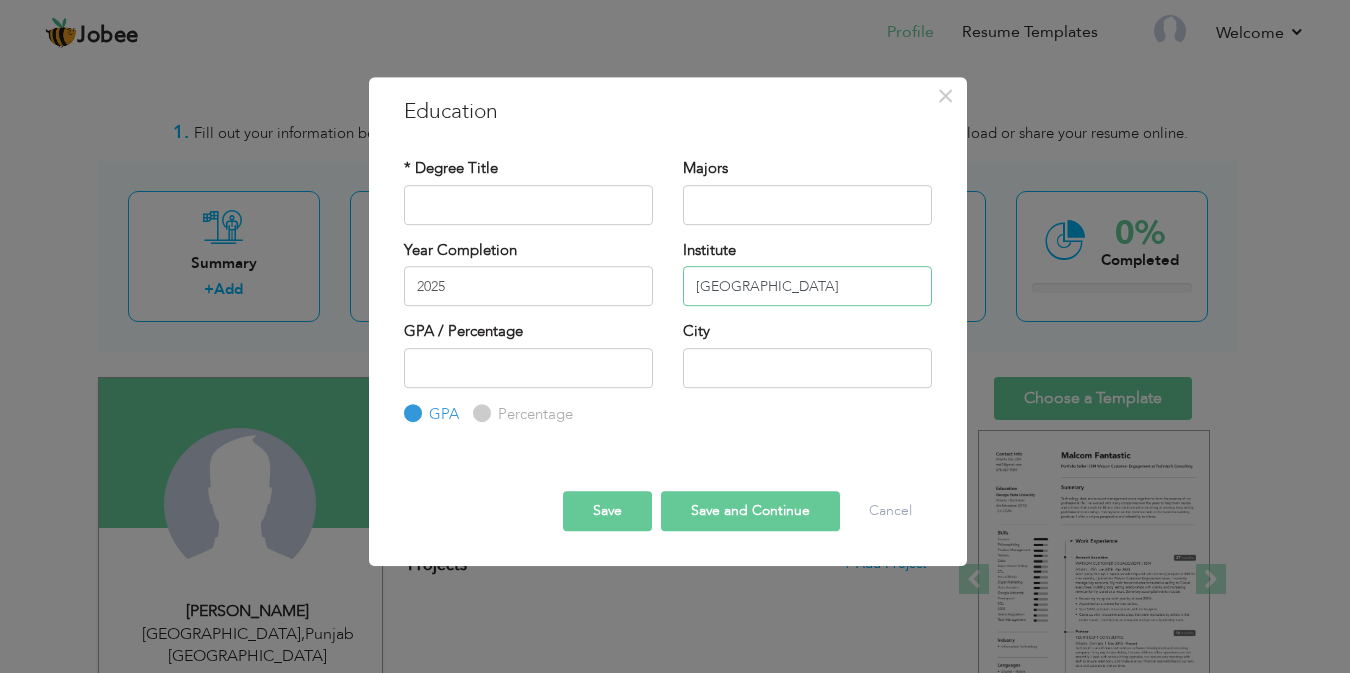 type on "[GEOGRAPHIC_DATA]" 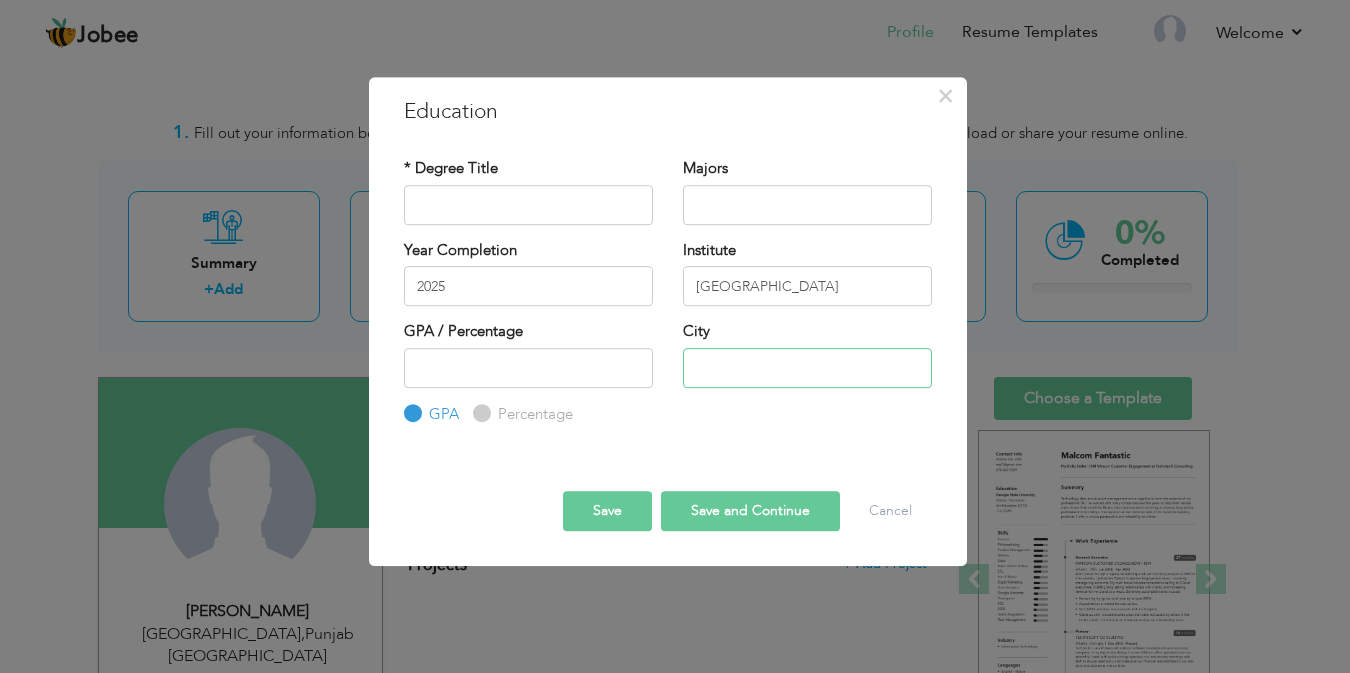 click at bounding box center (807, 368) 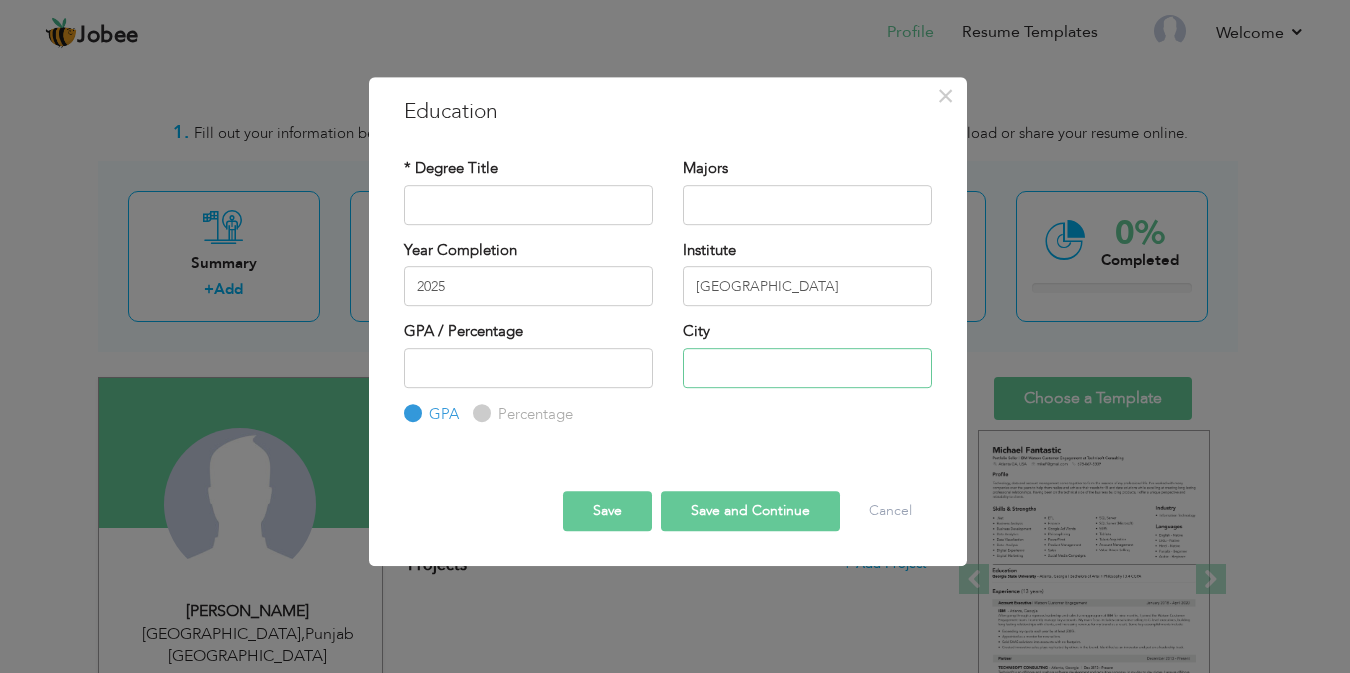 type on "[GEOGRAPHIC_DATA]" 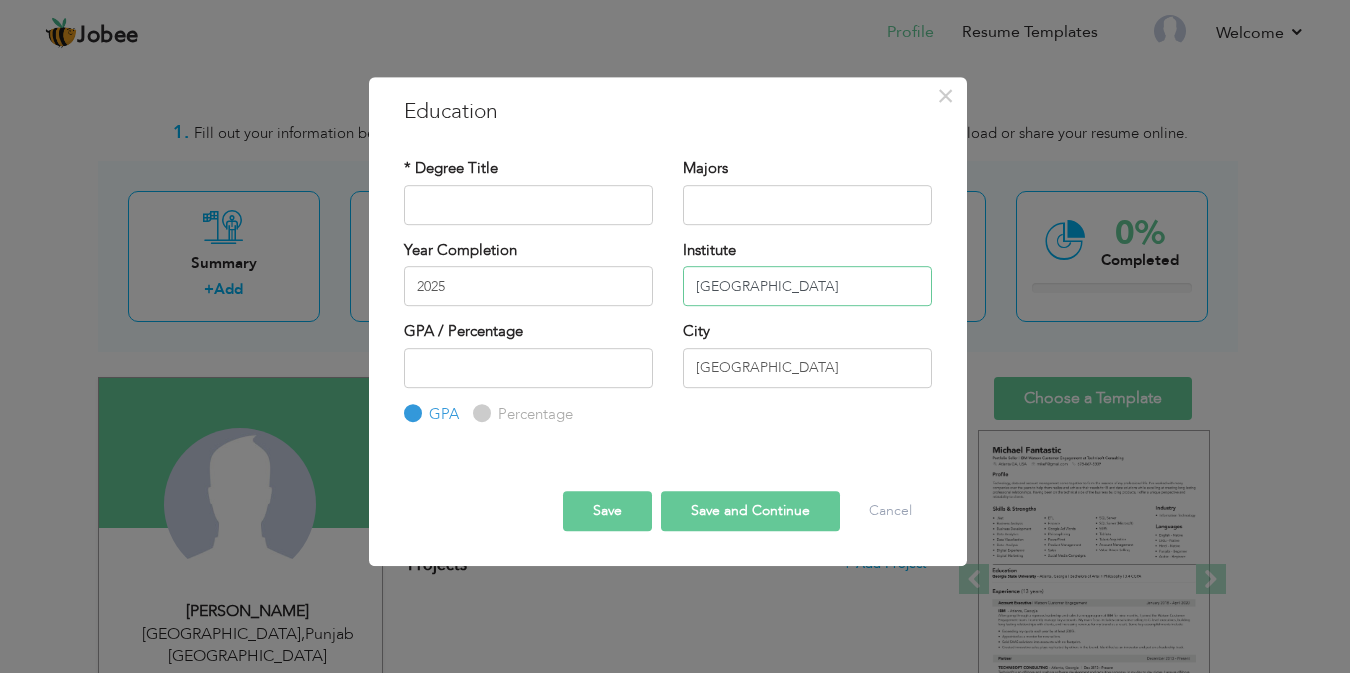 click on "[GEOGRAPHIC_DATA]" at bounding box center (807, 286) 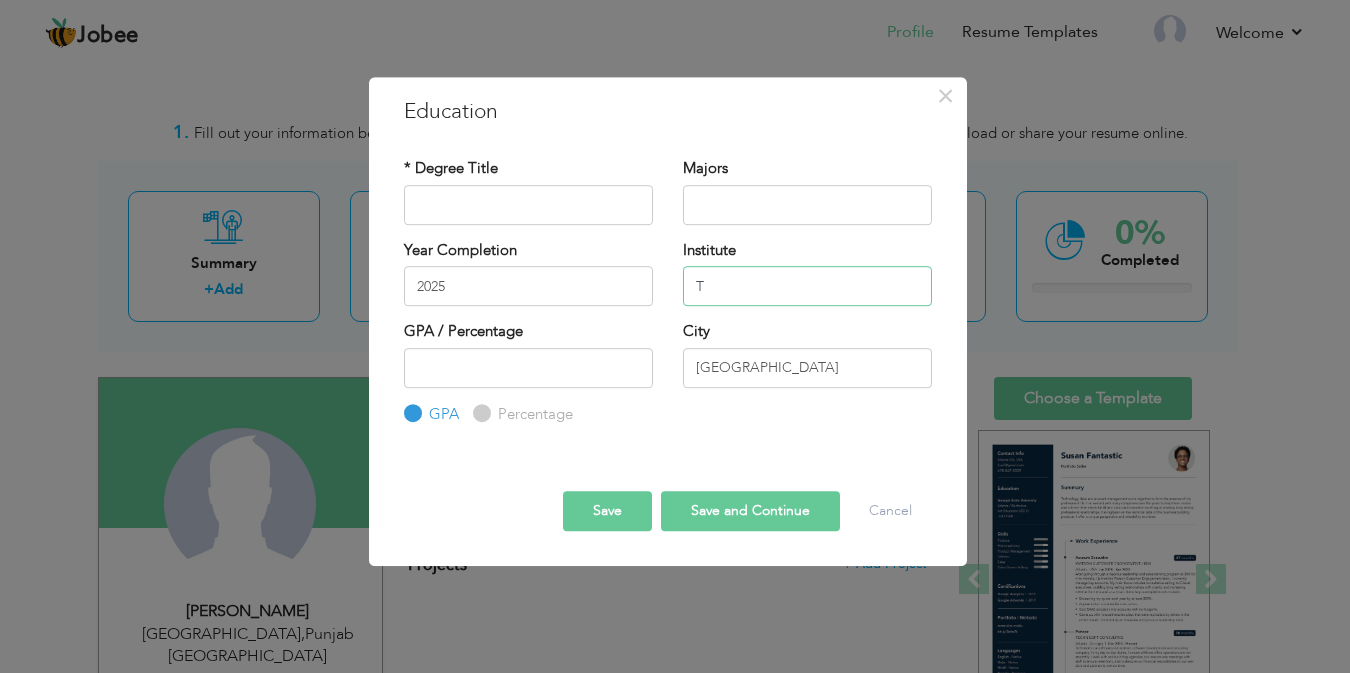 type on "The [GEOGRAPHIC_DATA]" 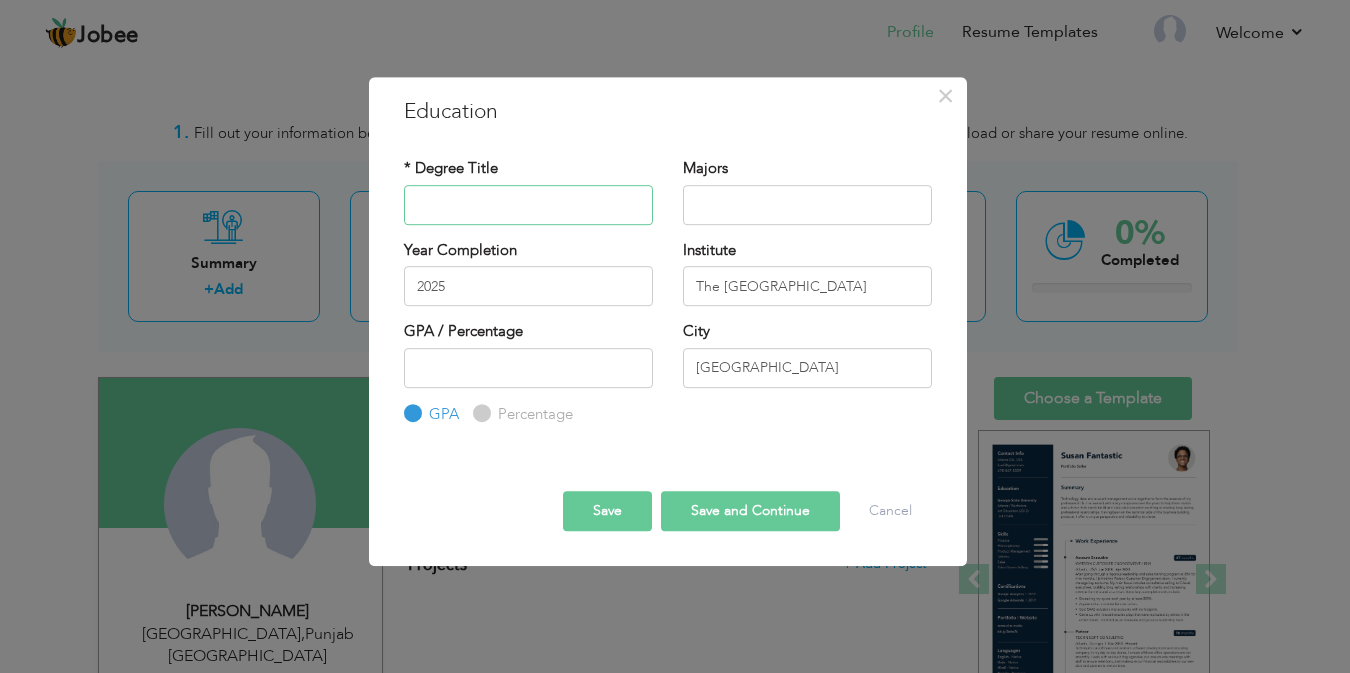 click at bounding box center [528, 205] 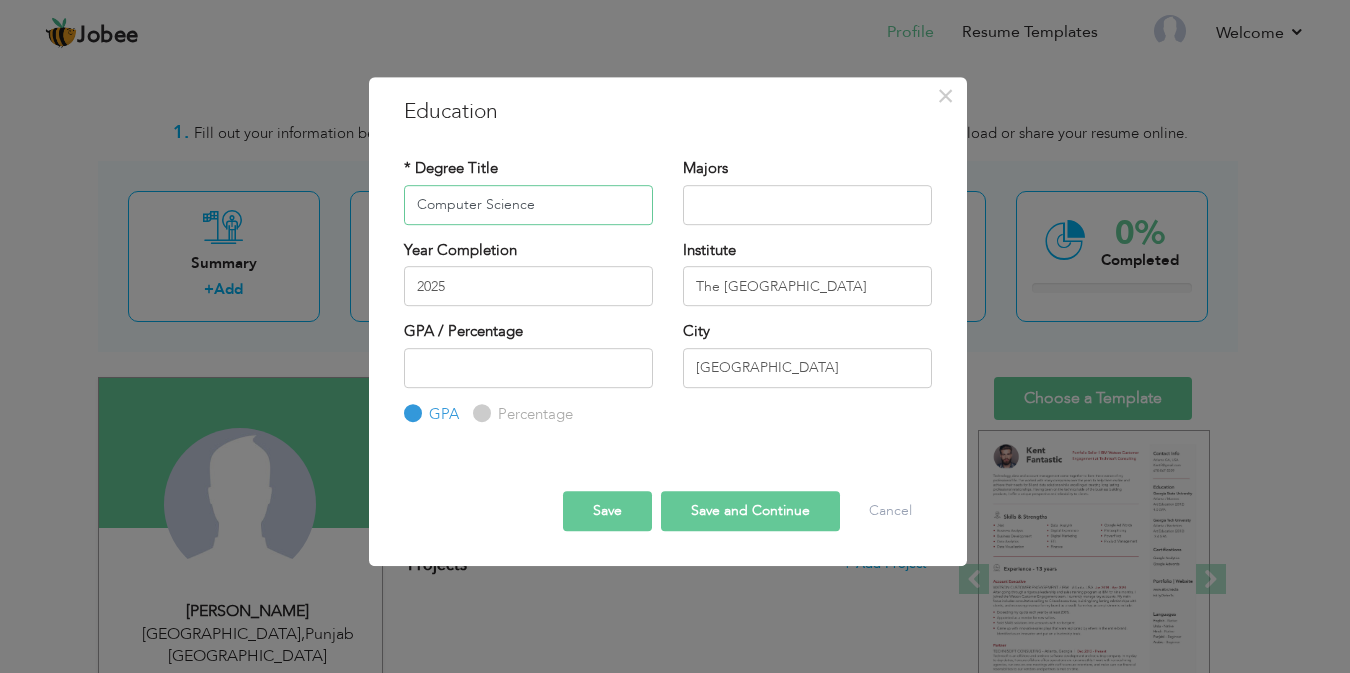 type on "Computer Science" 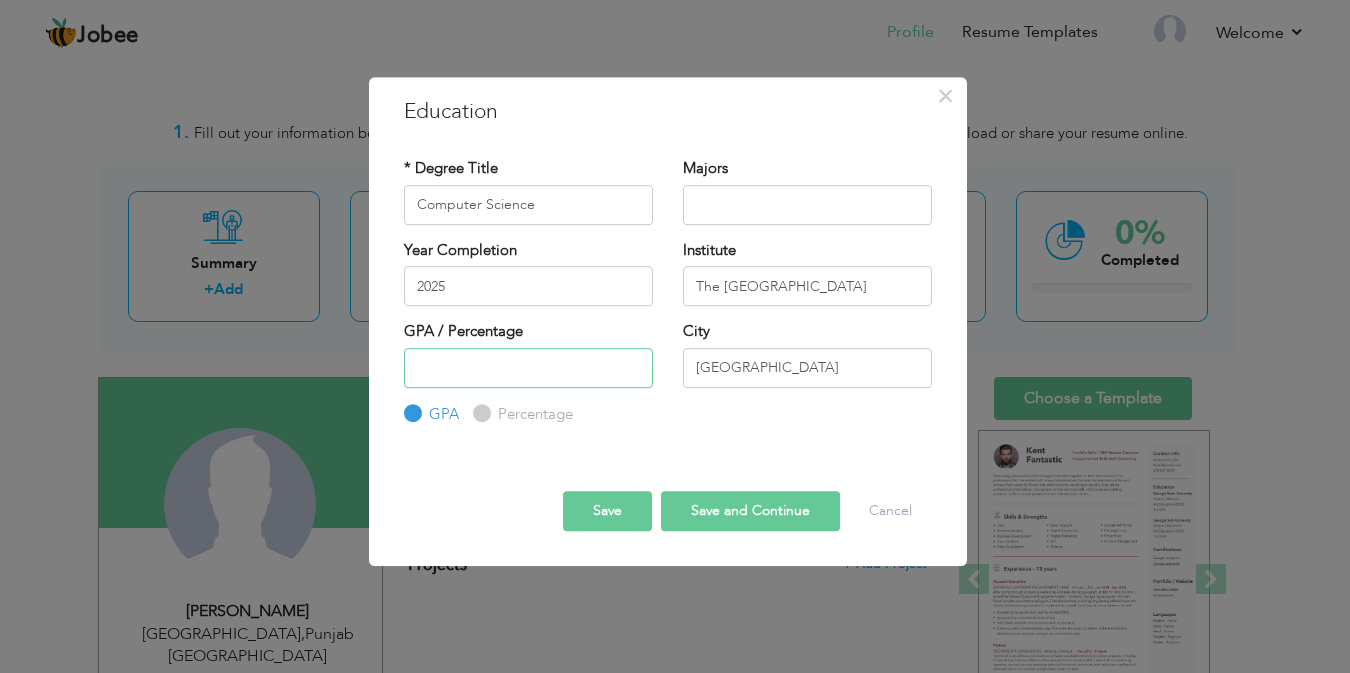 click at bounding box center (528, 368) 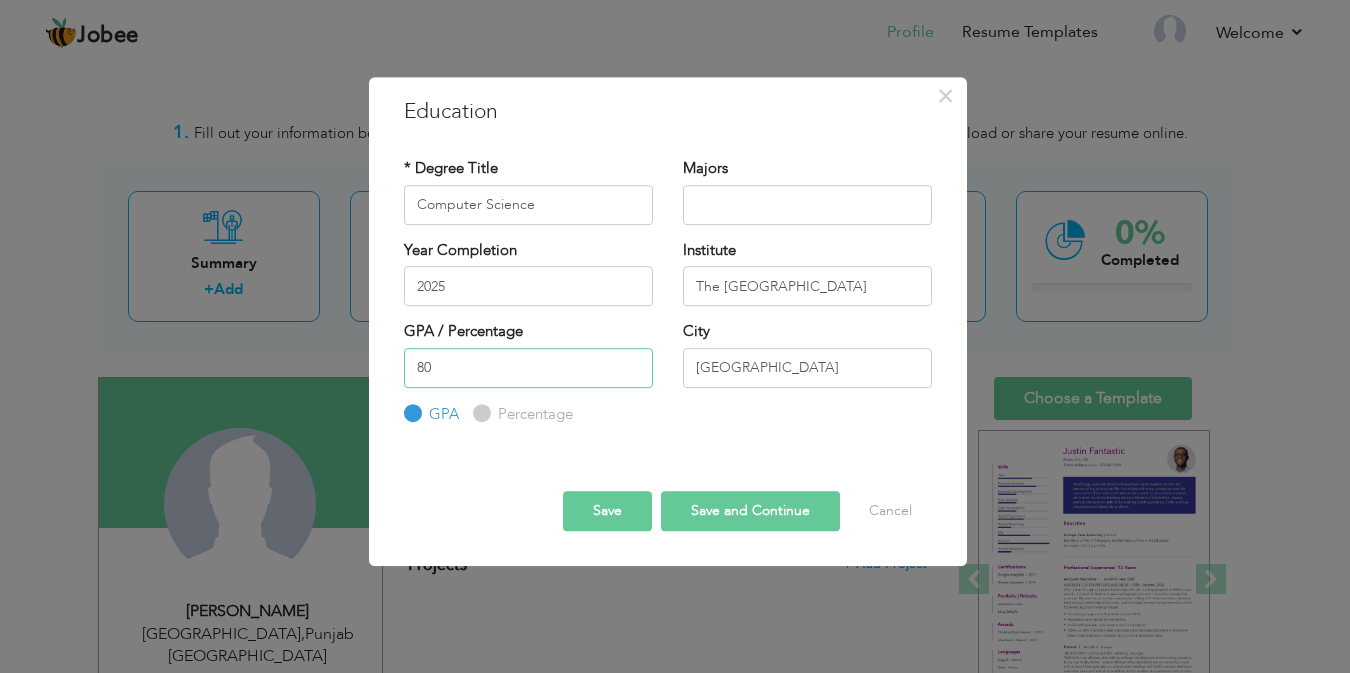 type on "80" 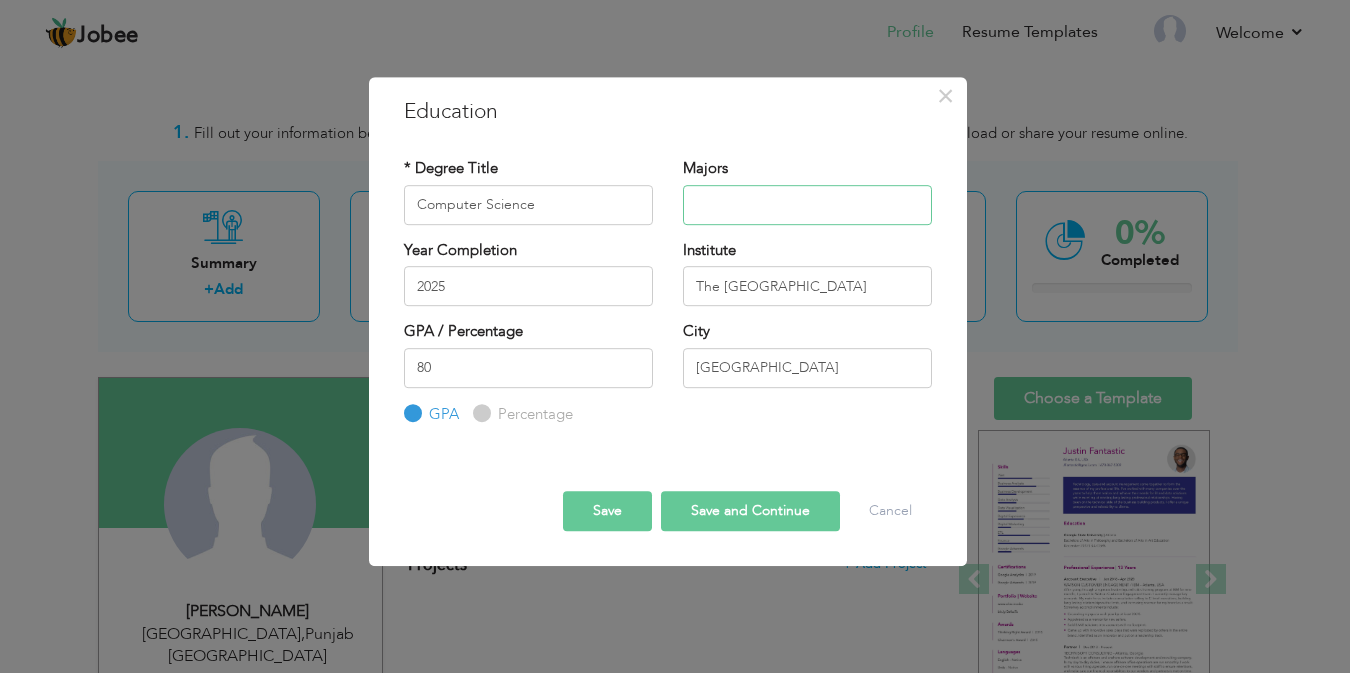 click at bounding box center [807, 205] 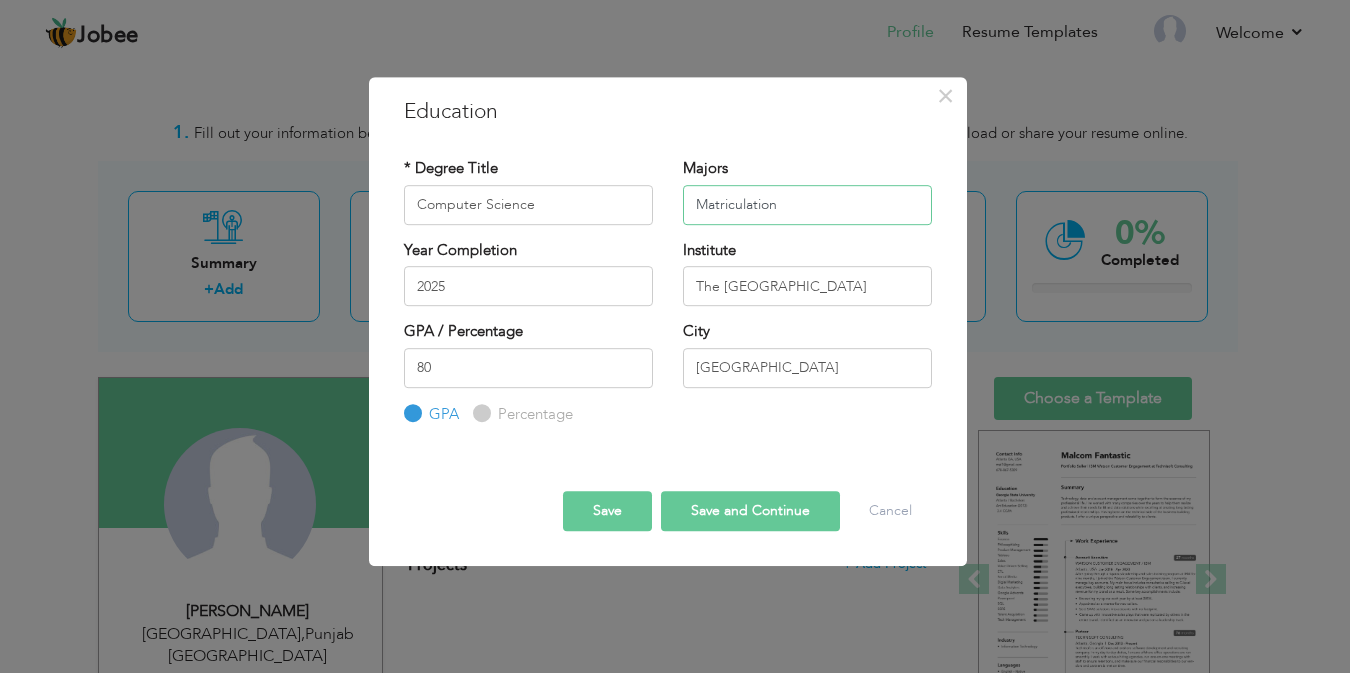 type on "Matriculation" 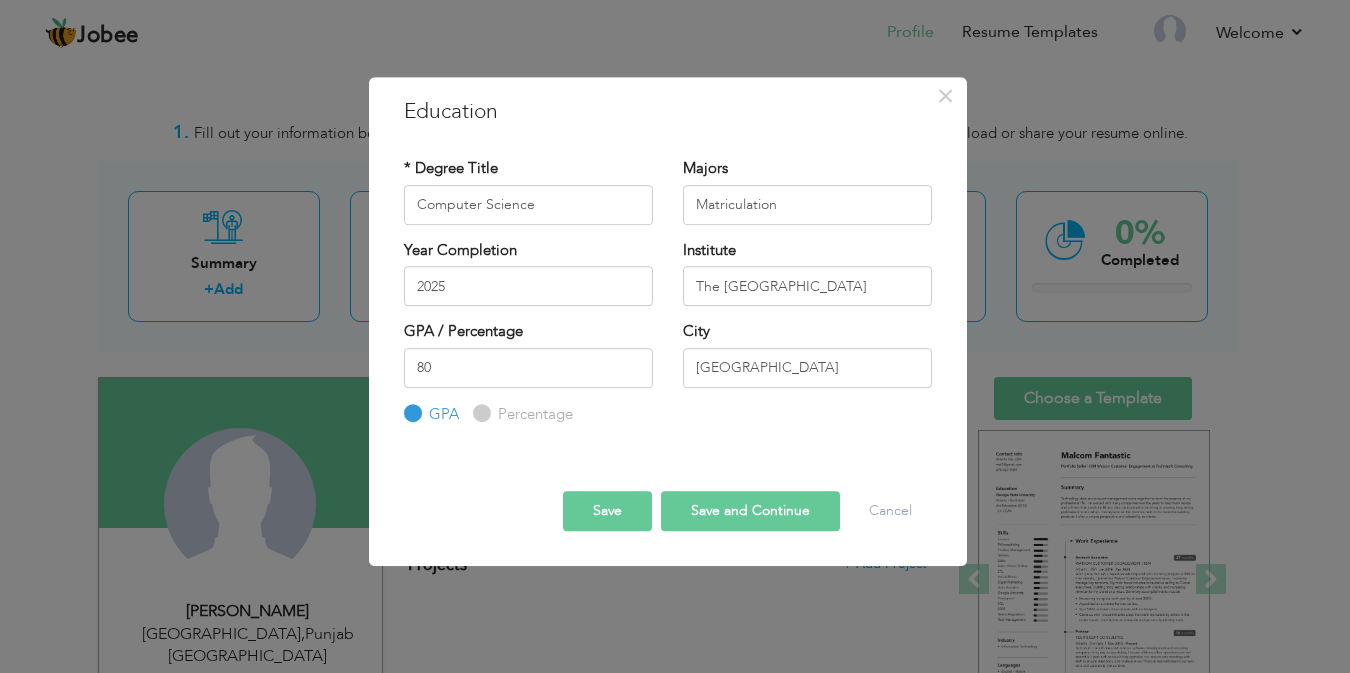 click on "Save and Continue" at bounding box center [750, 511] 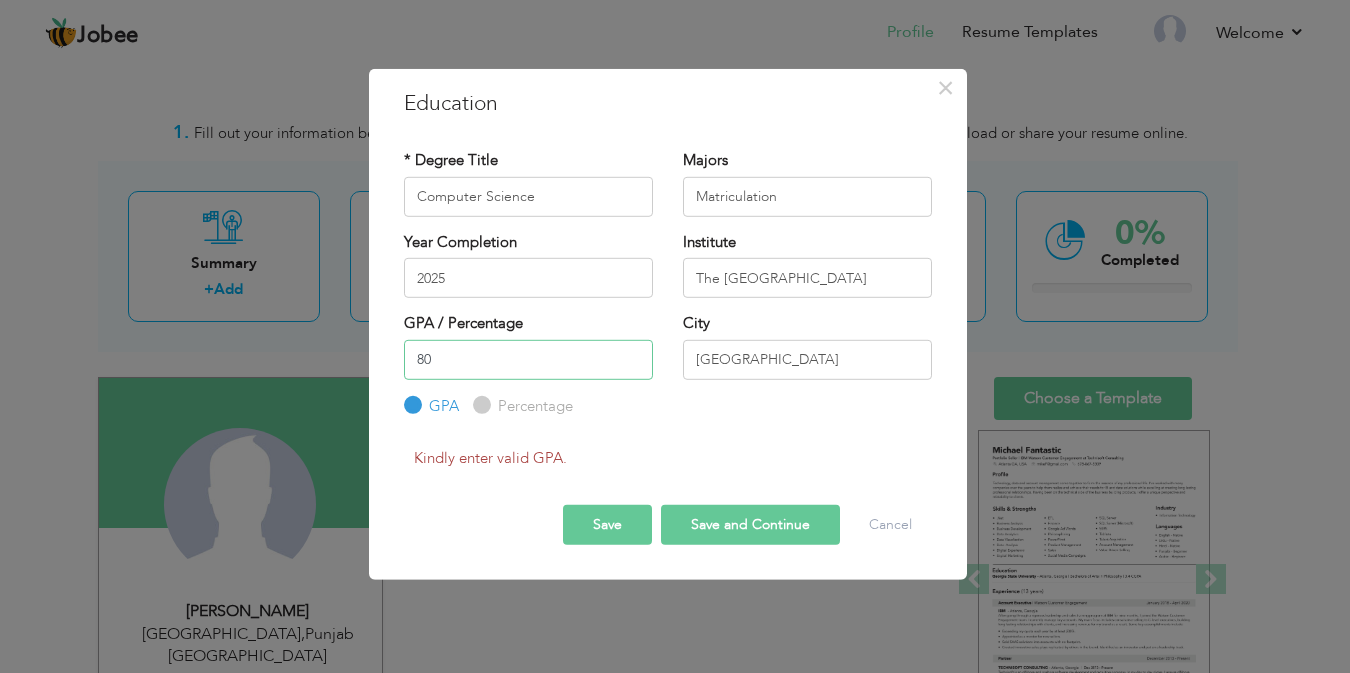 click on "80" at bounding box center (528, 359) 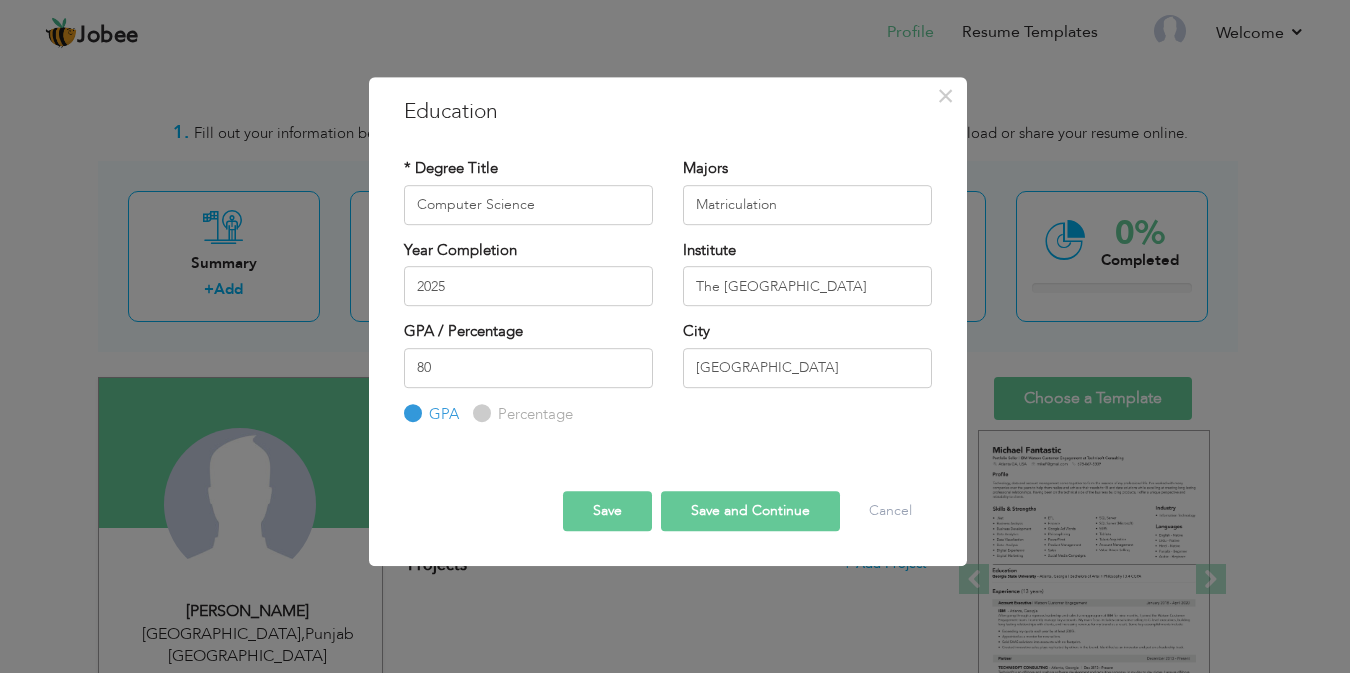 click on "Percentage" at bounding box center [533, 414] 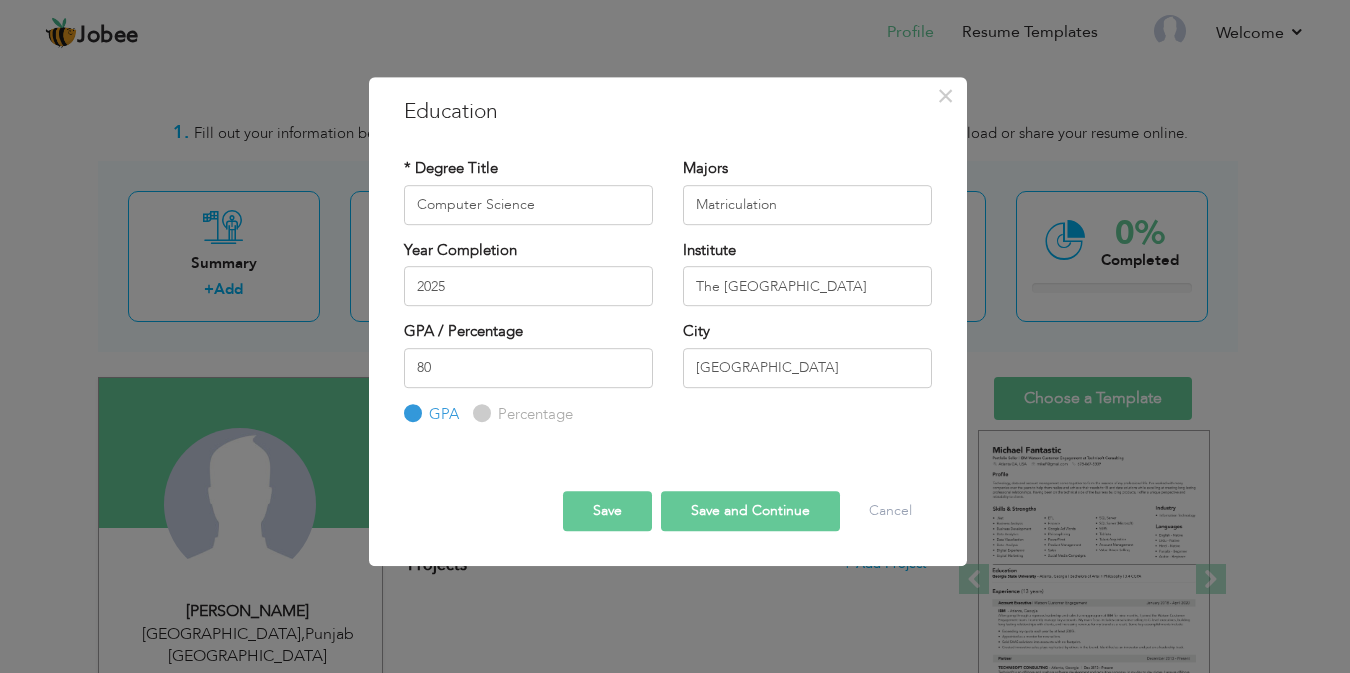 click on "Percentage" at bounding box center (479, 413) 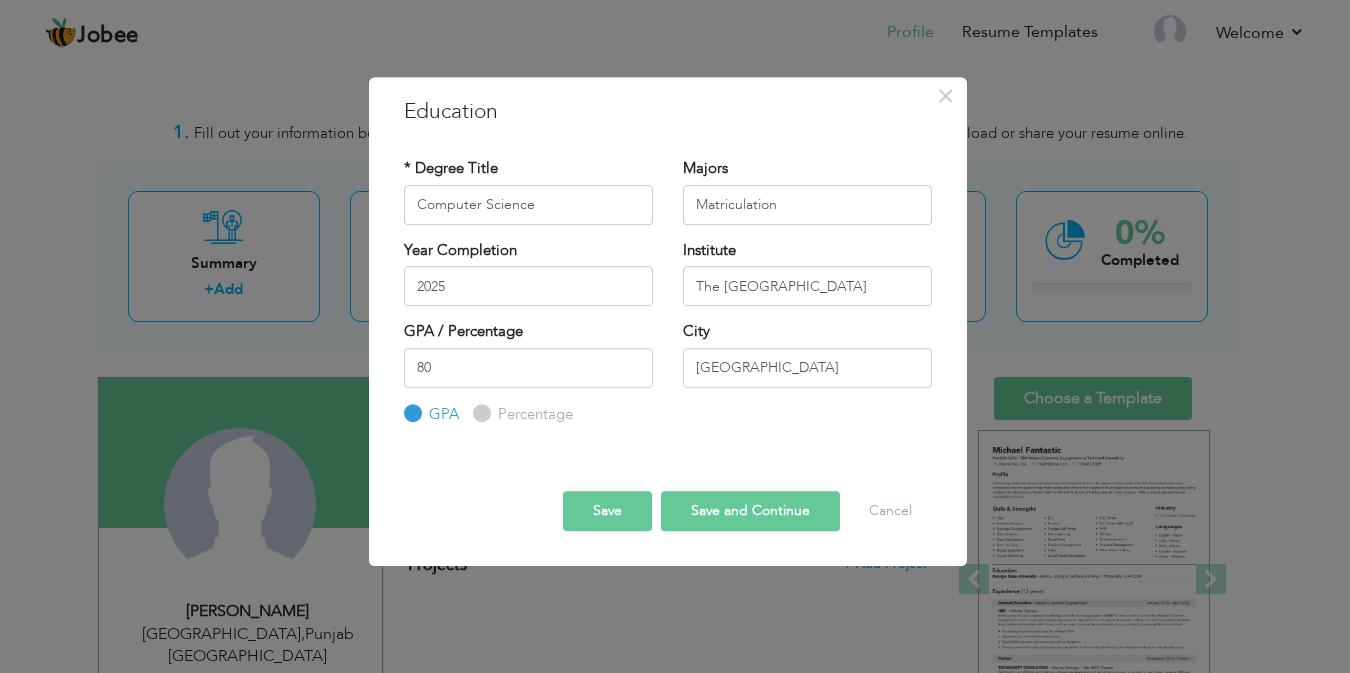 radio on "true" 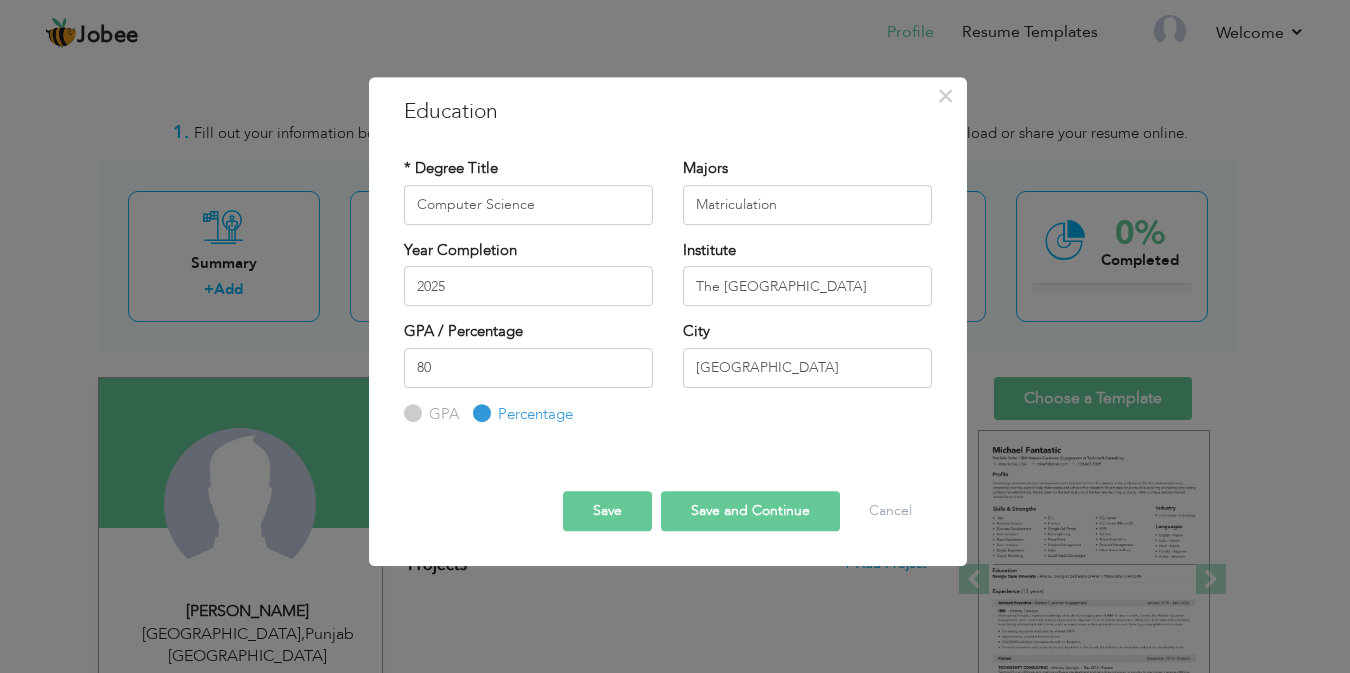 click on "Save and Continue" at bounding box center (750, 511) 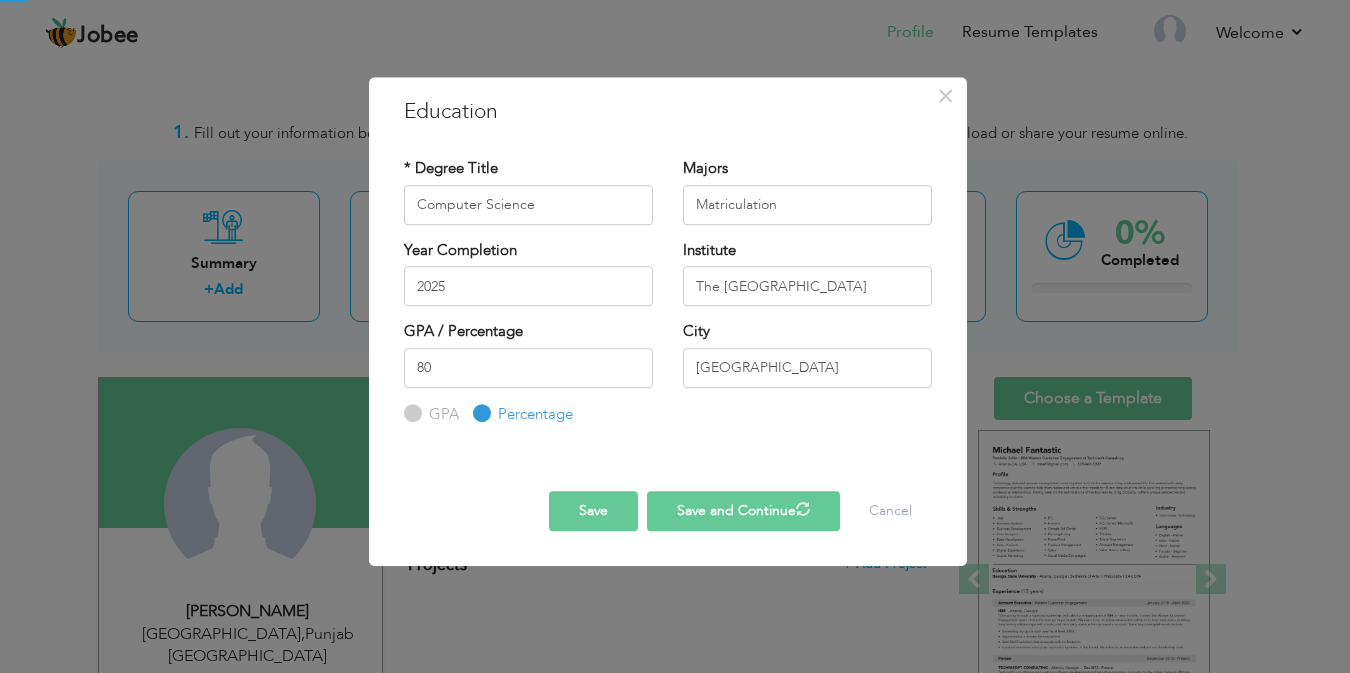 type 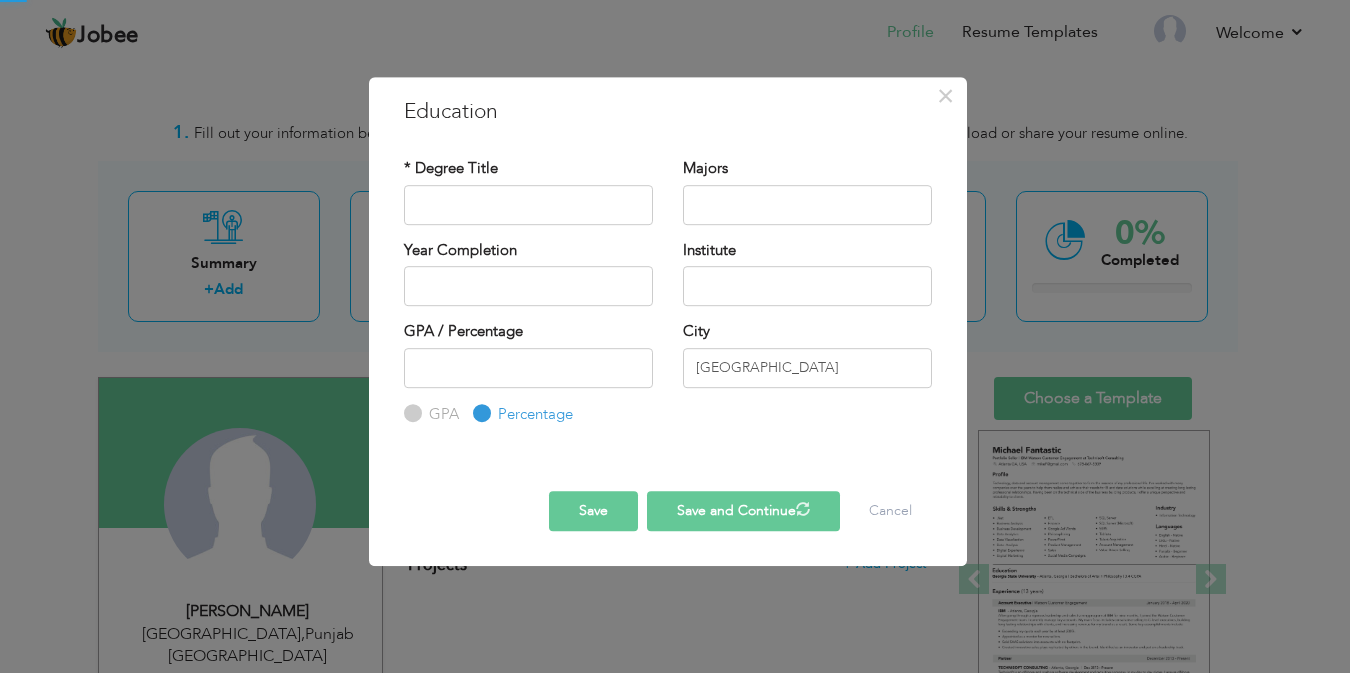 radio on "true" 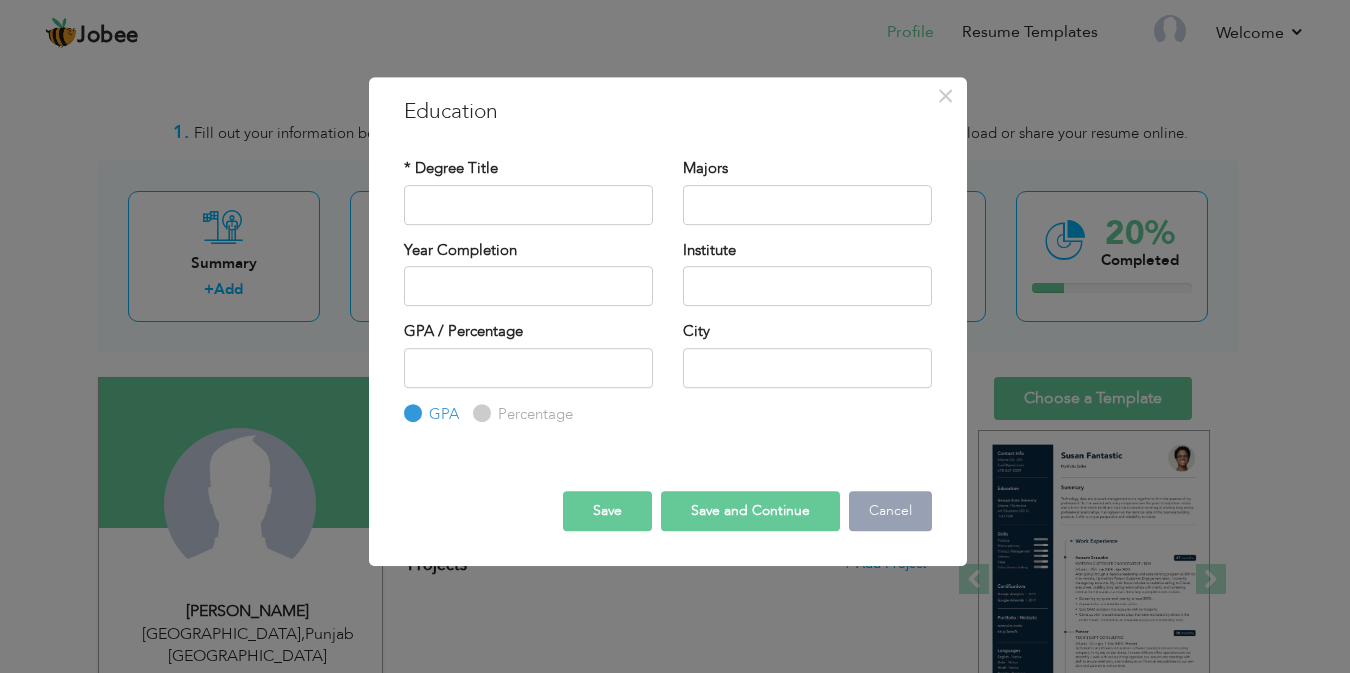 type 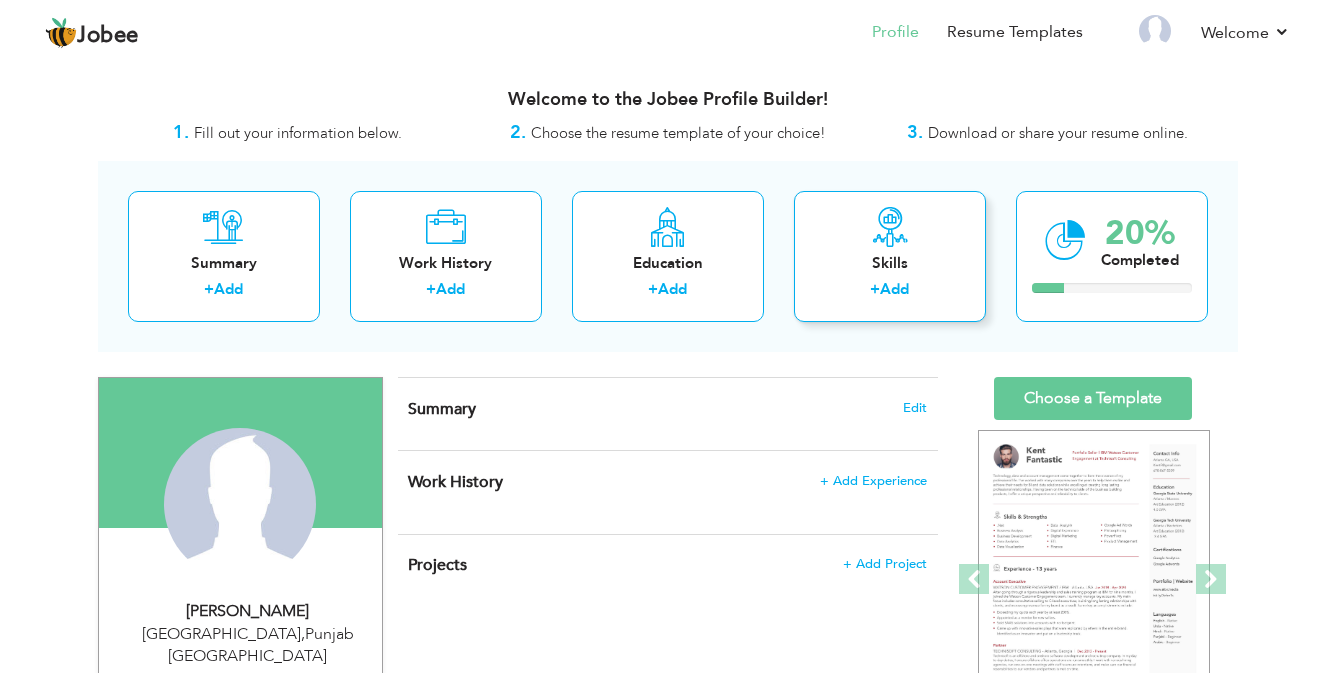 click on "Skills" at bounding box center [890, 263] 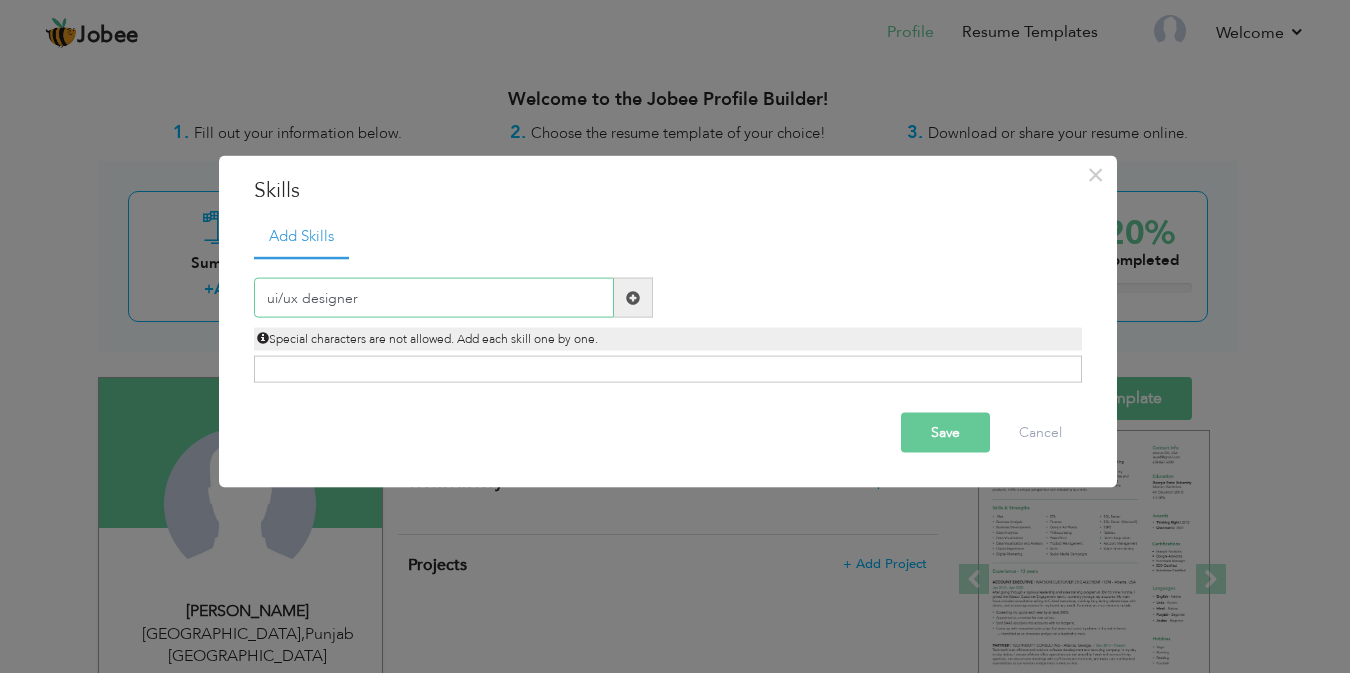 type on "ui/ux designer" 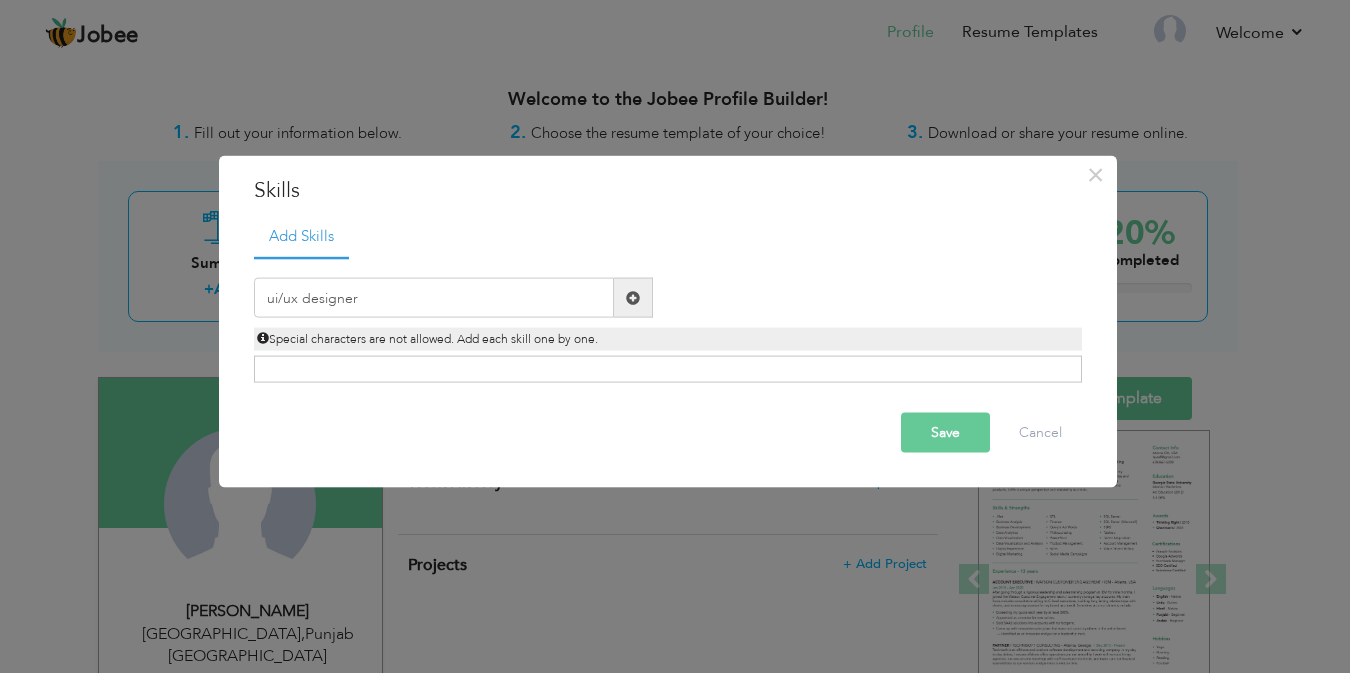 click on "Save" at bounding box center [945, 433] 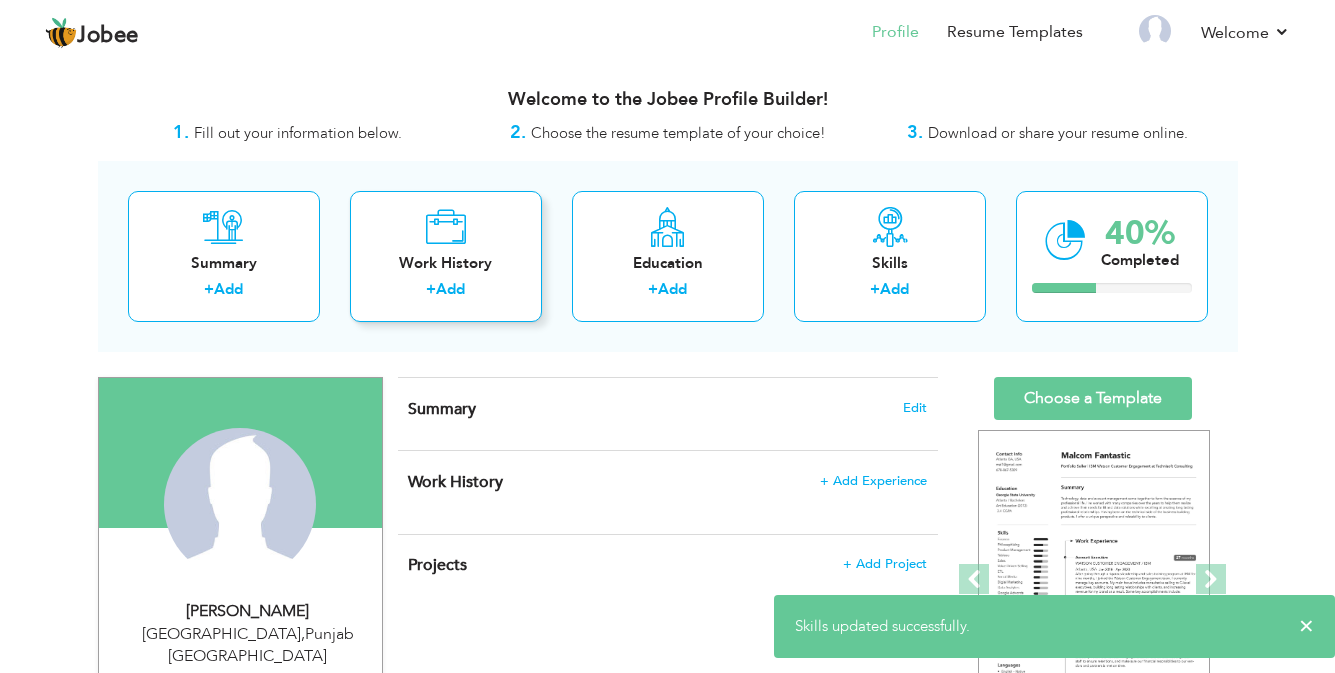 click on "Work History" at bounding box center [446, 263] 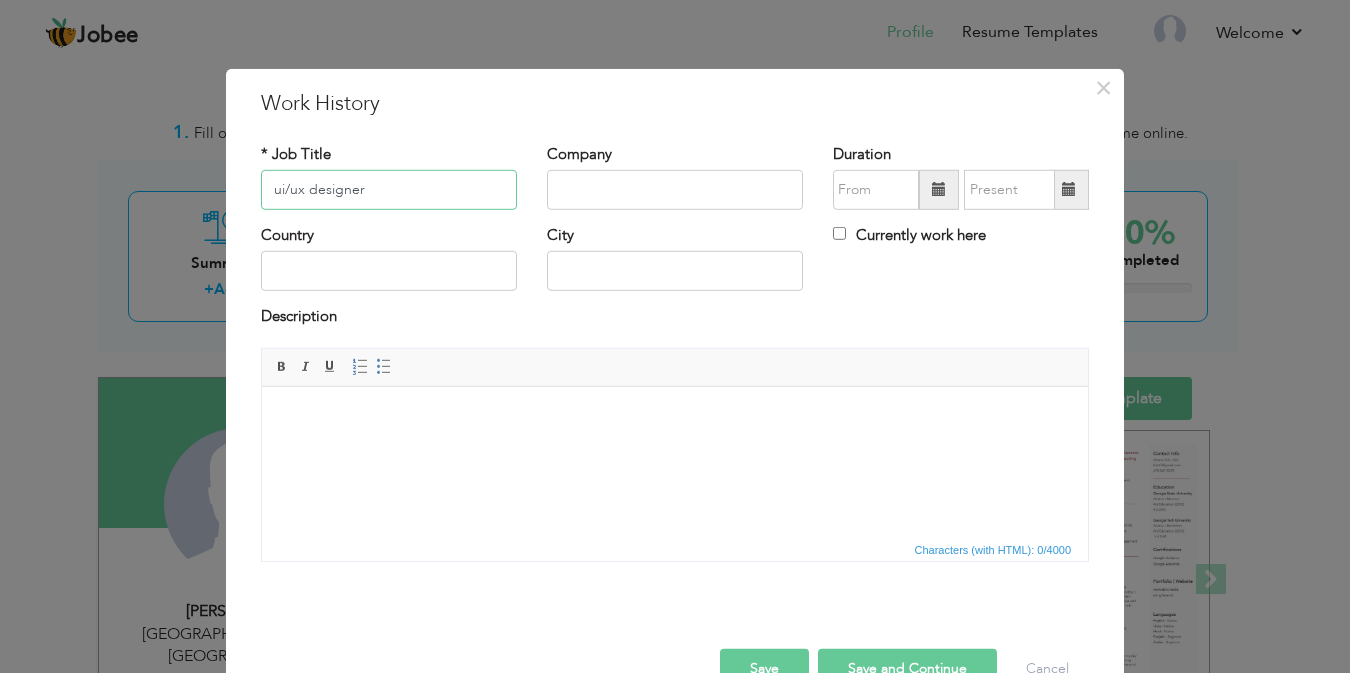 type on "ui/ux designer" 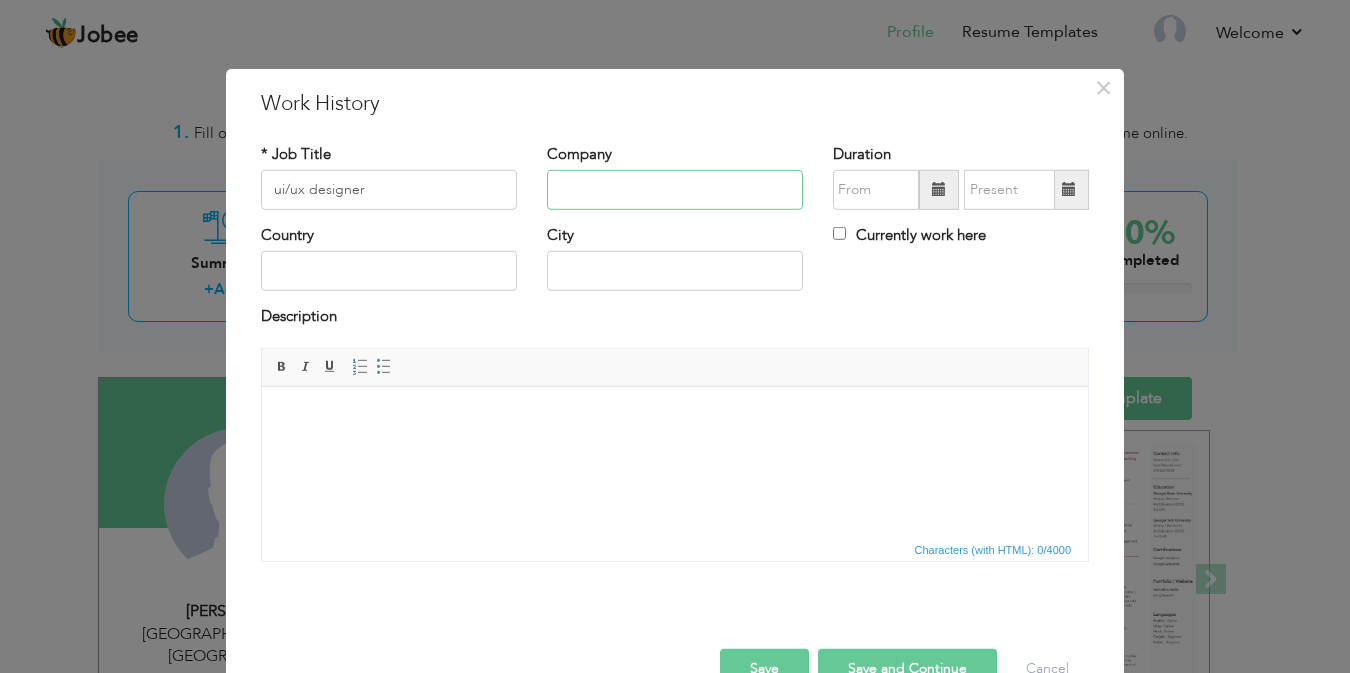click at bounding box center (675, 190) 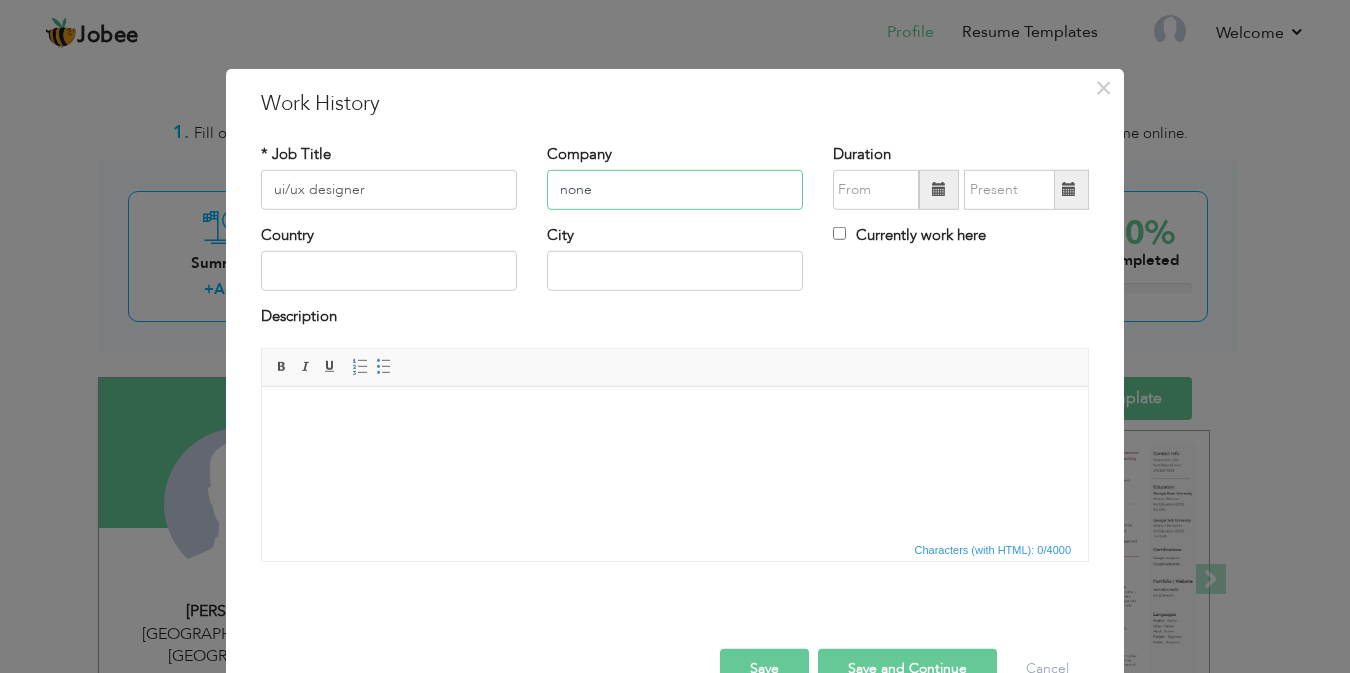 type on "none" 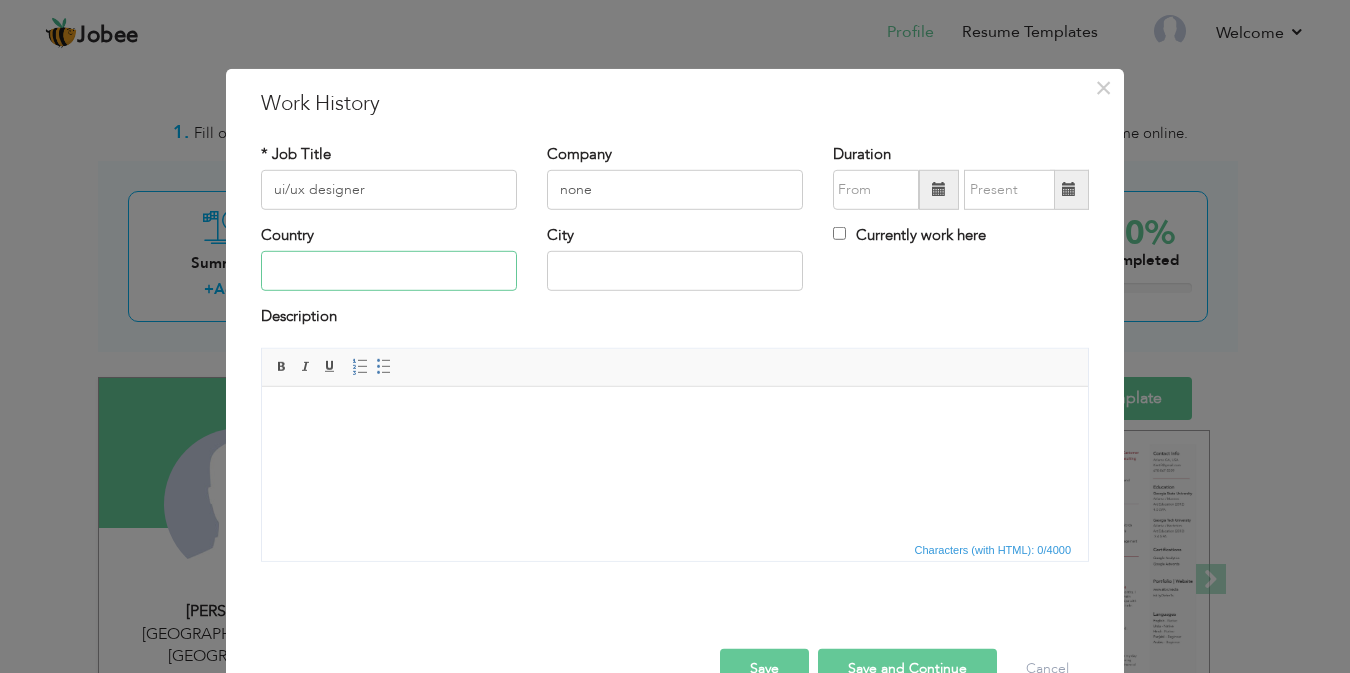 click at bounding box center [389, 271] 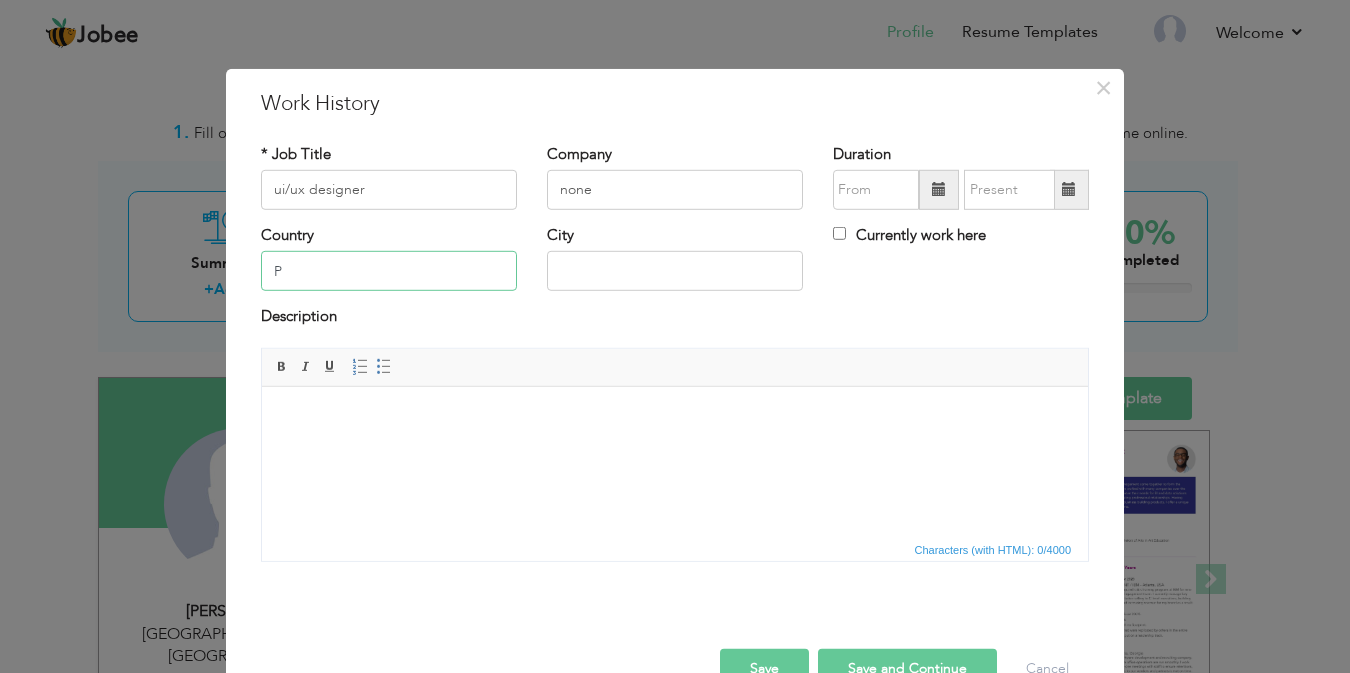 type on "[GEOGRAPHIC_DATA]" 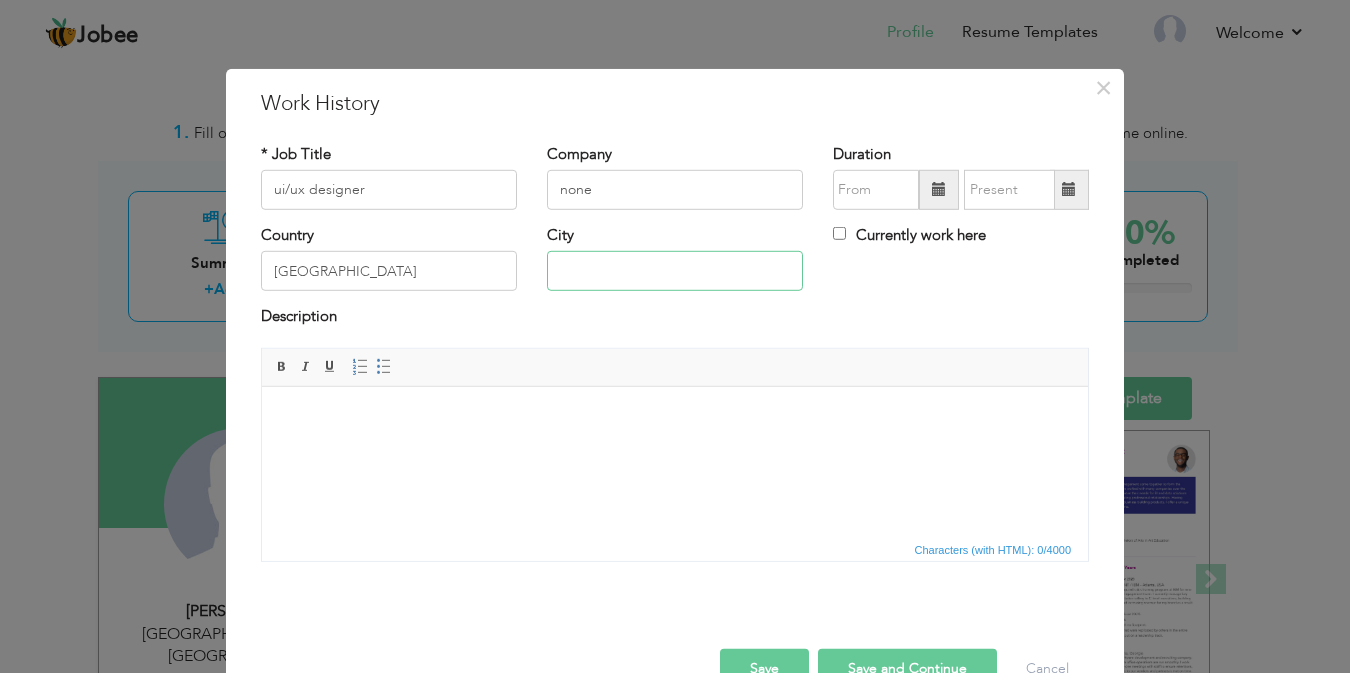 type on "[GEOGRAPHIC_DATA]" 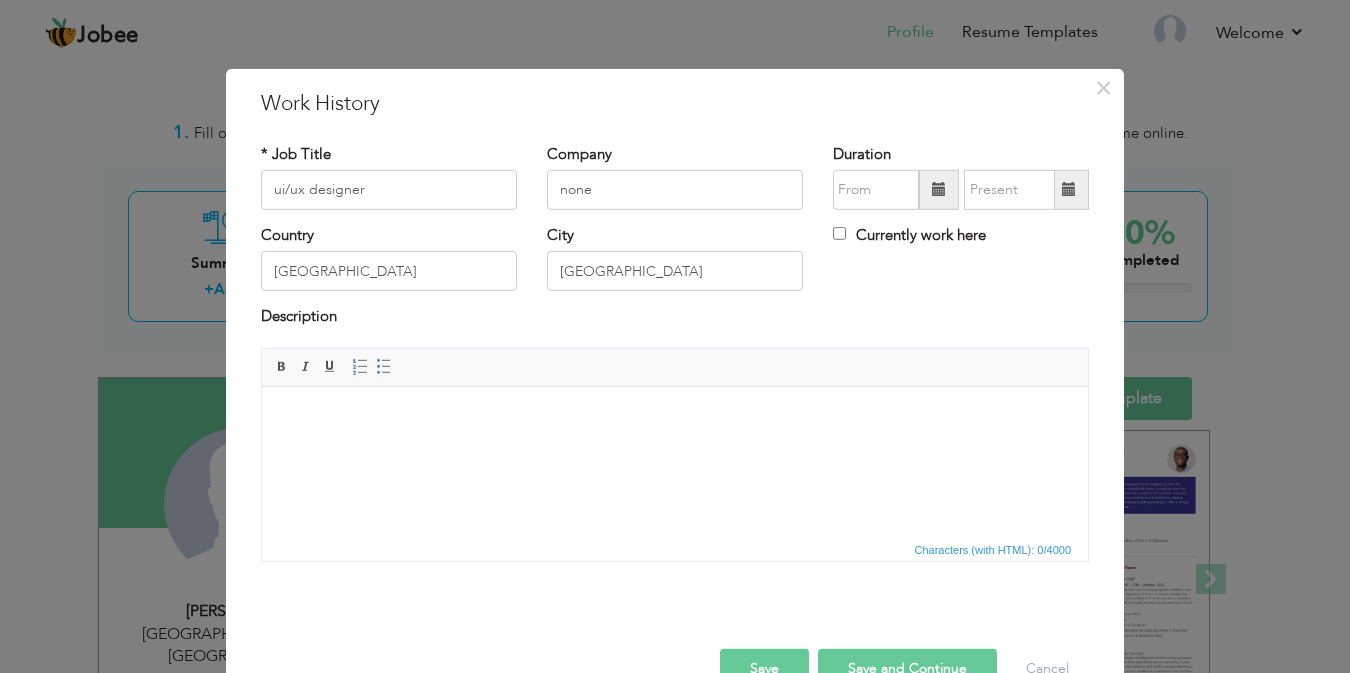 click at bounding box center [675, 416] 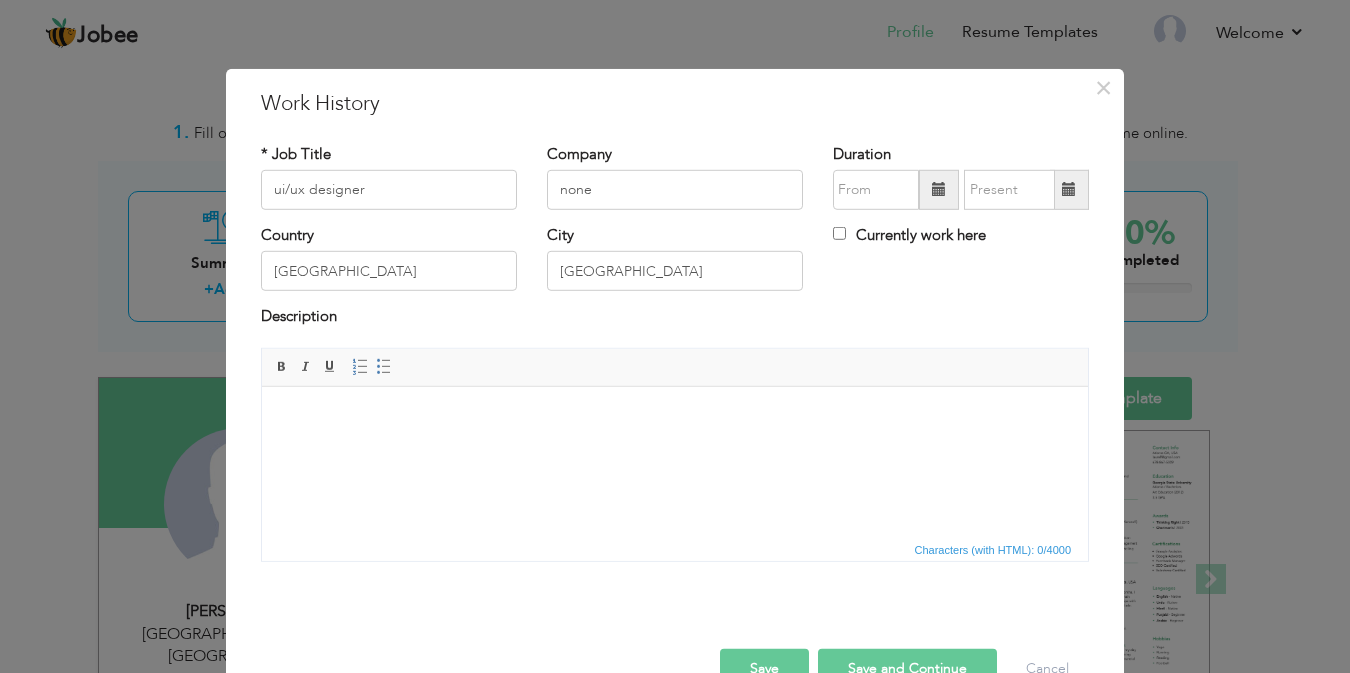 type 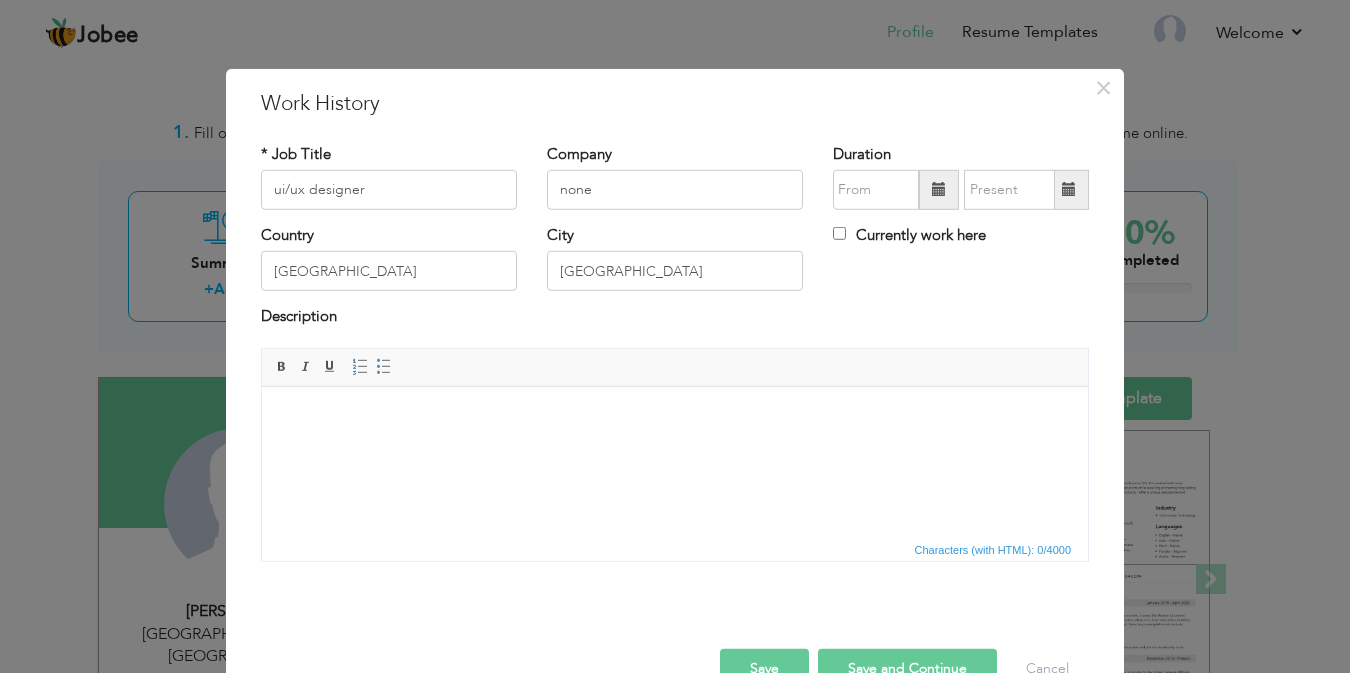 click at bounding box center [675, 416] 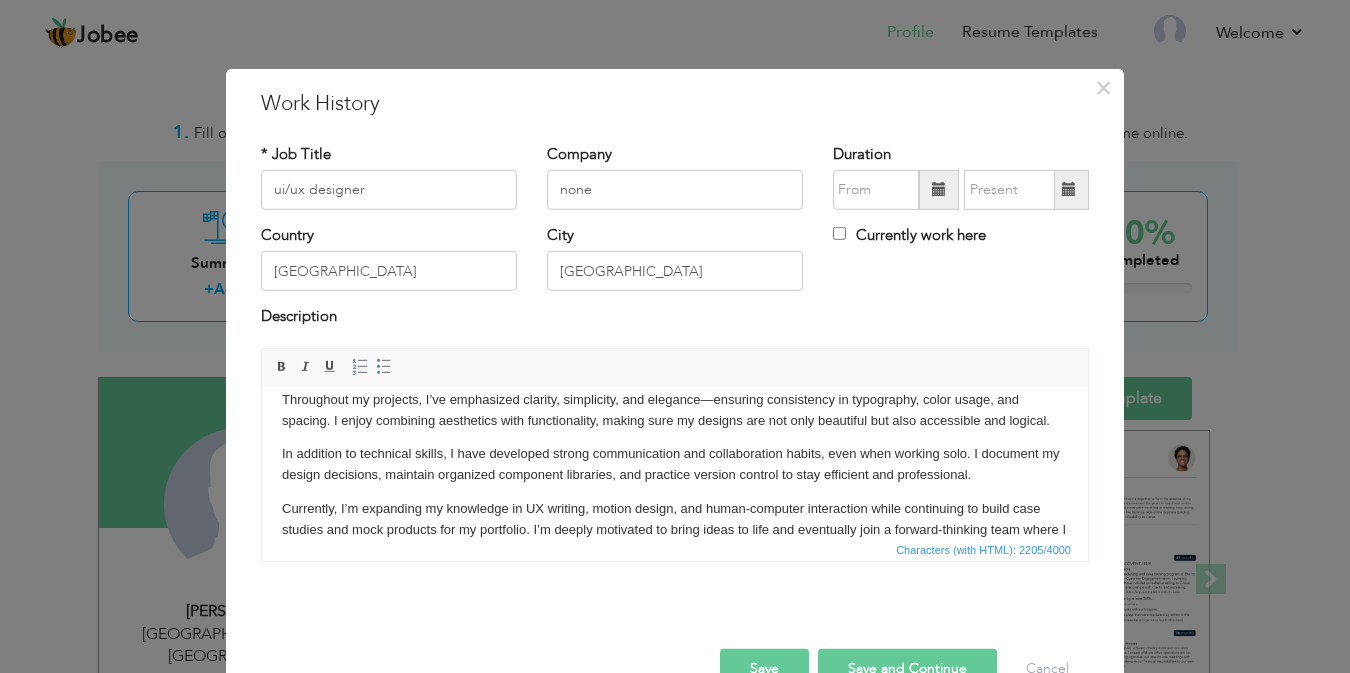 click on "Save and Continue" at bounding box center (907, 669) 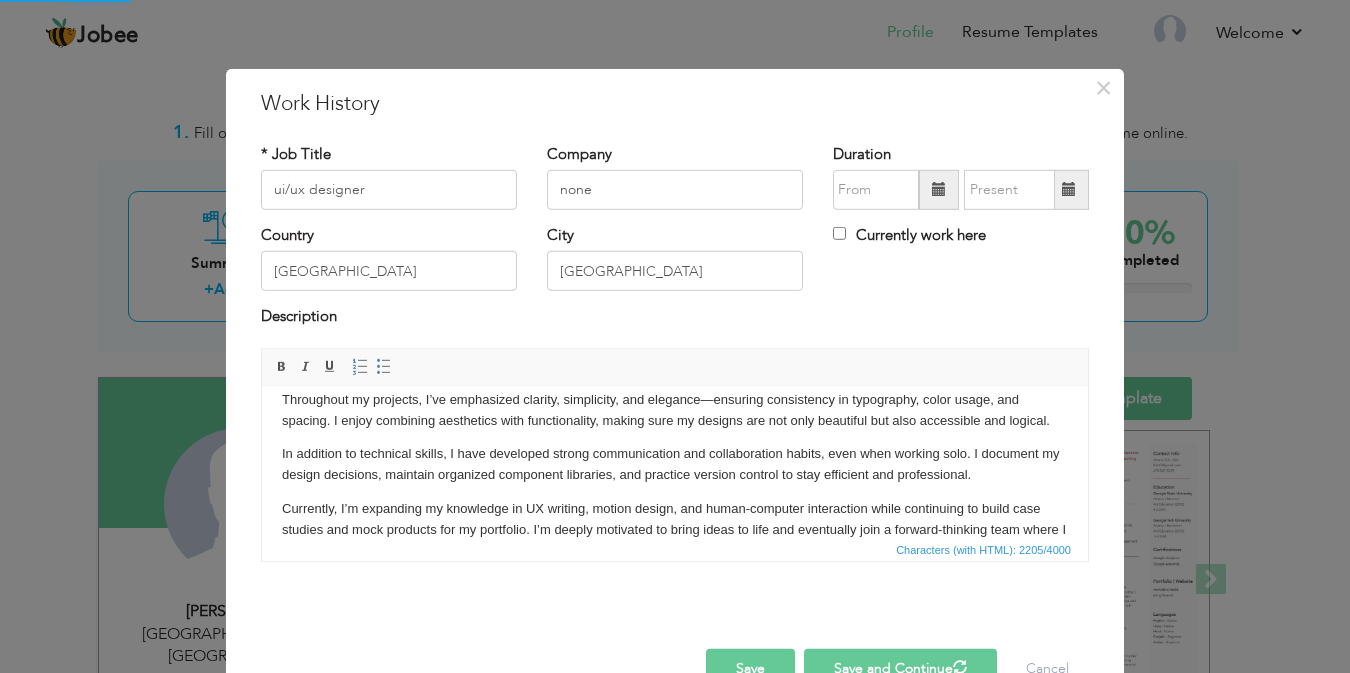 type 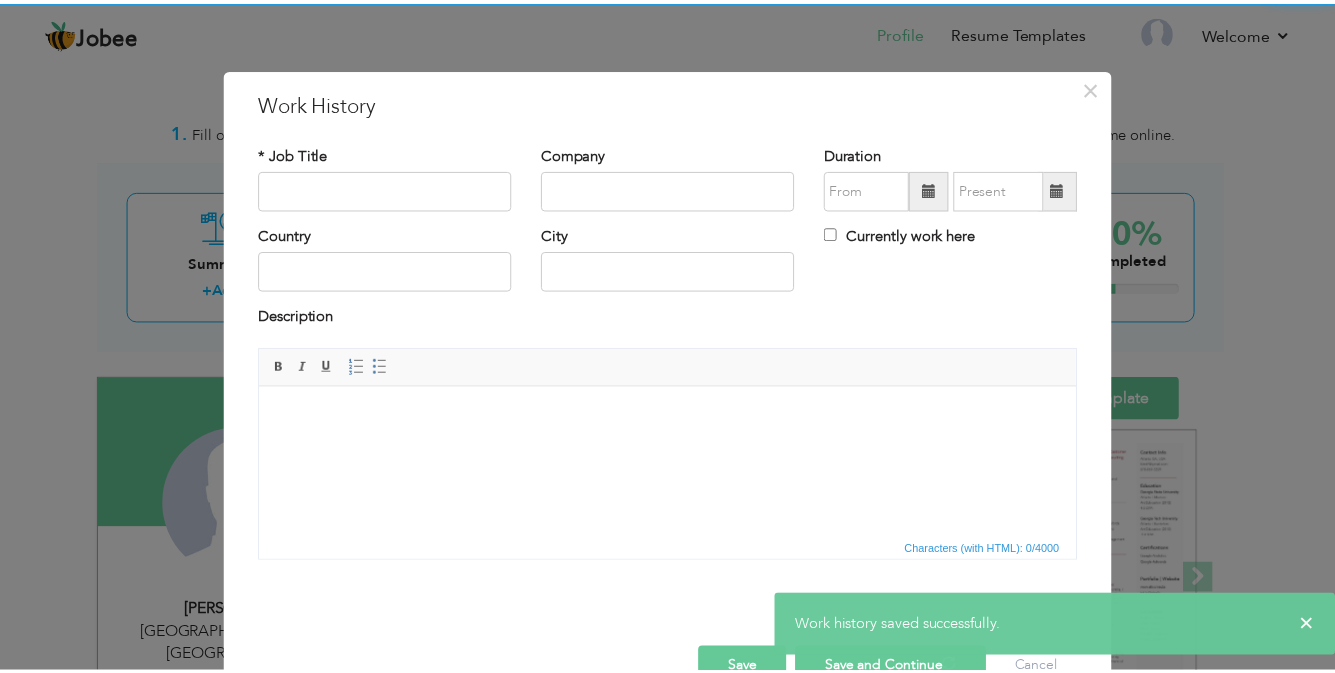 scroll, scrollTop: 0, scrollLeft: 0, axis: both 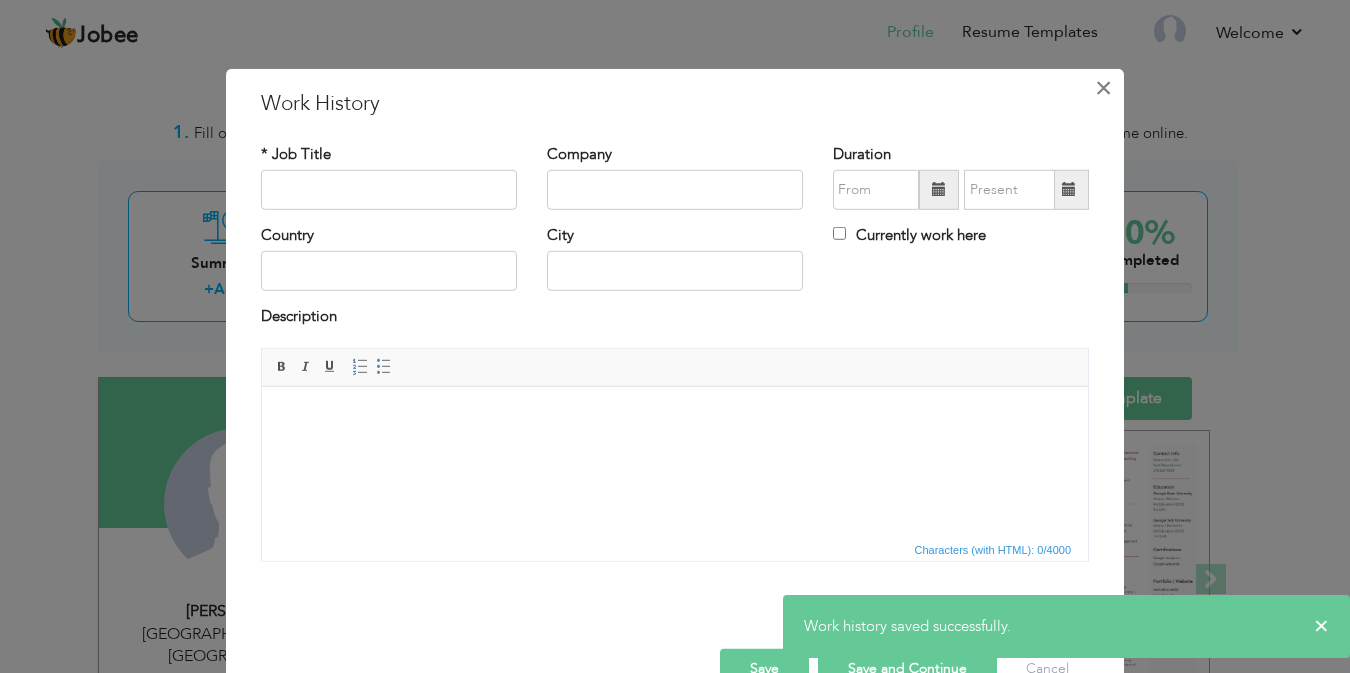 click on "×" at bounding box center [1103, 87] 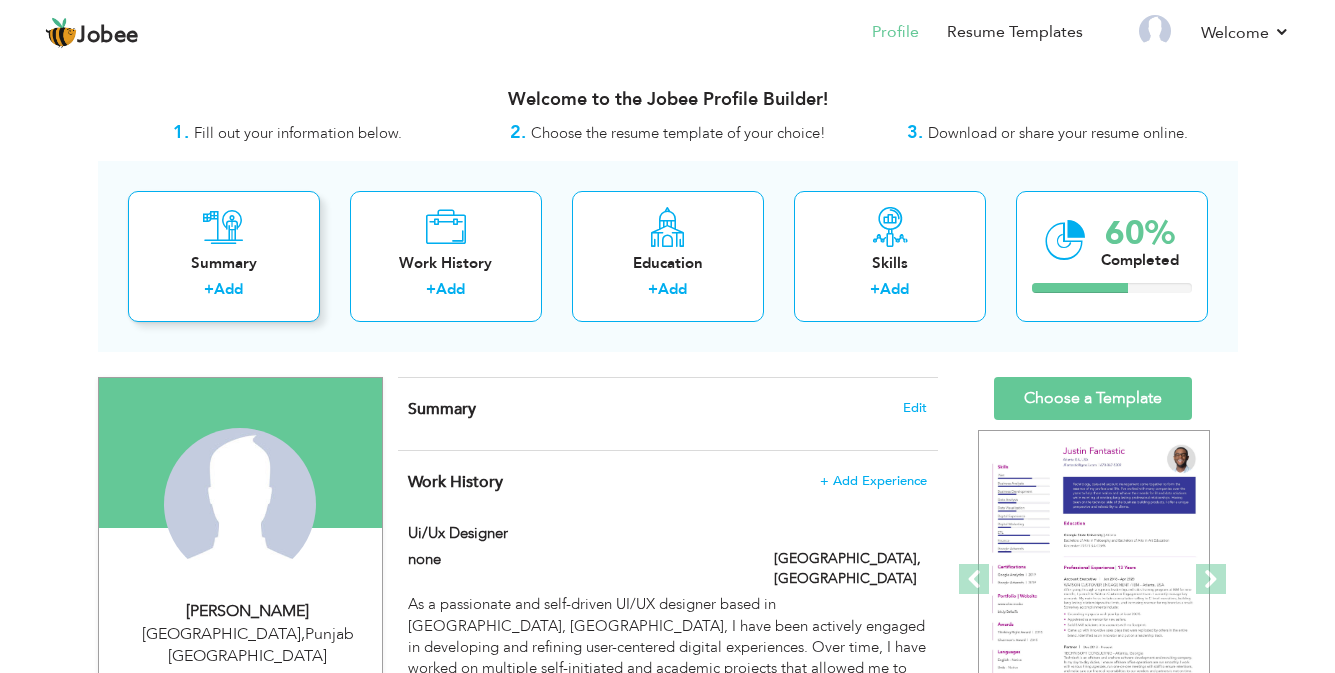 click on "Summary
+  Add" at bounding box center [224, 256] 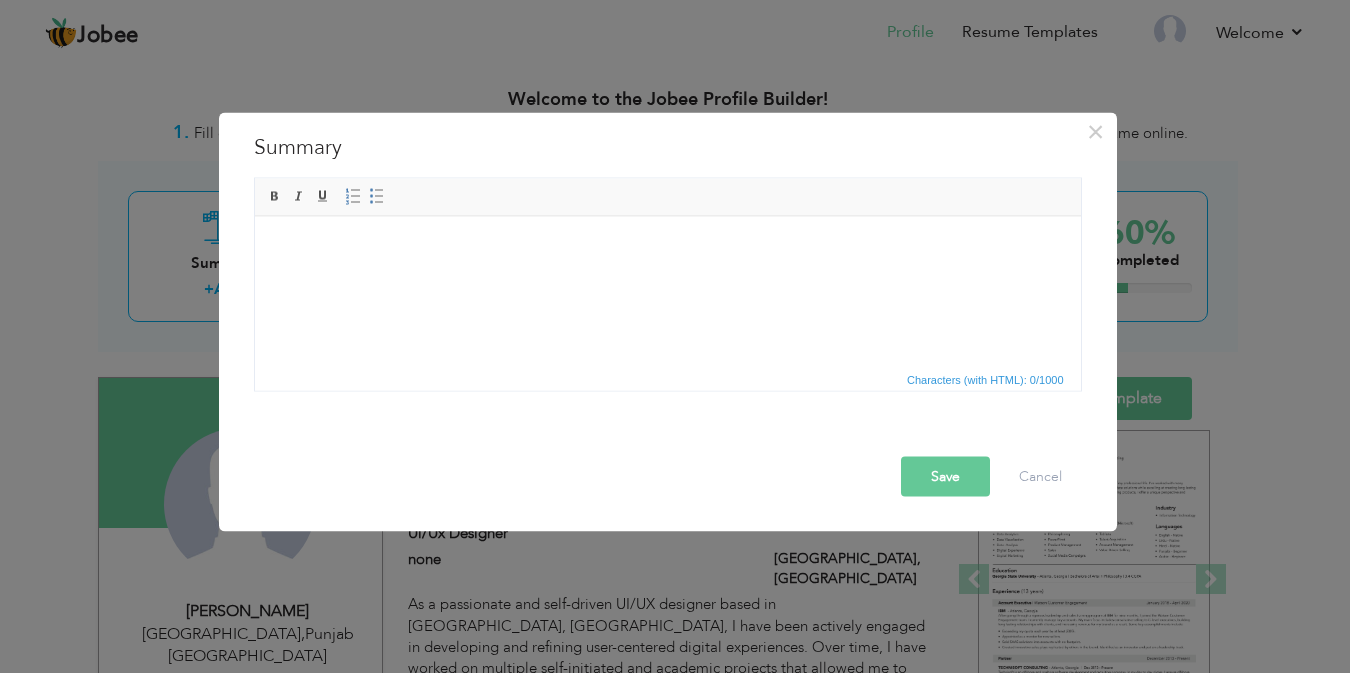 click at bounding box center (667, 246) 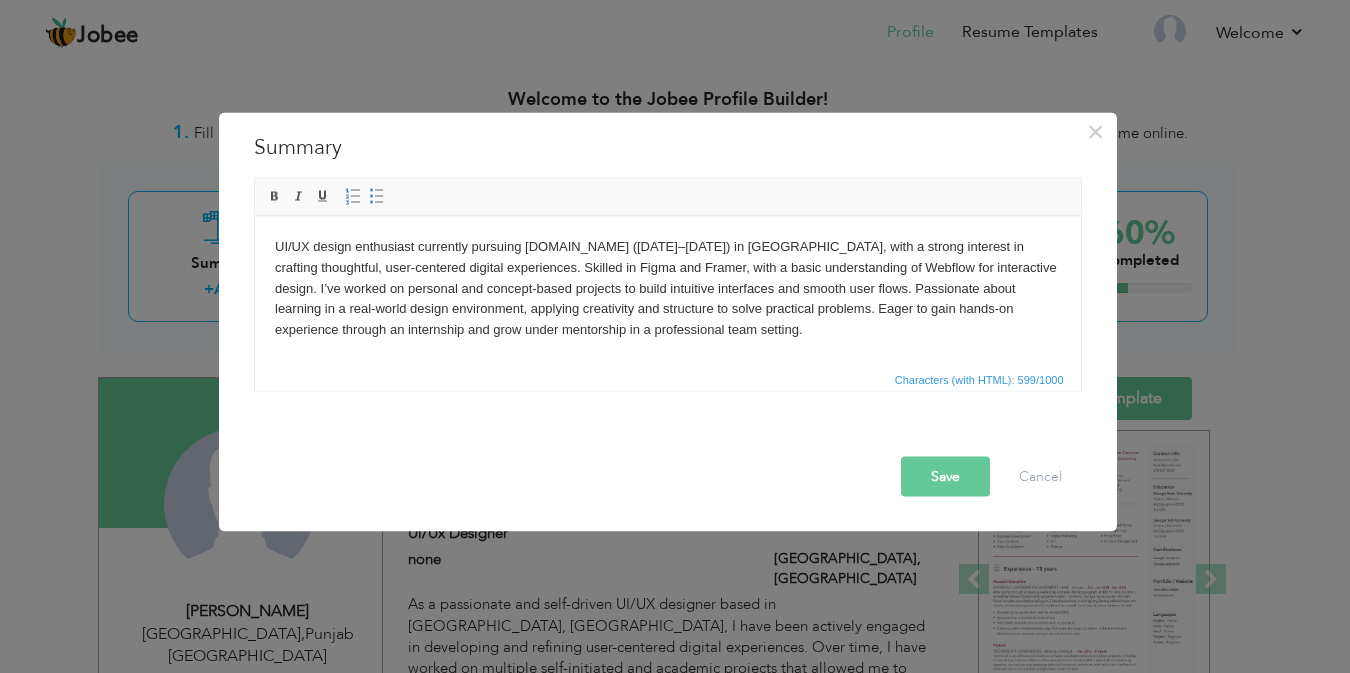 click on "Save" at bounding box center [945, 476] 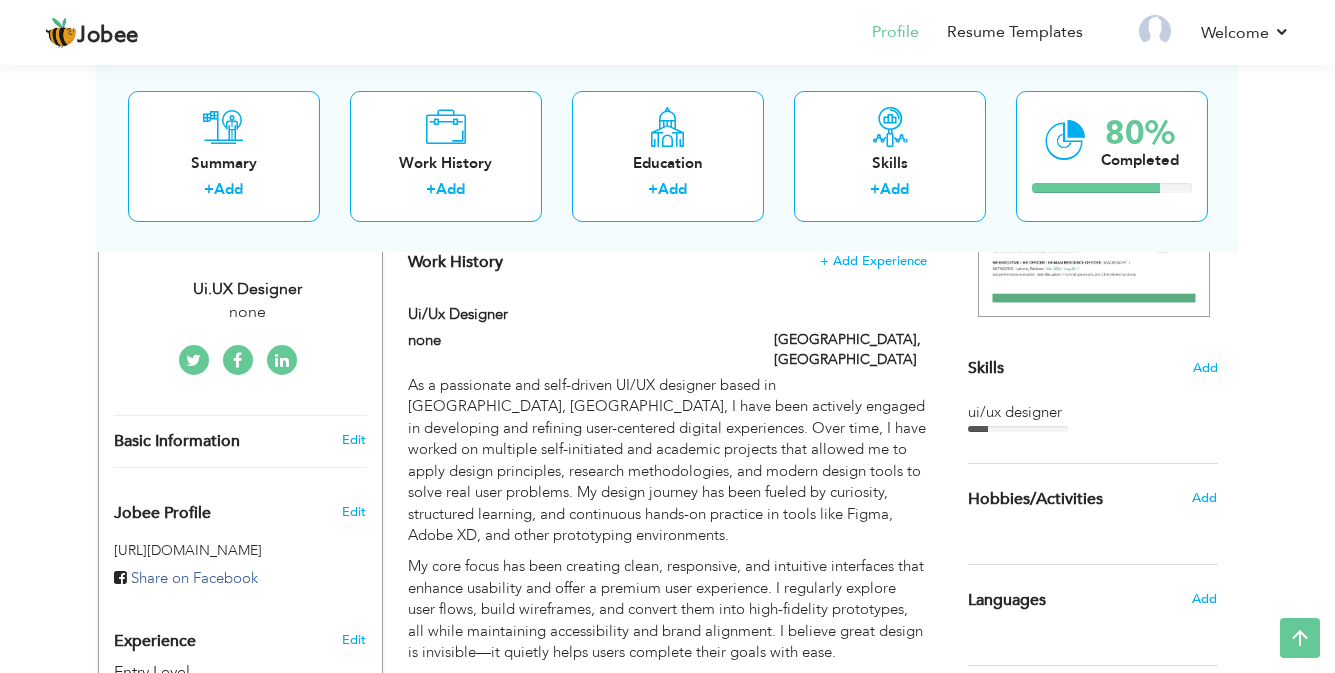 scroll, scrollTop: 423, scrollLeft: 0, axis: vertical 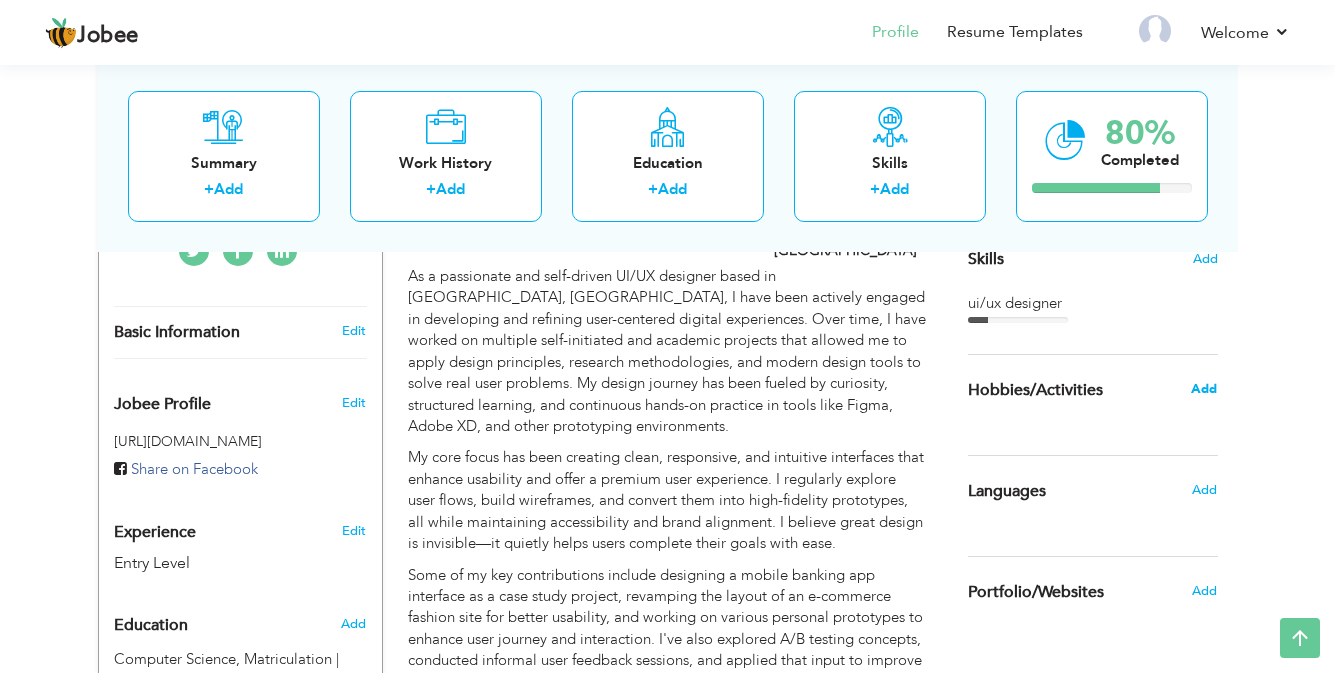 click on "Add" at bounding box center [1204, 389] 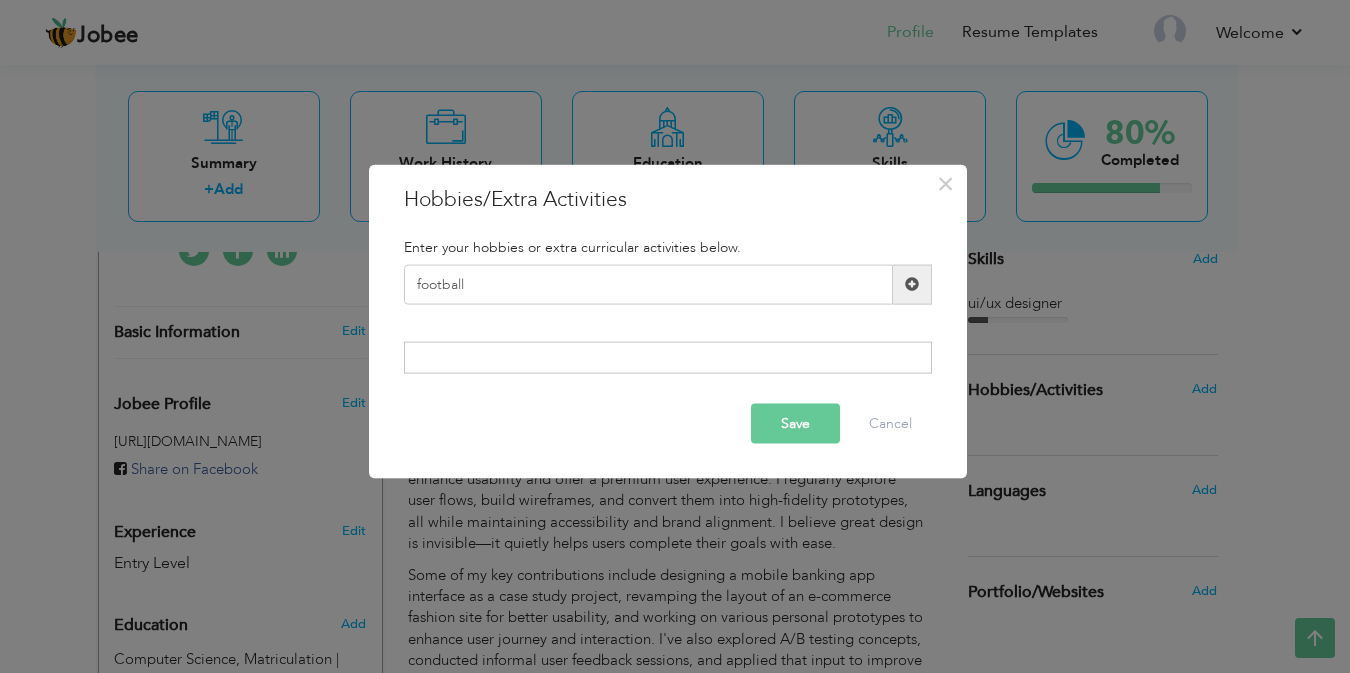 click on "×
Hobbies/Extra Activities
Enter your hobbies or extra curricular activities below.
football
Duplicate entry" at bounding box center (675, 336) 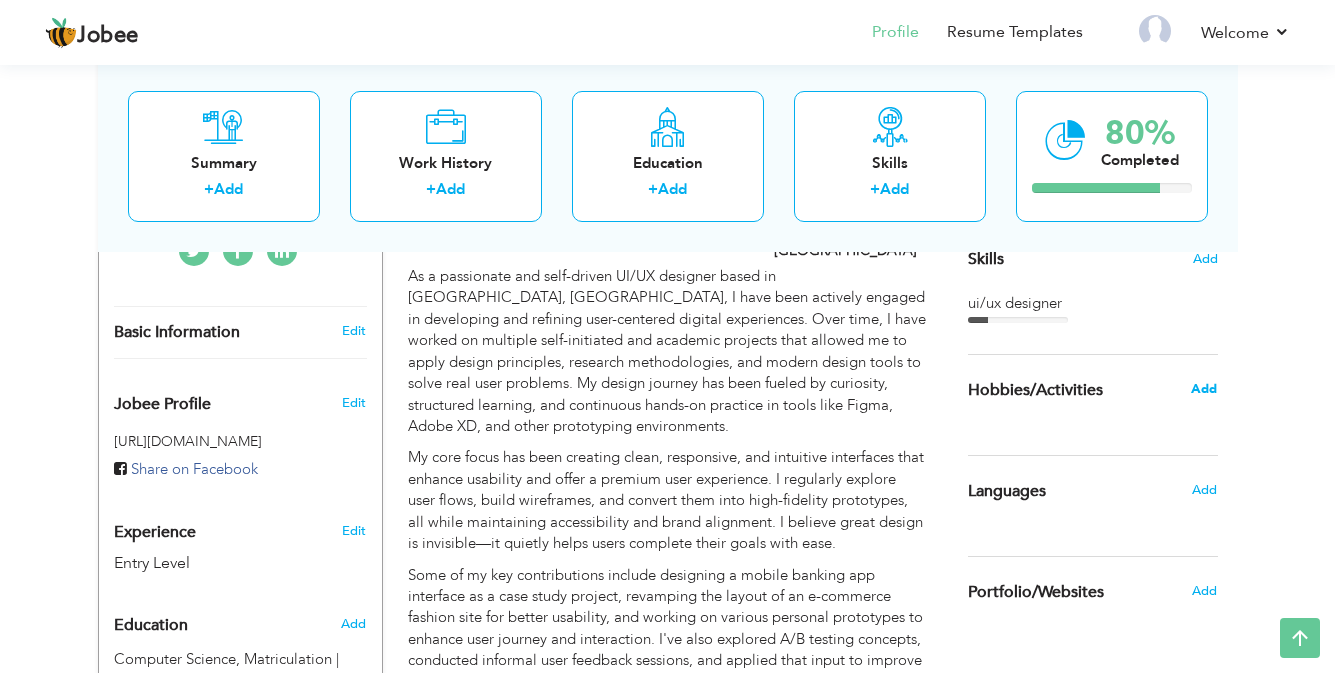 click on "Add" at bounding box center [1204, 389] 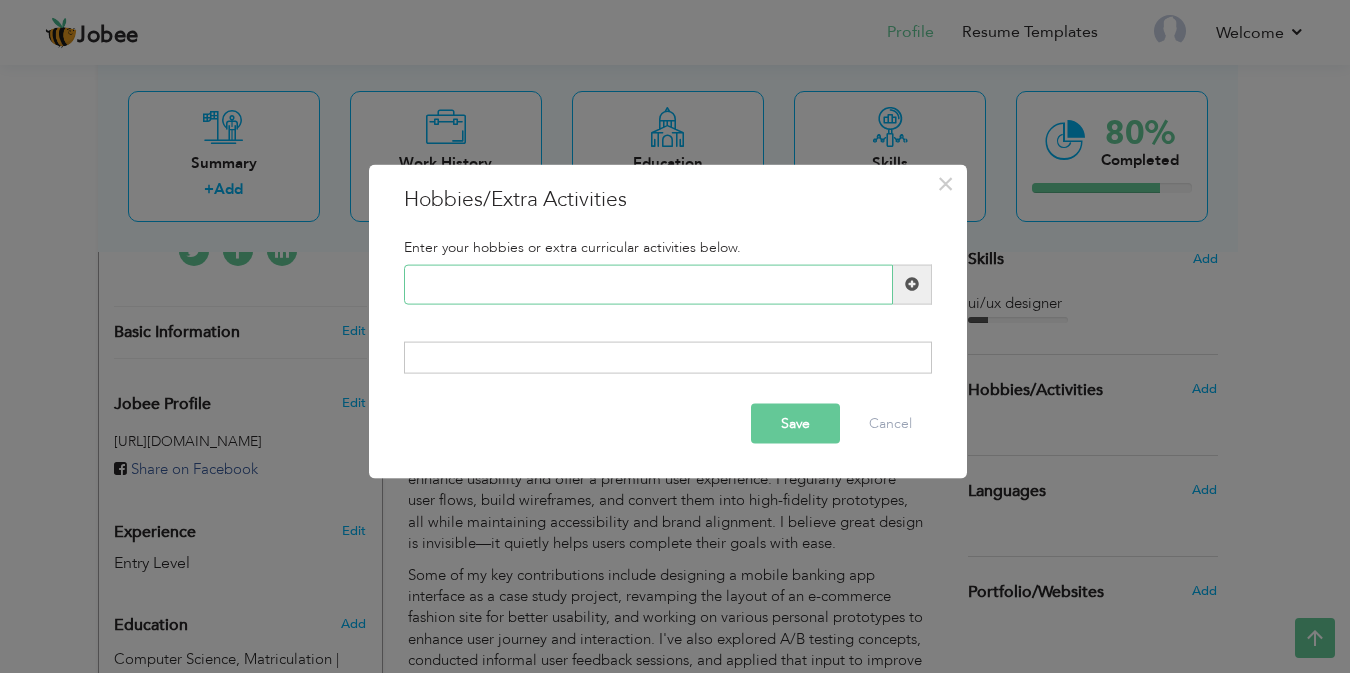drag, startPoint x: 1205, startPoint y: 392, endPoint x: 1026, endPoint y: 377, distance: 179.6274 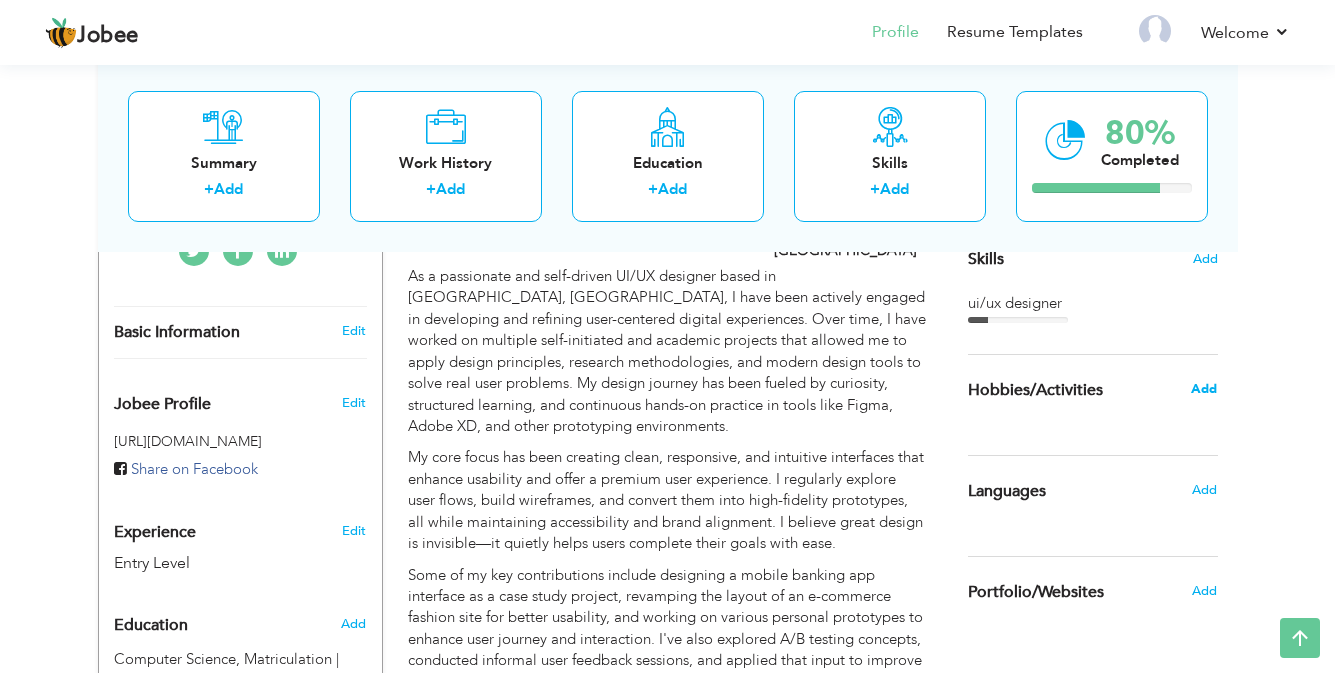 click on "Add" at bounding box center (1204, 389) 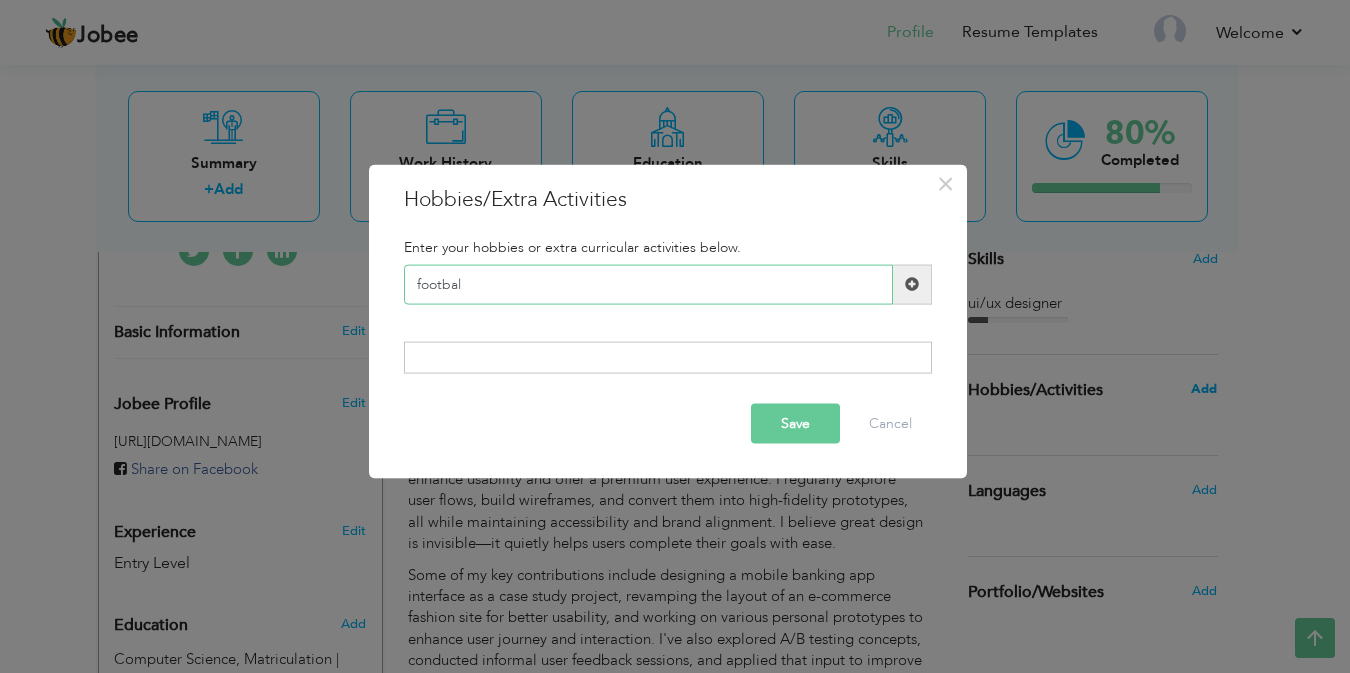 type on "football" 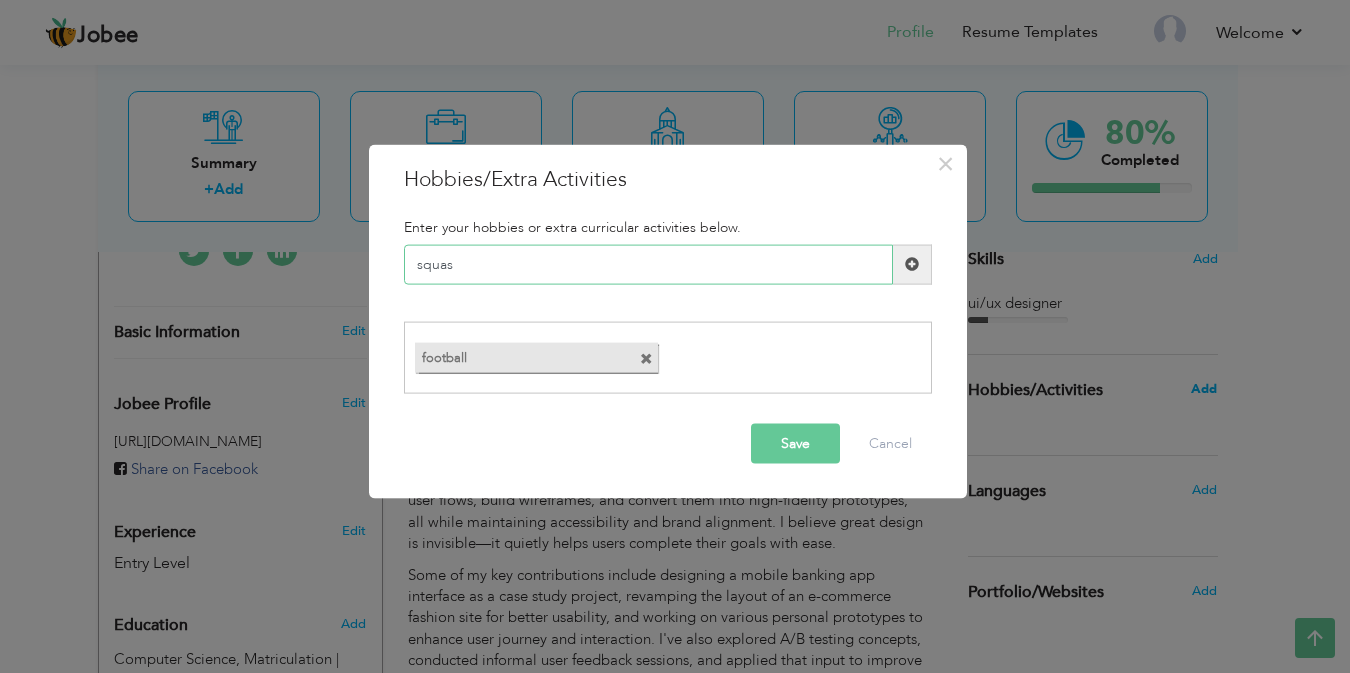 type on "squash" 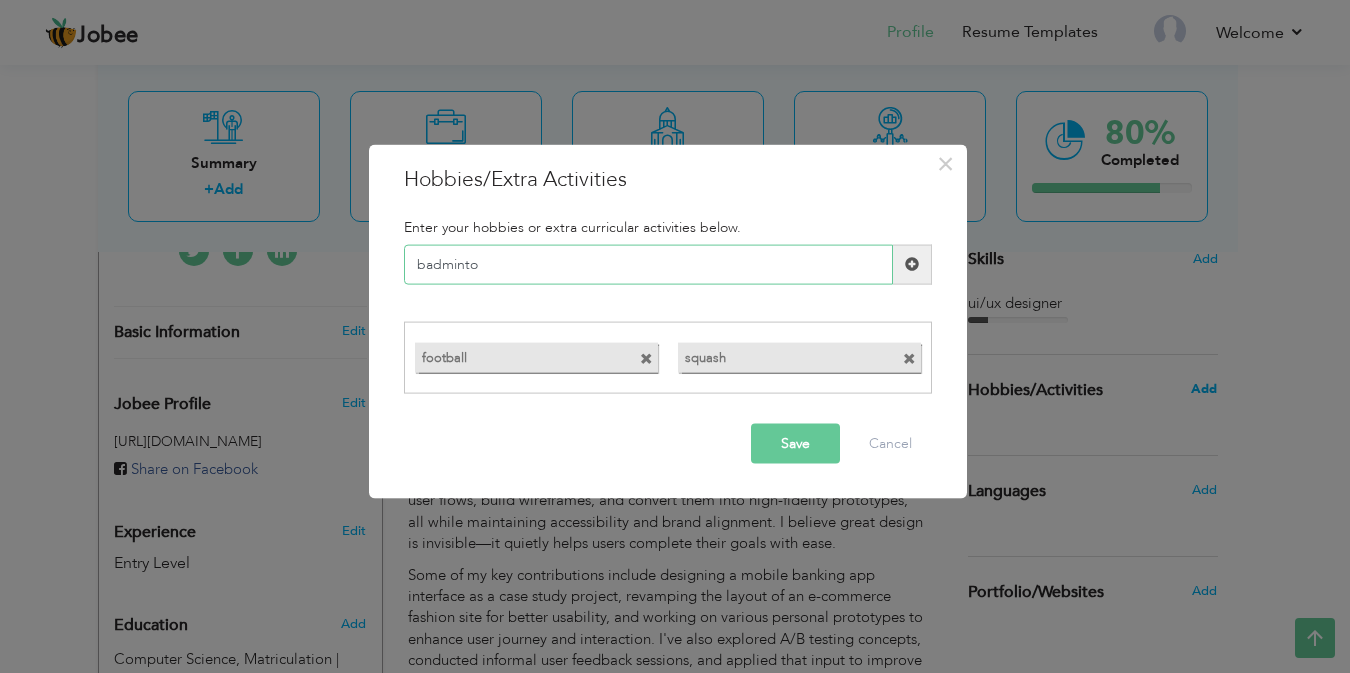 type on "badminton" 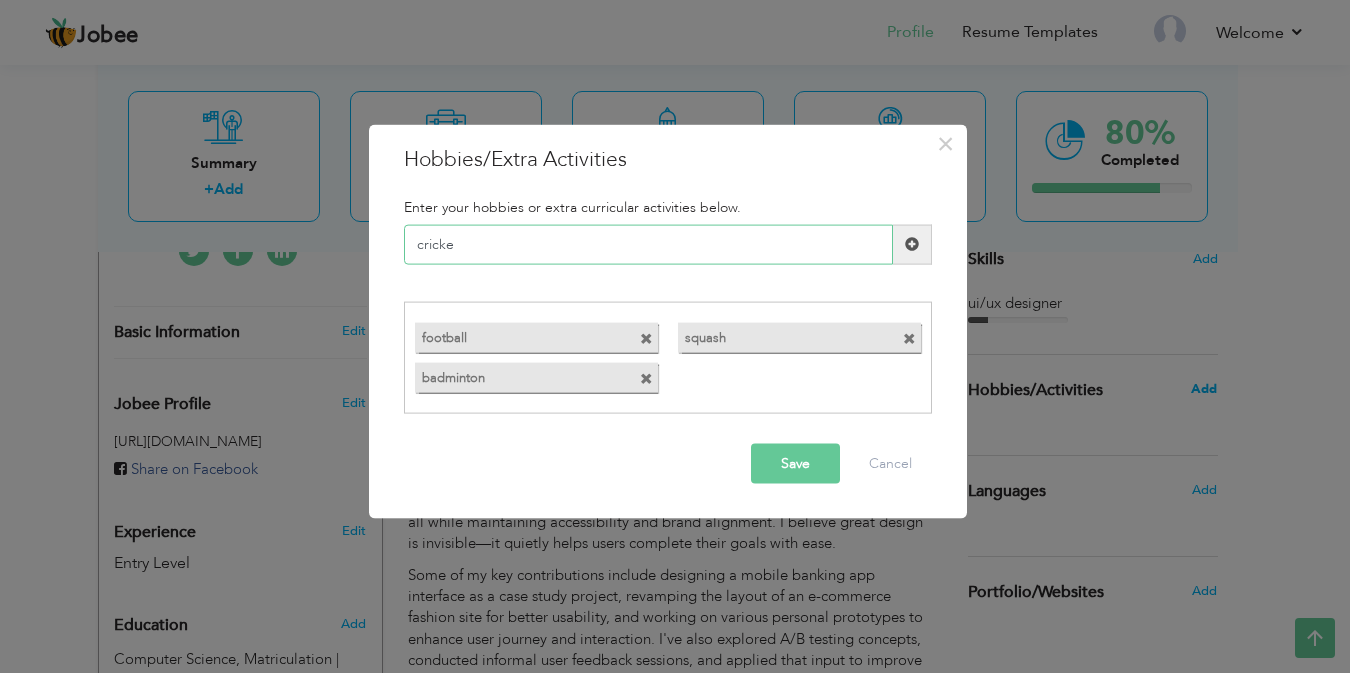 type on "cricket" 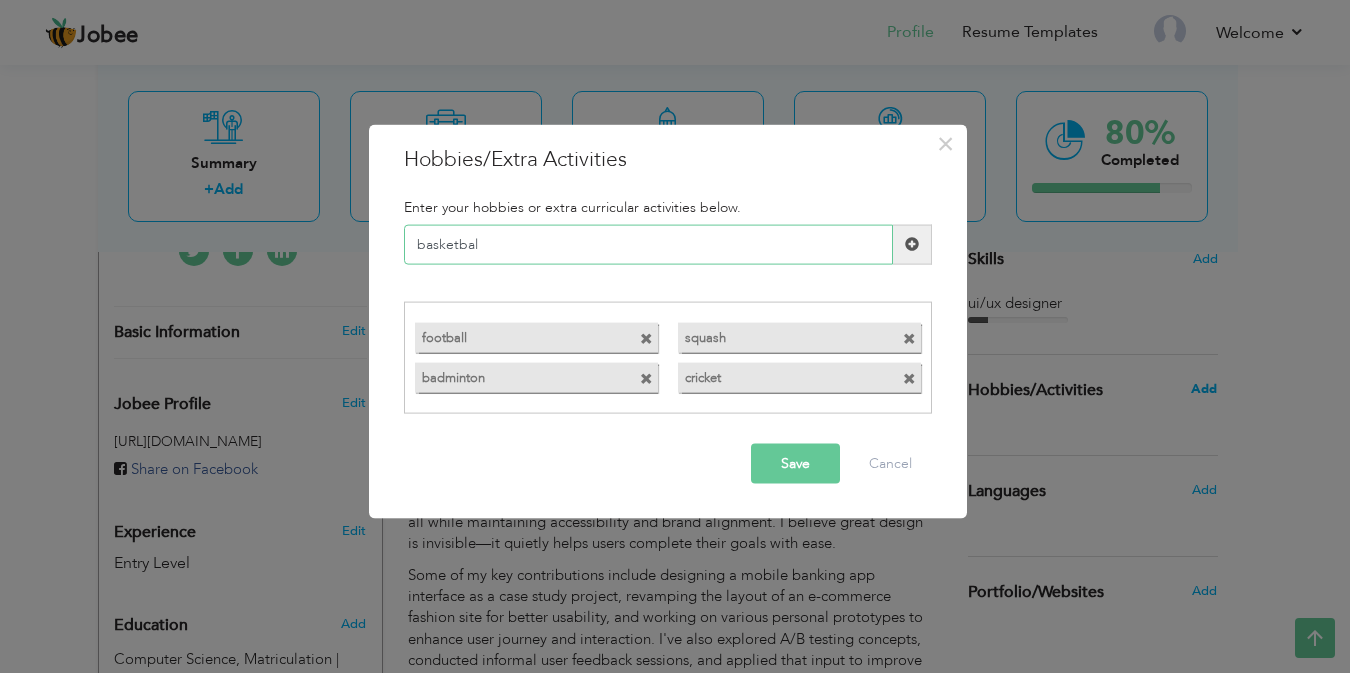 type on "basketball" 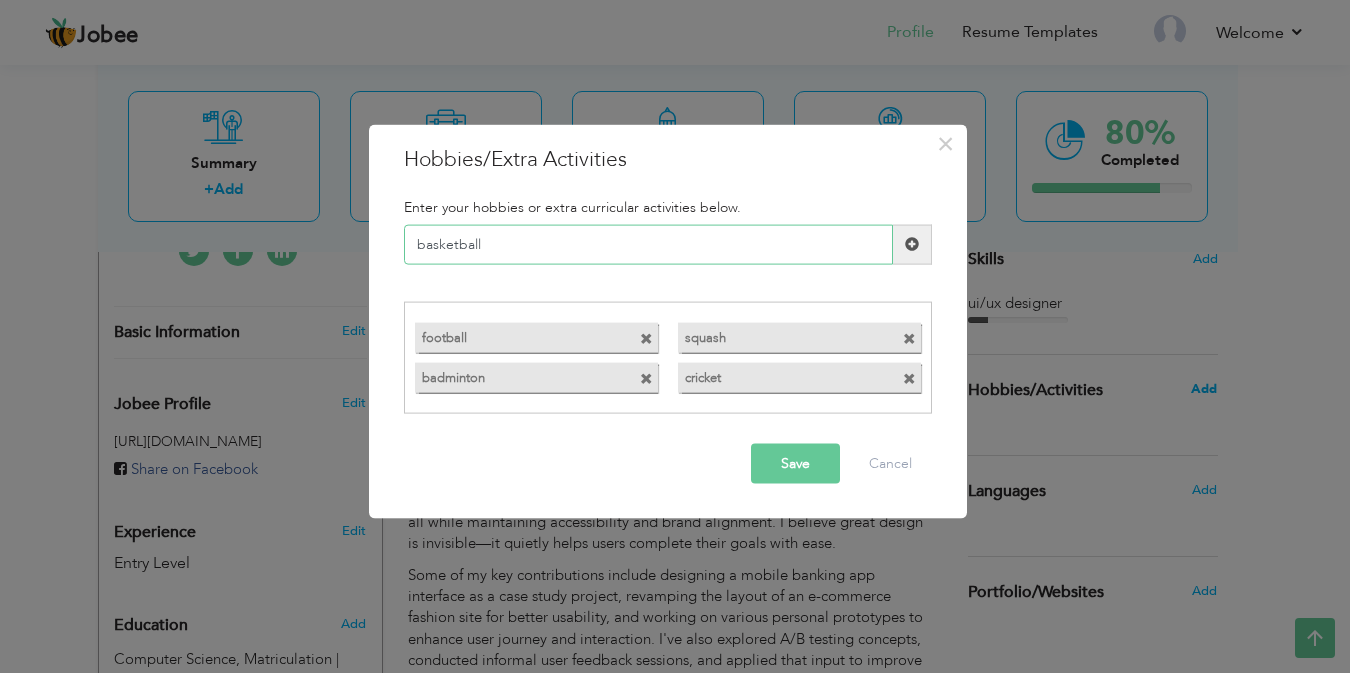 type 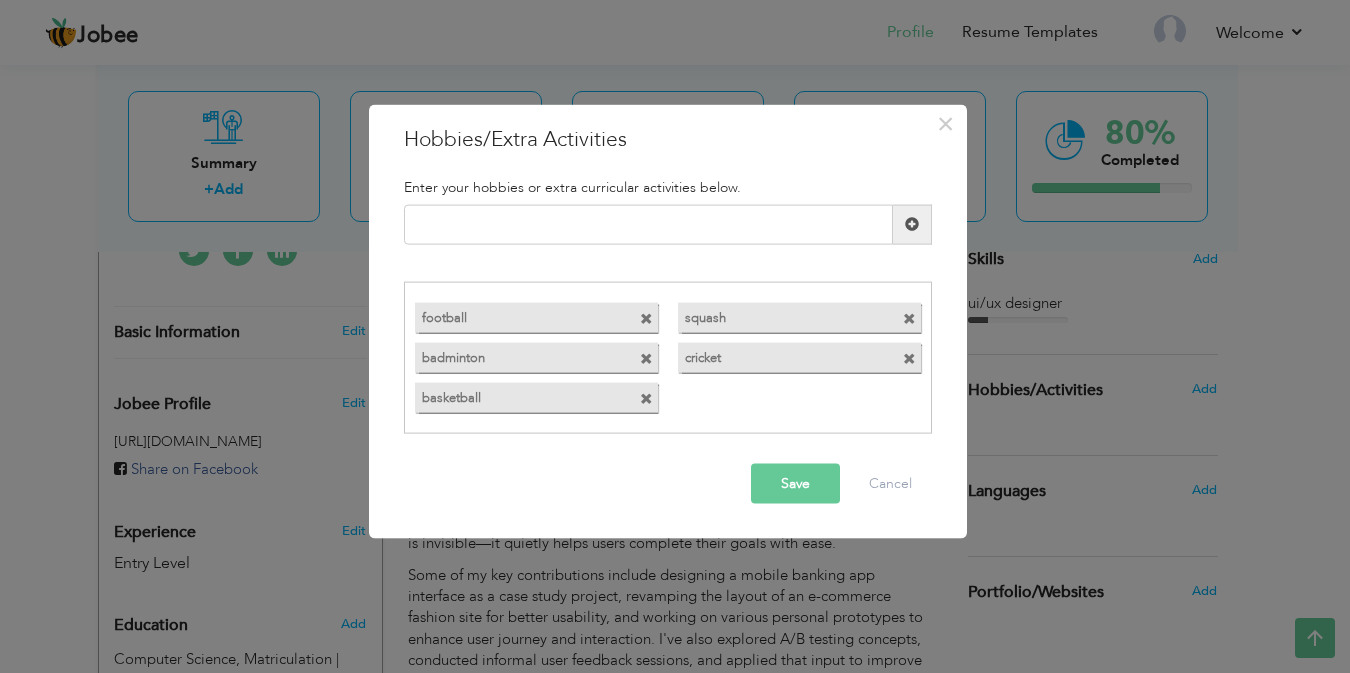 click on "Save" at bounding box center [795, 484] 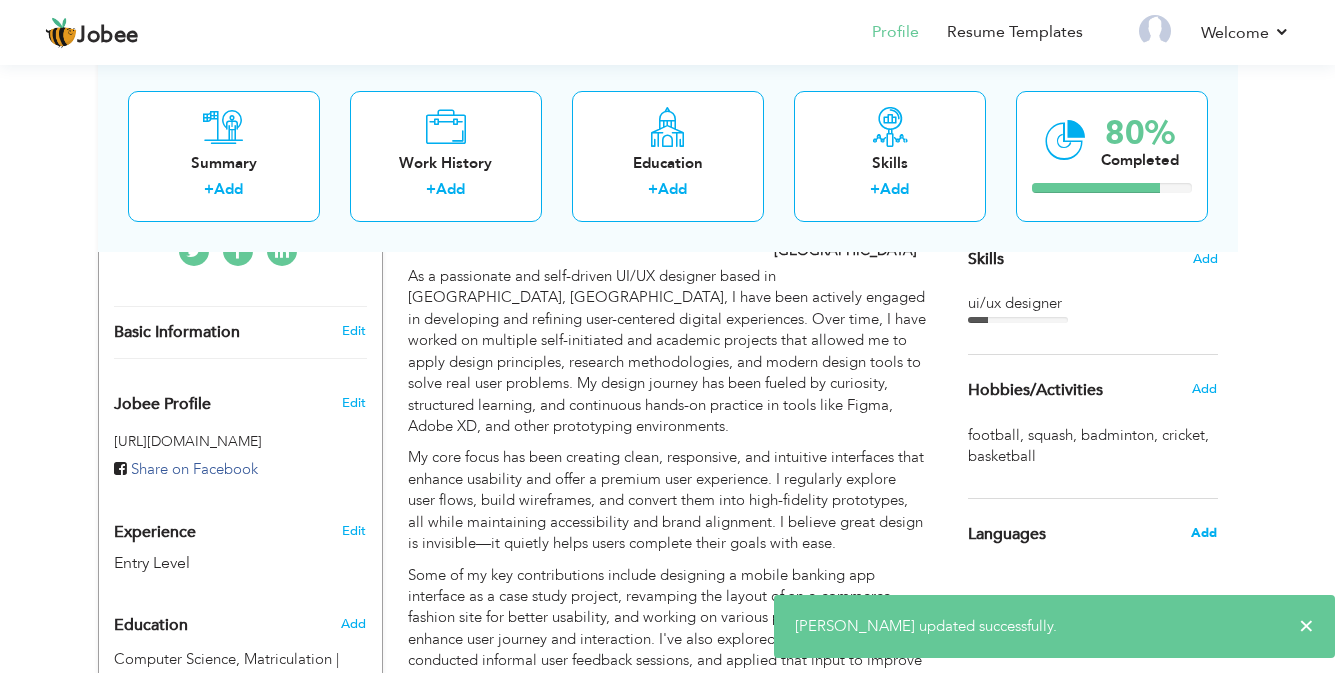 click on "Add" at bounding box center [1204, 533] 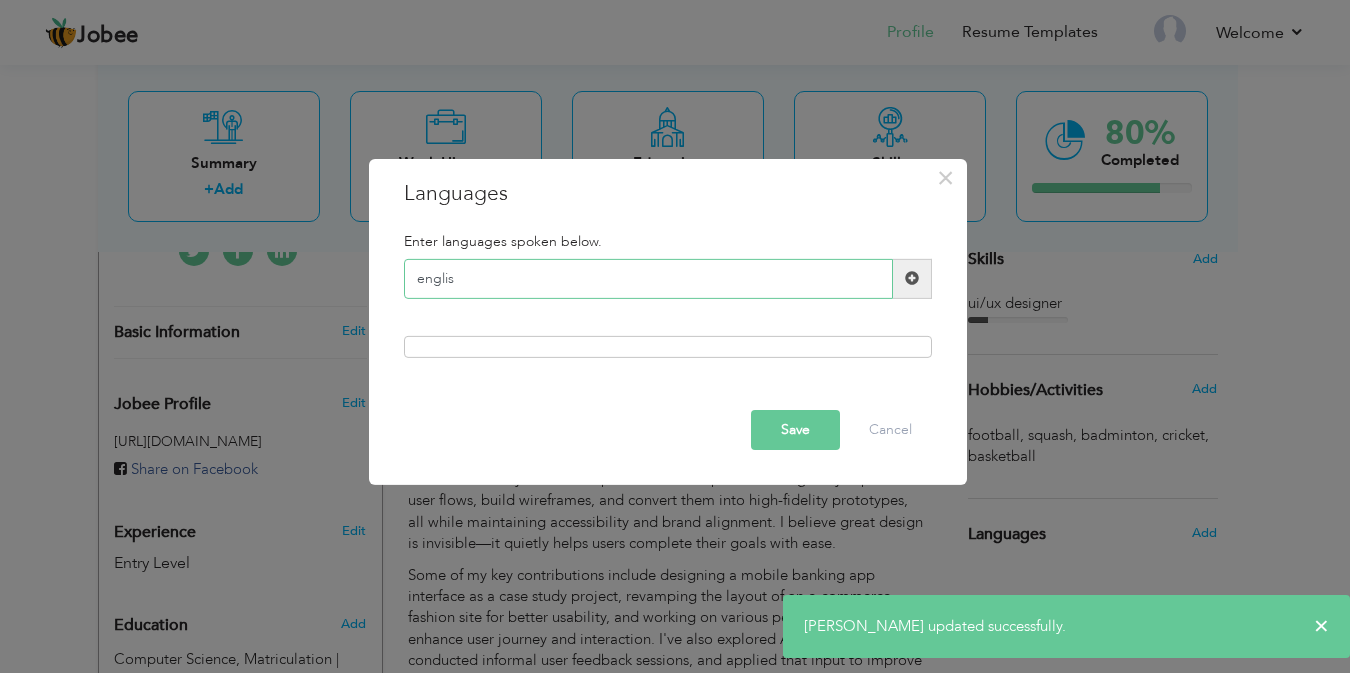 type on "english" 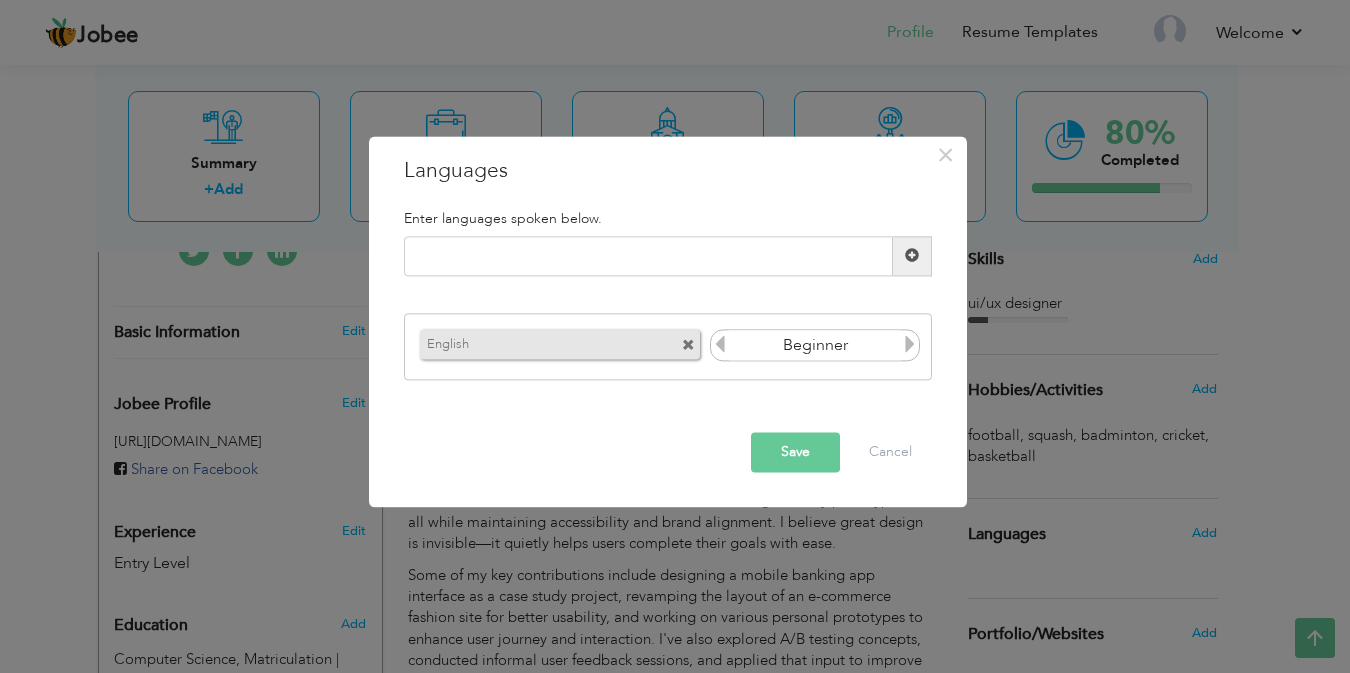 click at bounding box center [910, 345] 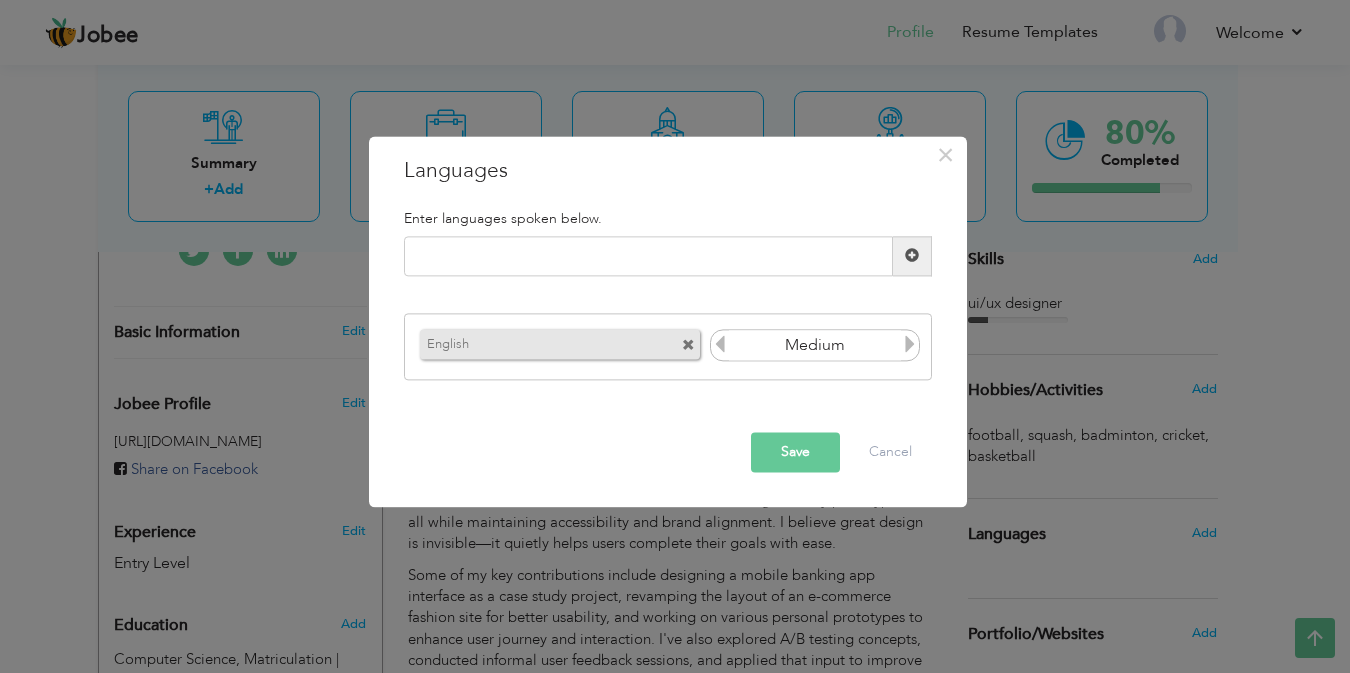 click at bounding box center [910, 345] 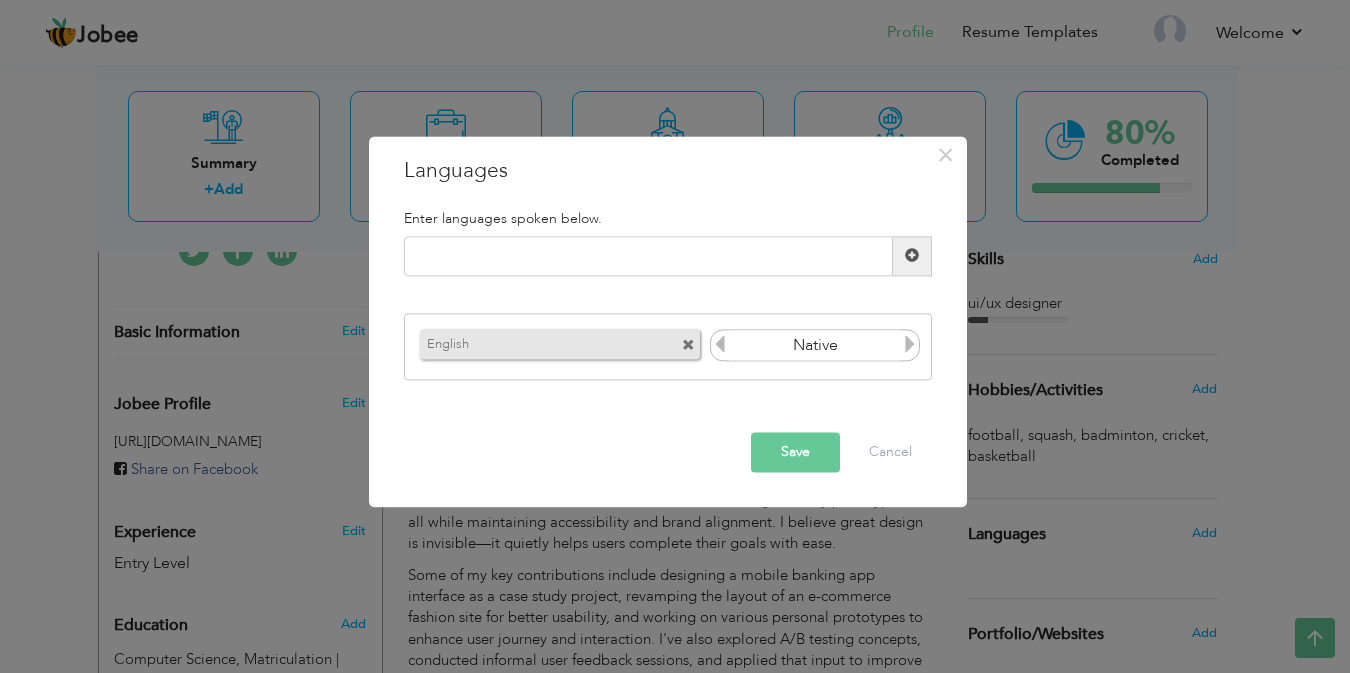 click at bounding box center (910, 345) 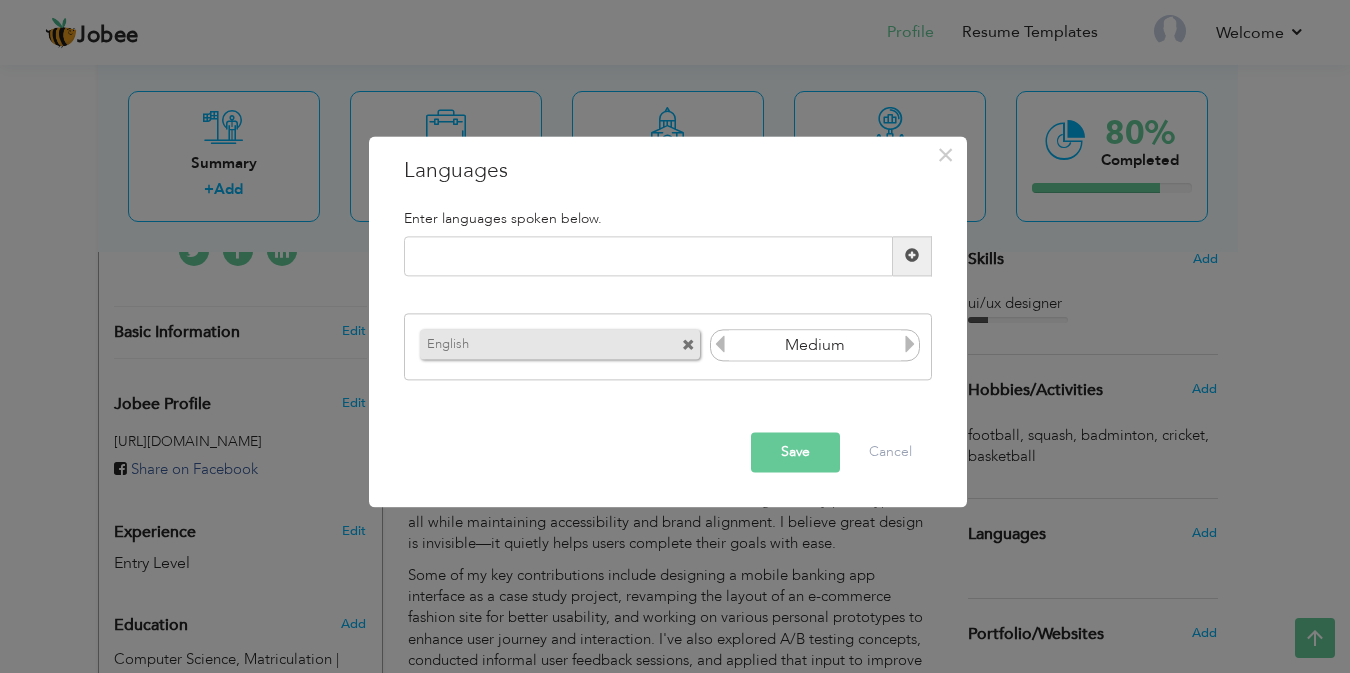 click at bounding box center (910, 345) 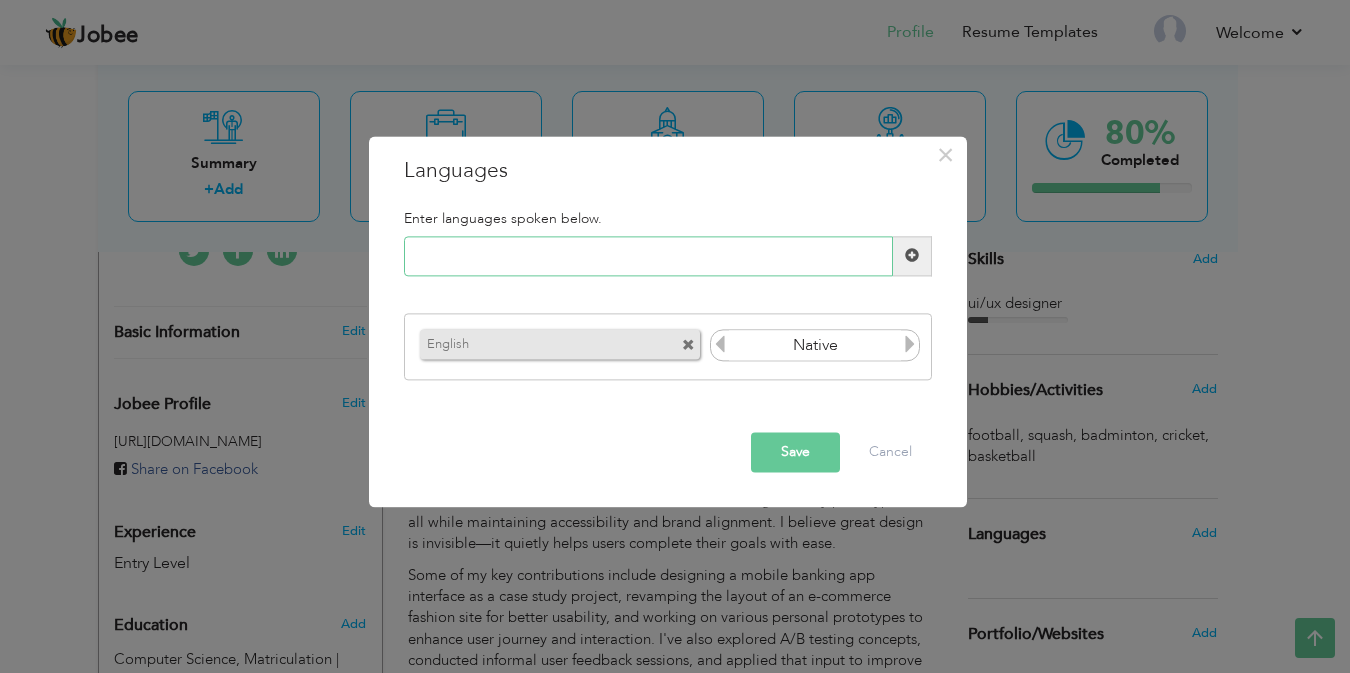 click at bounding box center (648, 256) 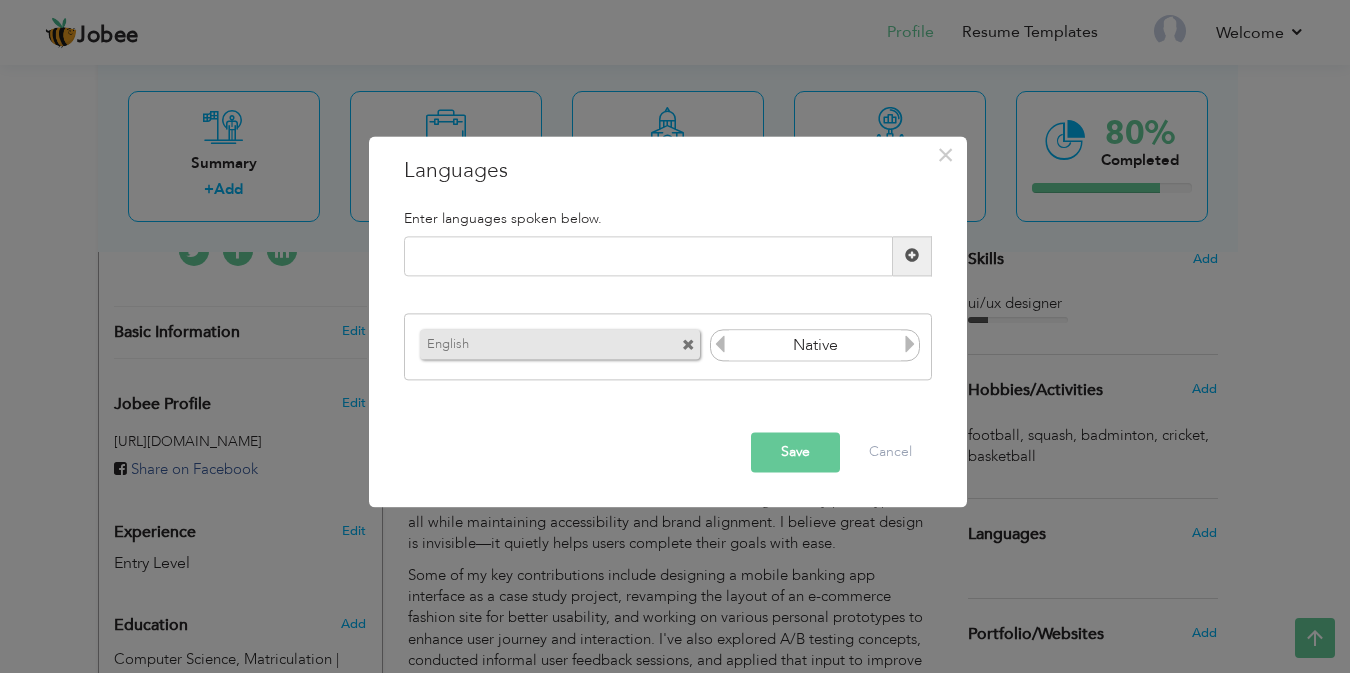 click at bounding box center [720, 345] 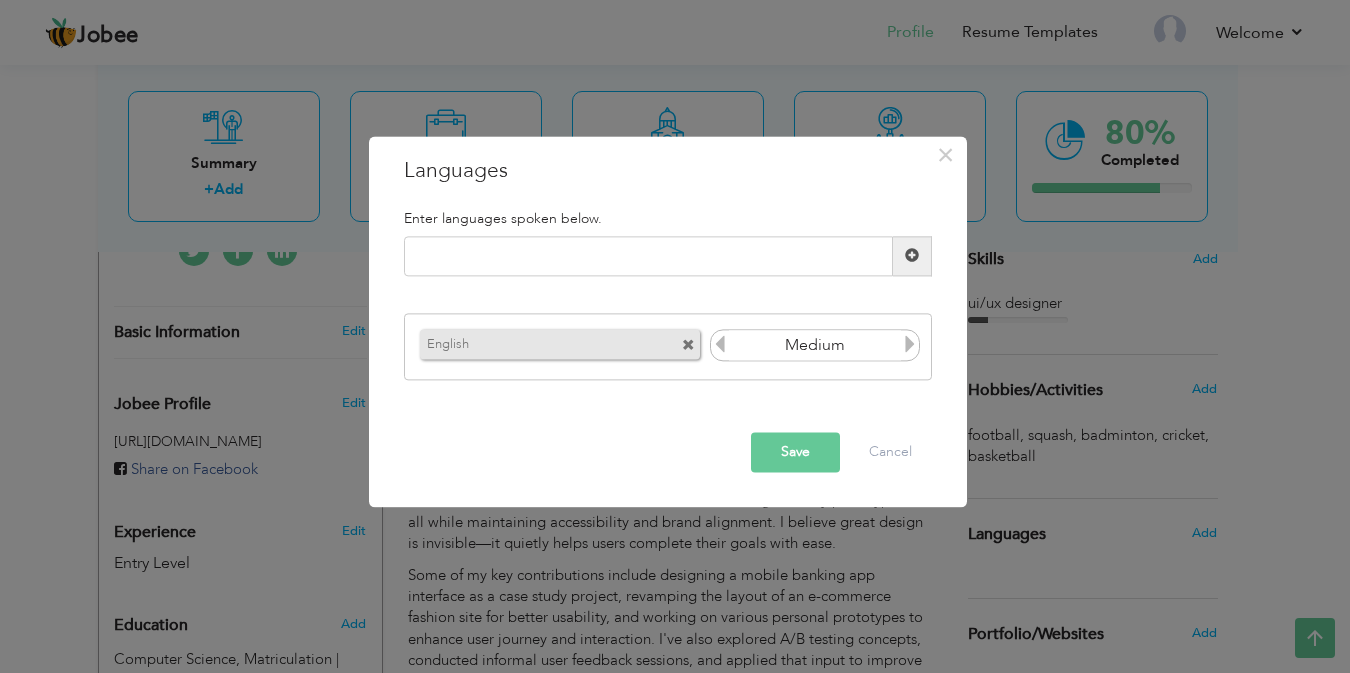 drag, startPoint x: 907, startPoint y: 344, endPoint x: 802, endPoint y: 266, distance: 130.80138 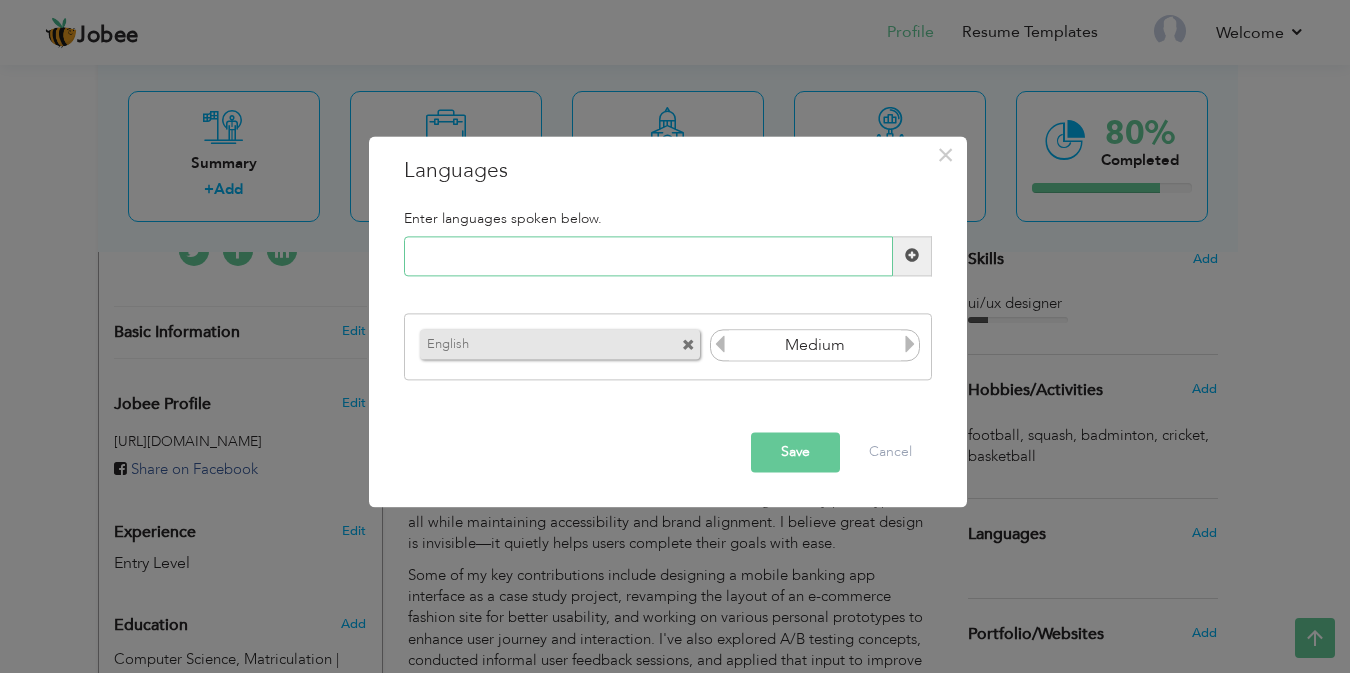 click at bounding box center (648, 256) 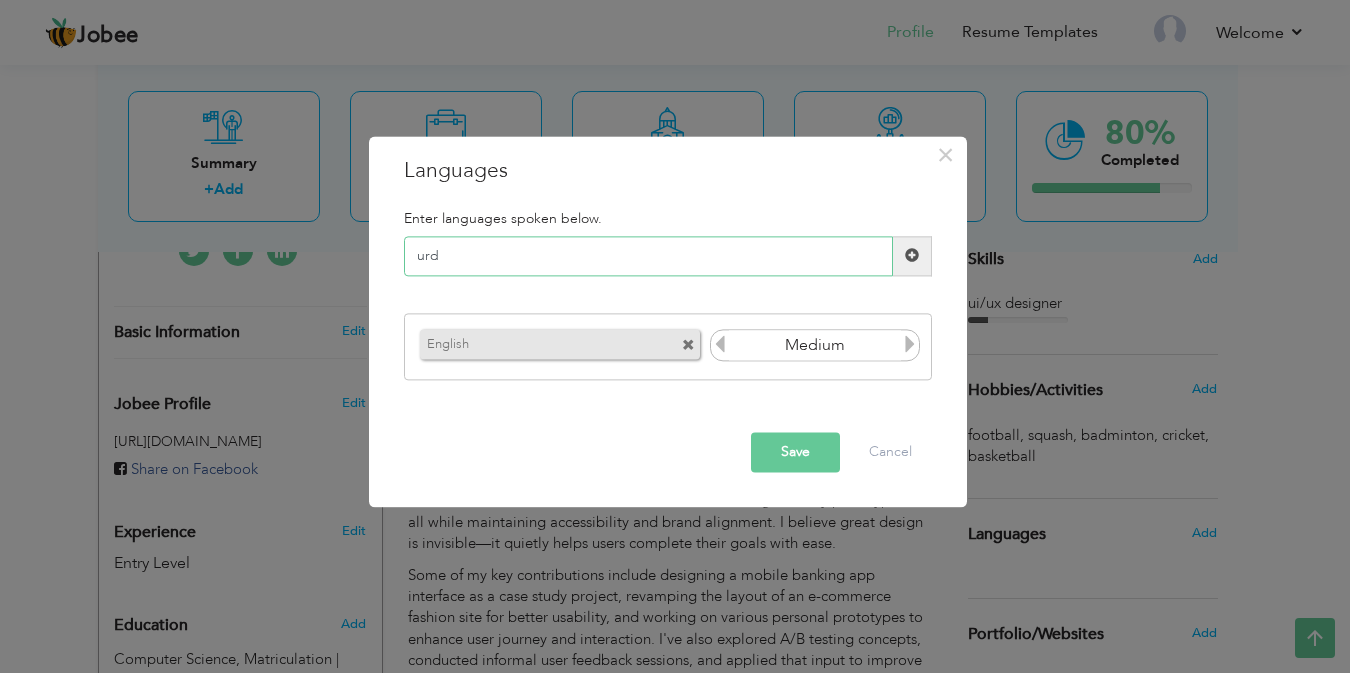 type on "urdu" 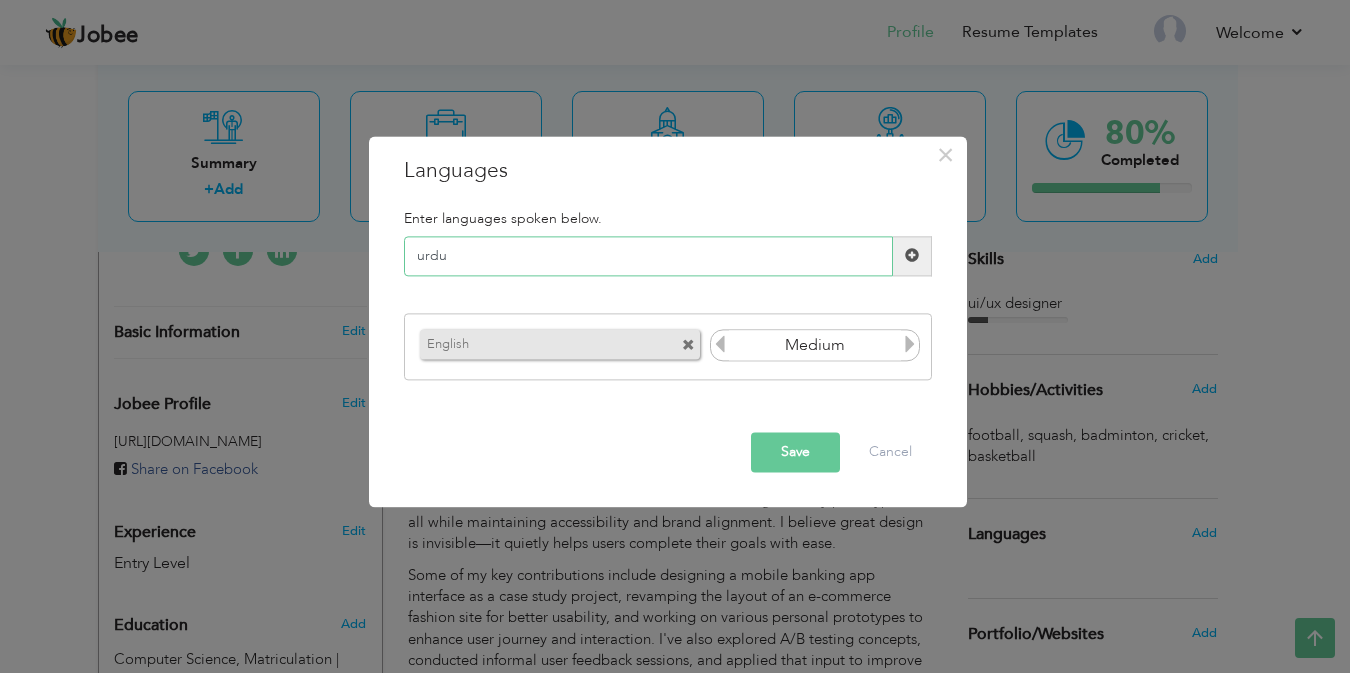 type 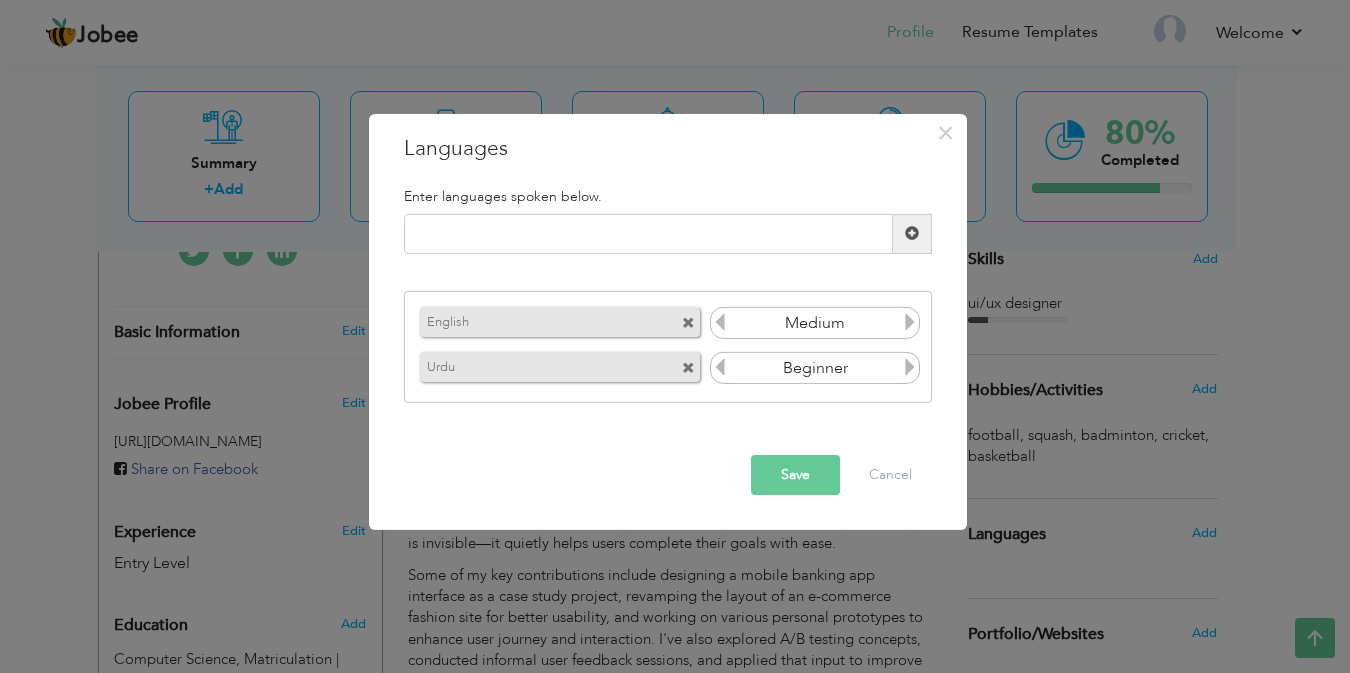 click at bounding box center (910, 322) 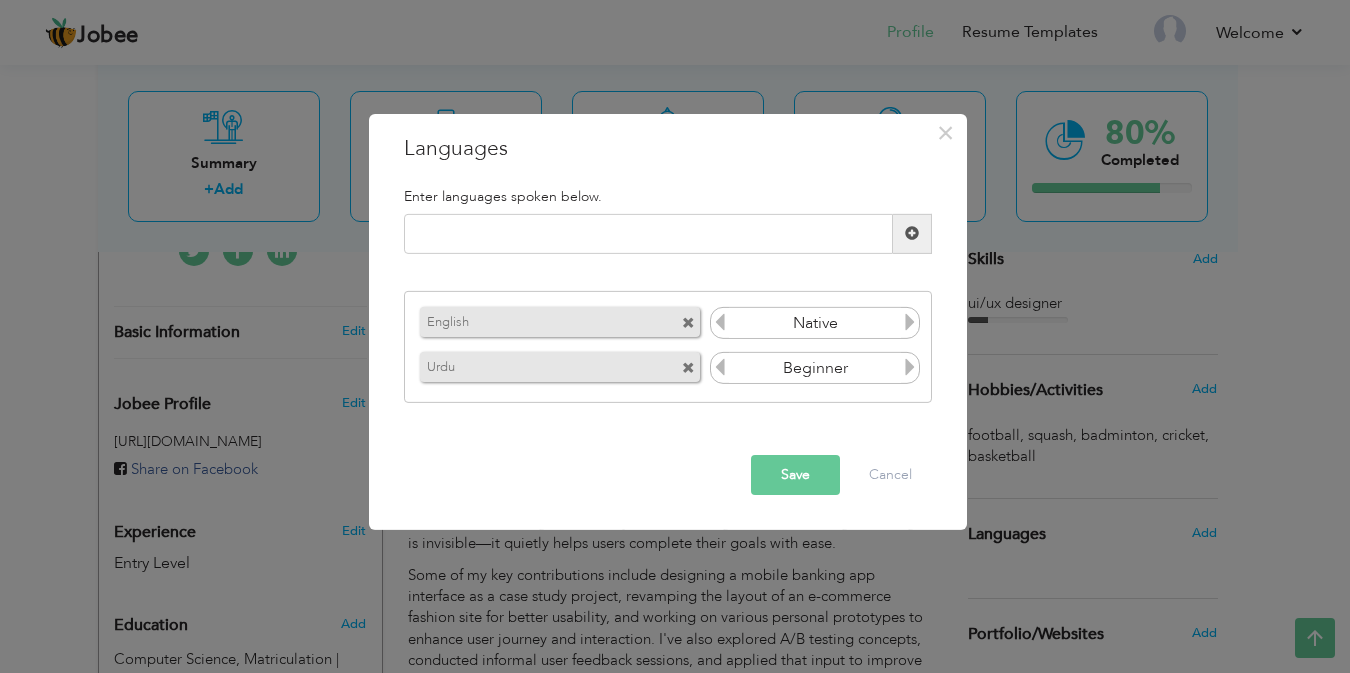 click at bounding box center (910, 322) 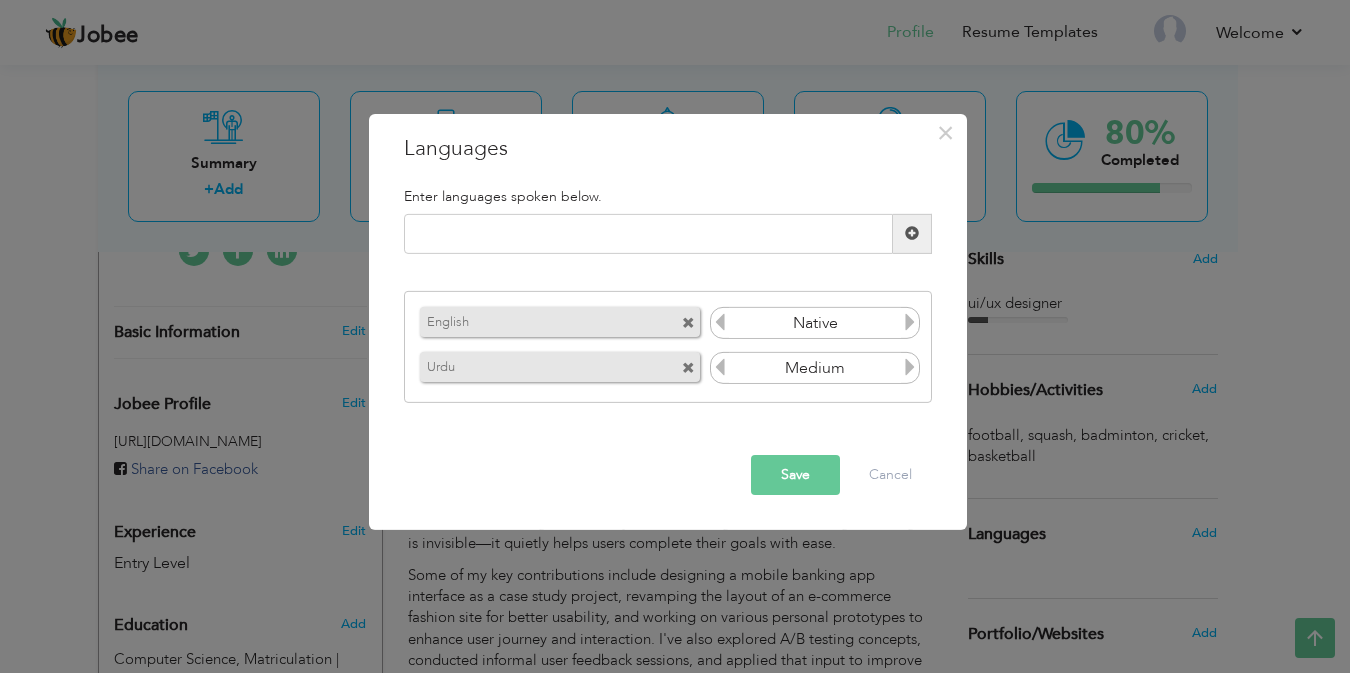 click at bounding box center (910, 367) 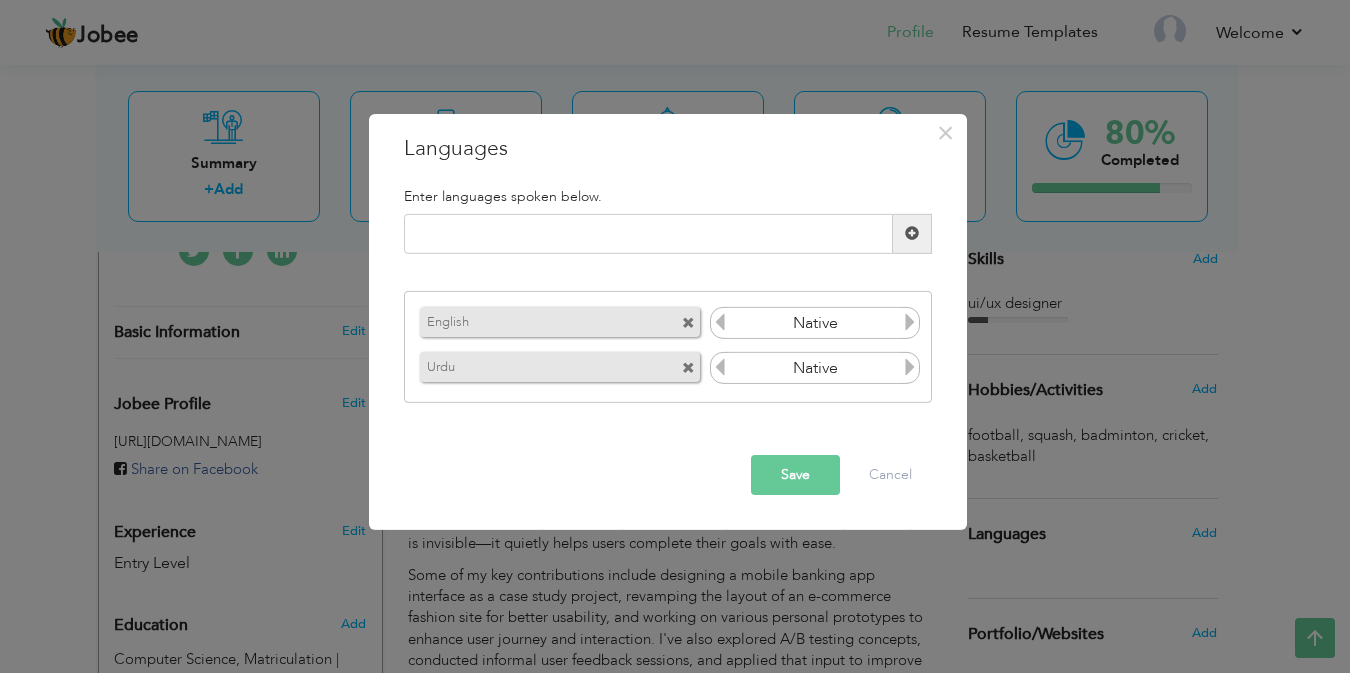 click on "Save" at bounding box center [795, 475] 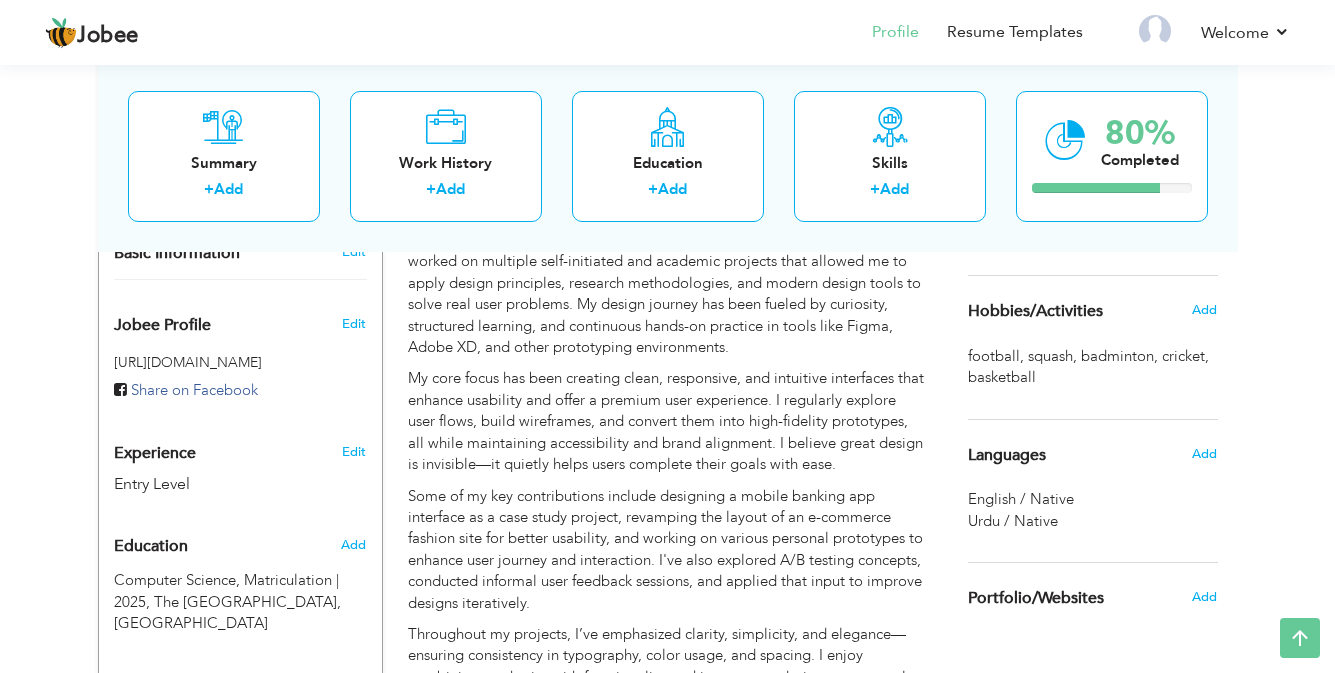 scroll, scrollTop: 969, scrollLeft: 0, axis: vertical 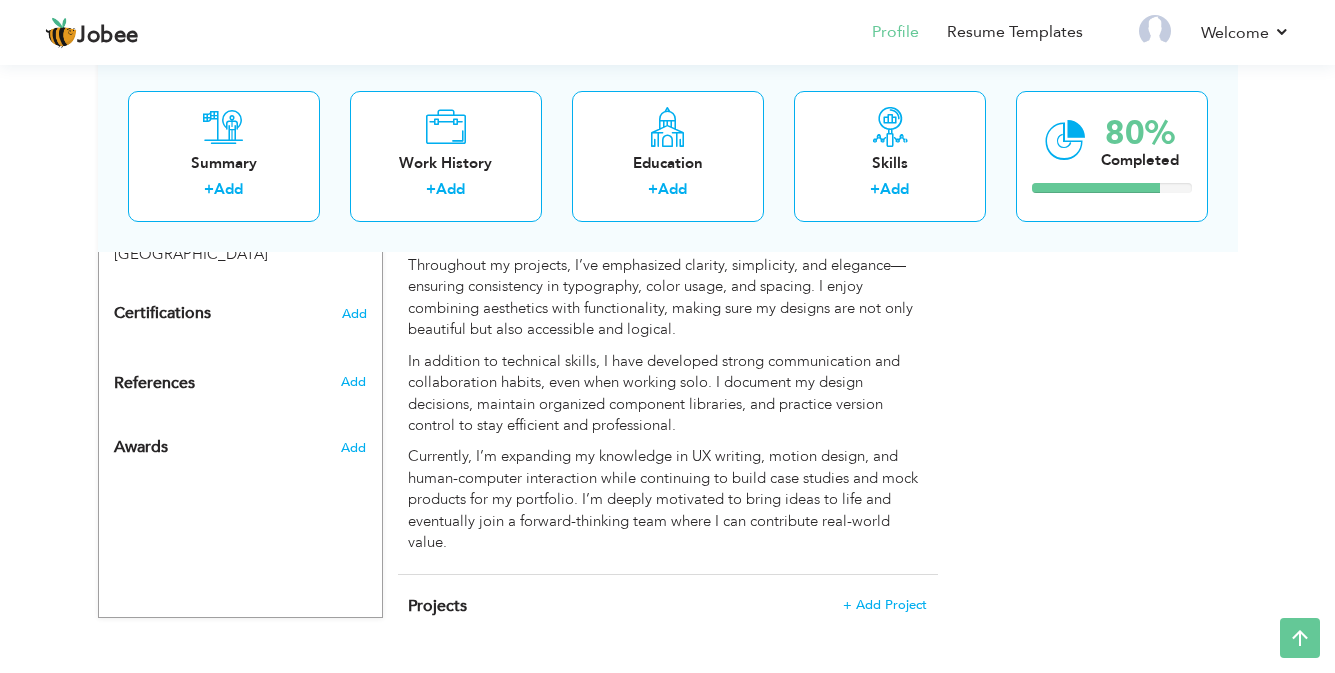 click on "Choose a Template
‹" at bounding box center [1095, 13] 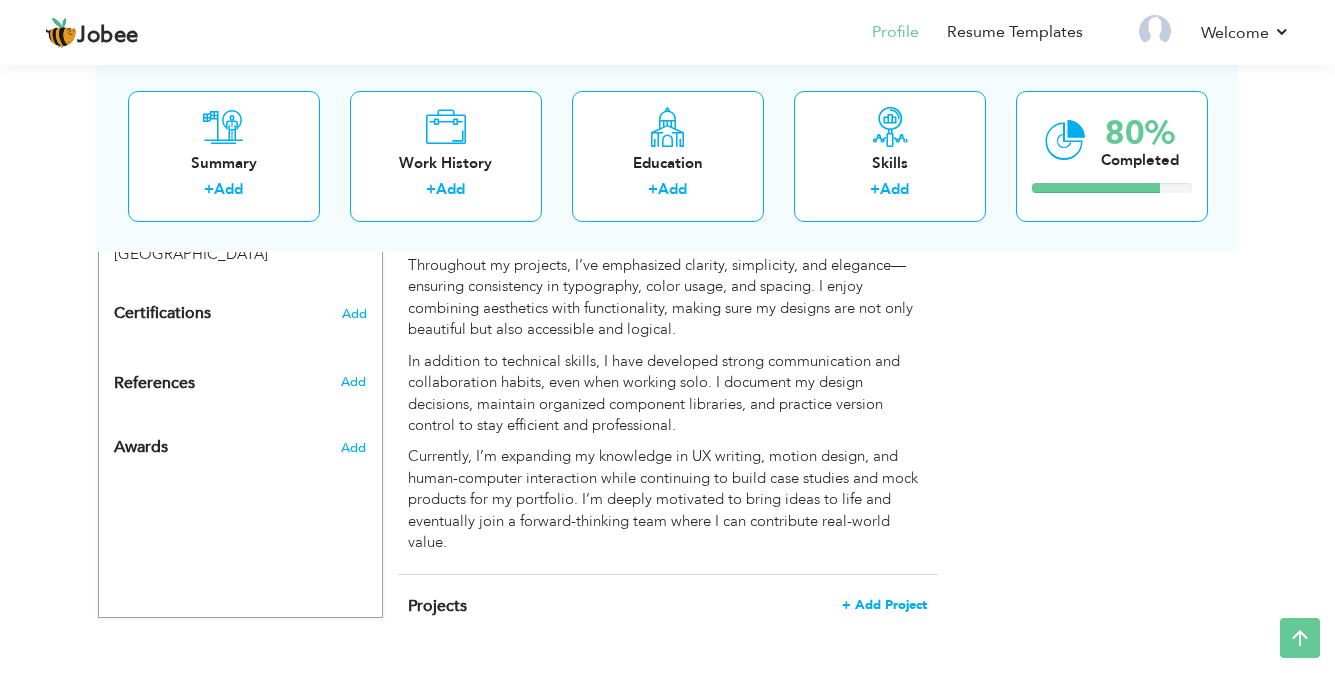 click on "+ Add Project" at bounding box center (884, 605) 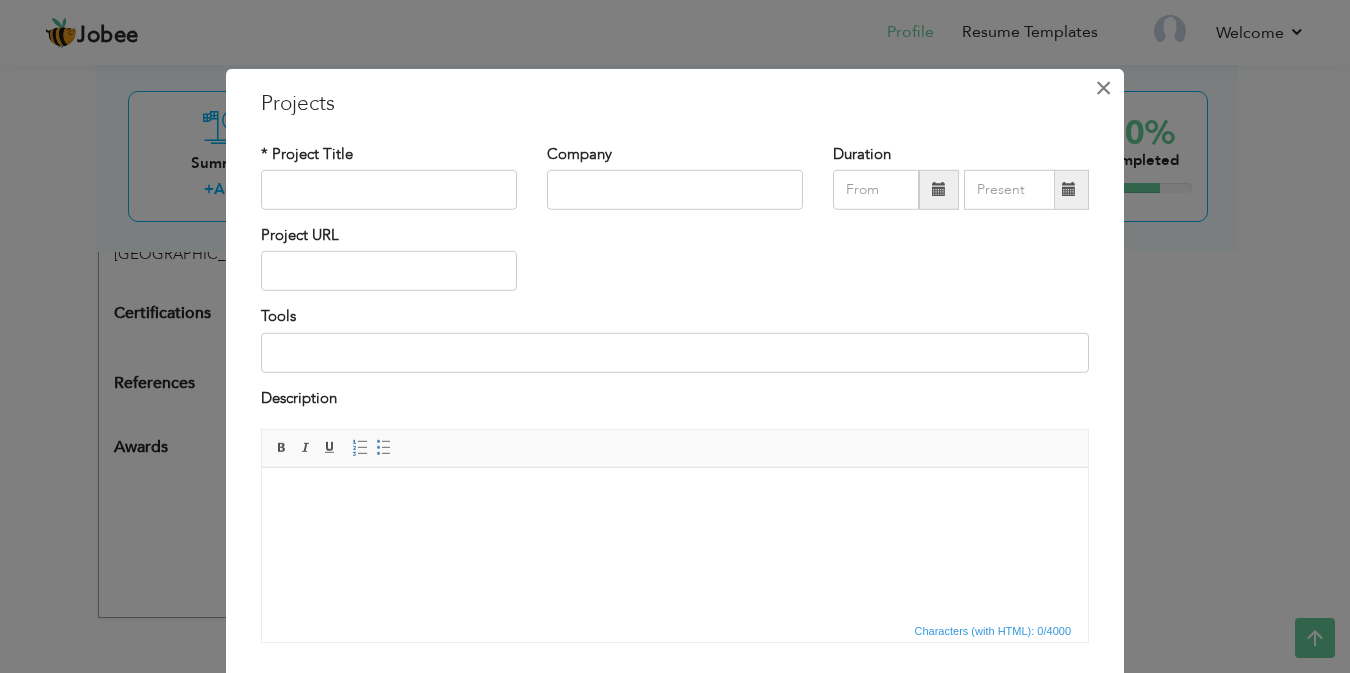 click on "×" at bounding box center [1103, 87] 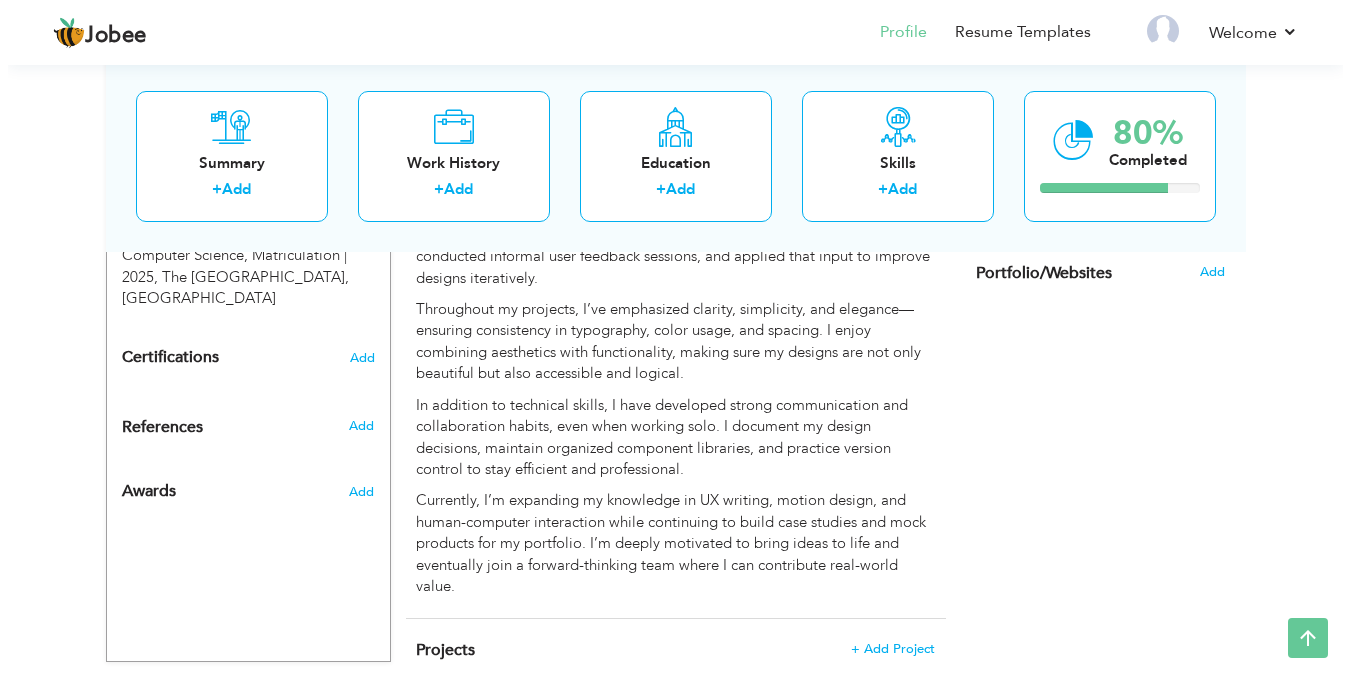 scroll, scrollTop: 969, scrollLeft: 0, axis: vertical 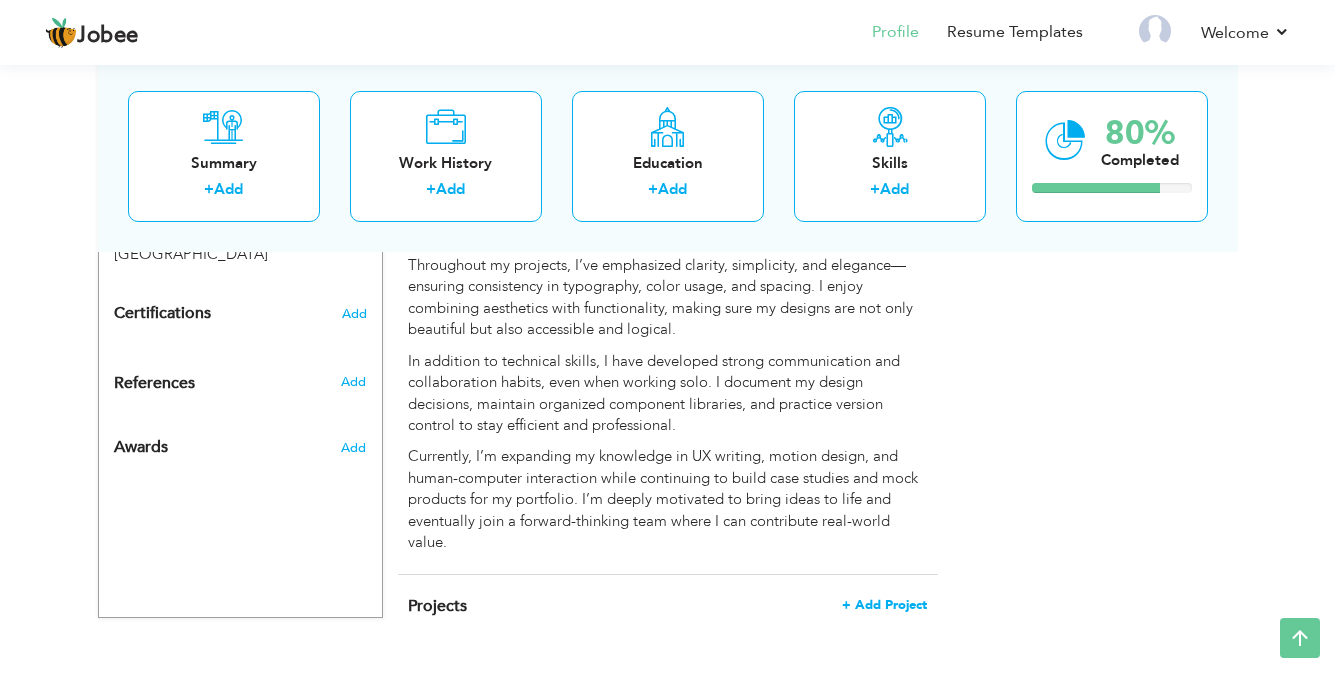 click on "+ Add Project" at bounding box center (884, 605) 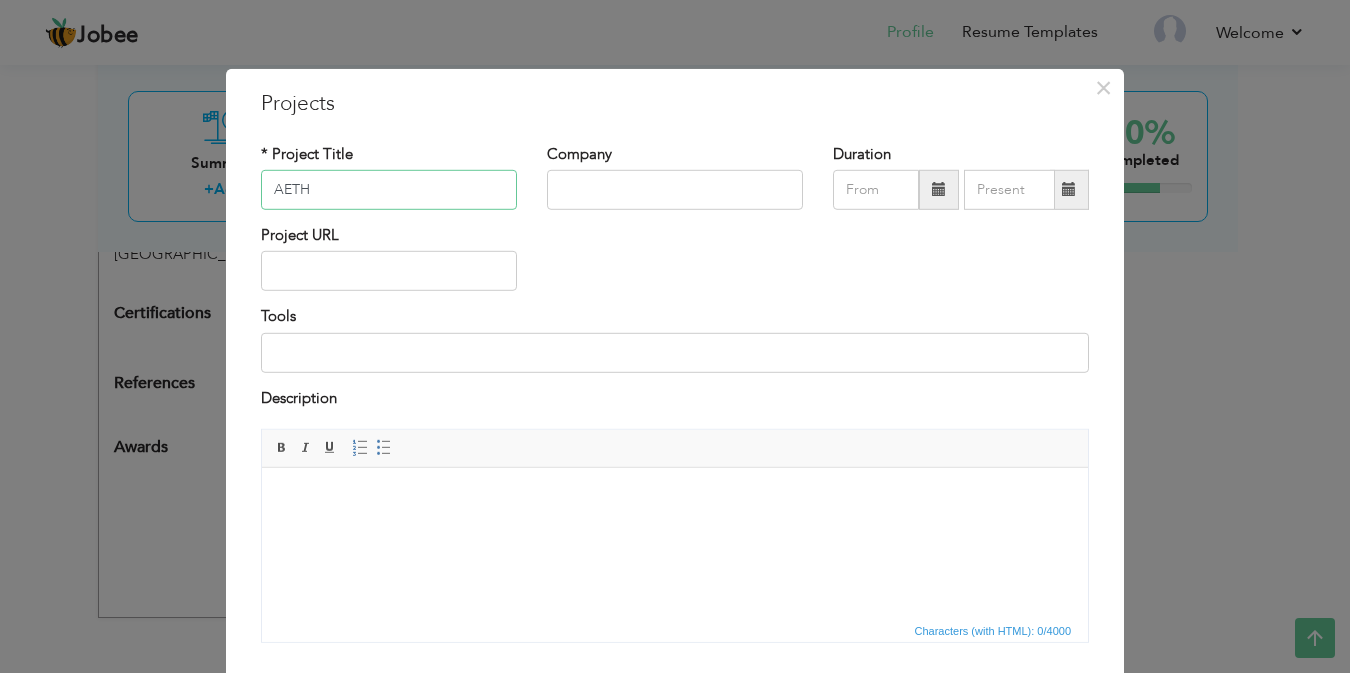 type on "AETH" 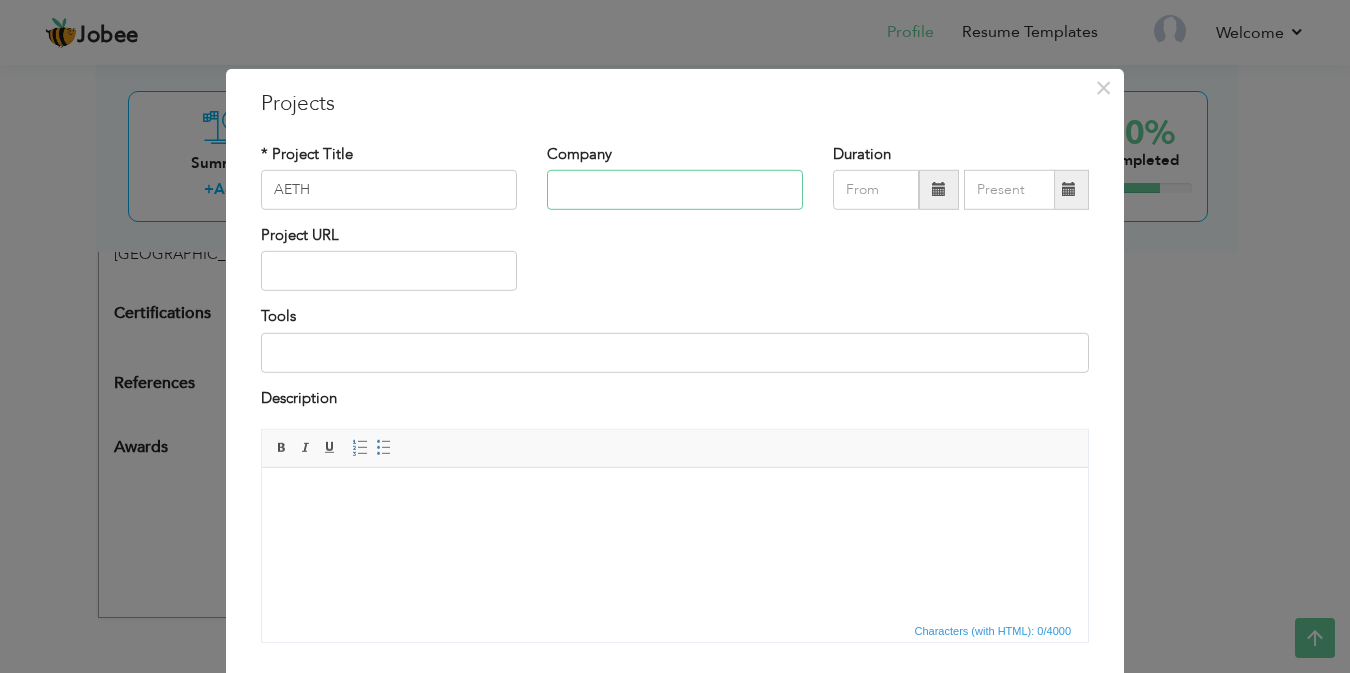 click at bounding box center (675, 190) 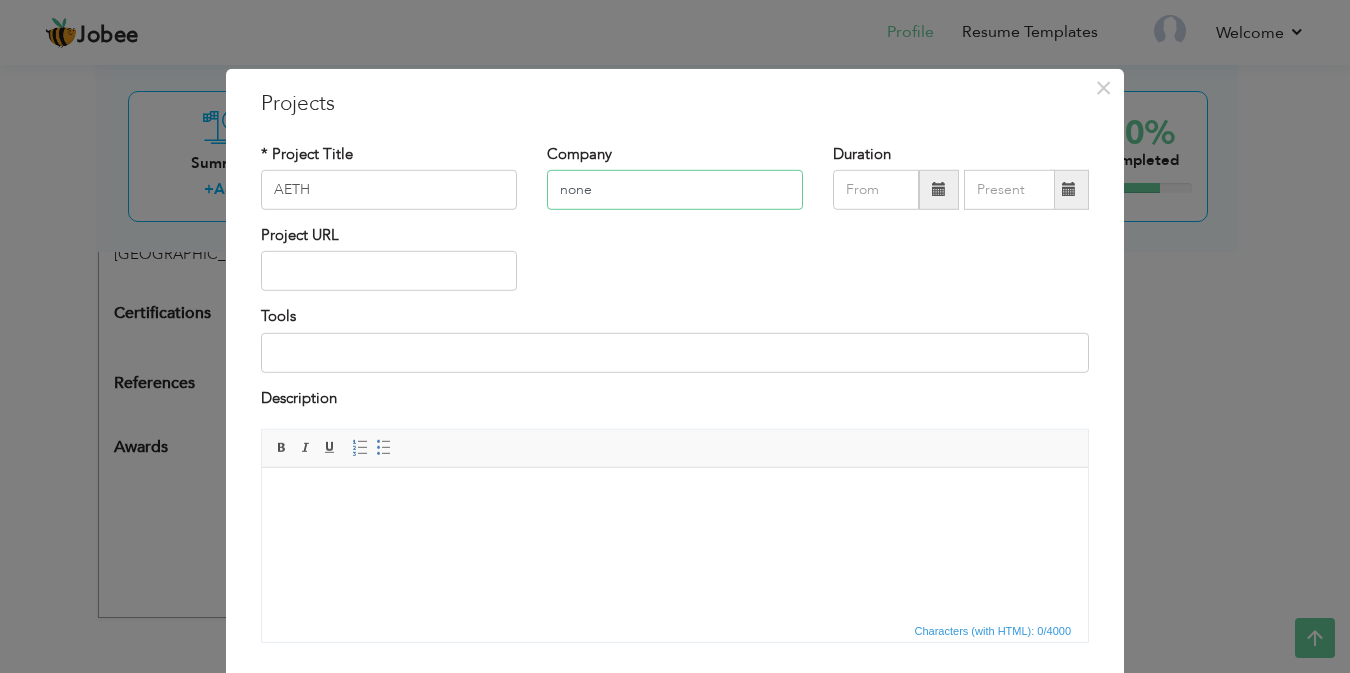 type on "none" 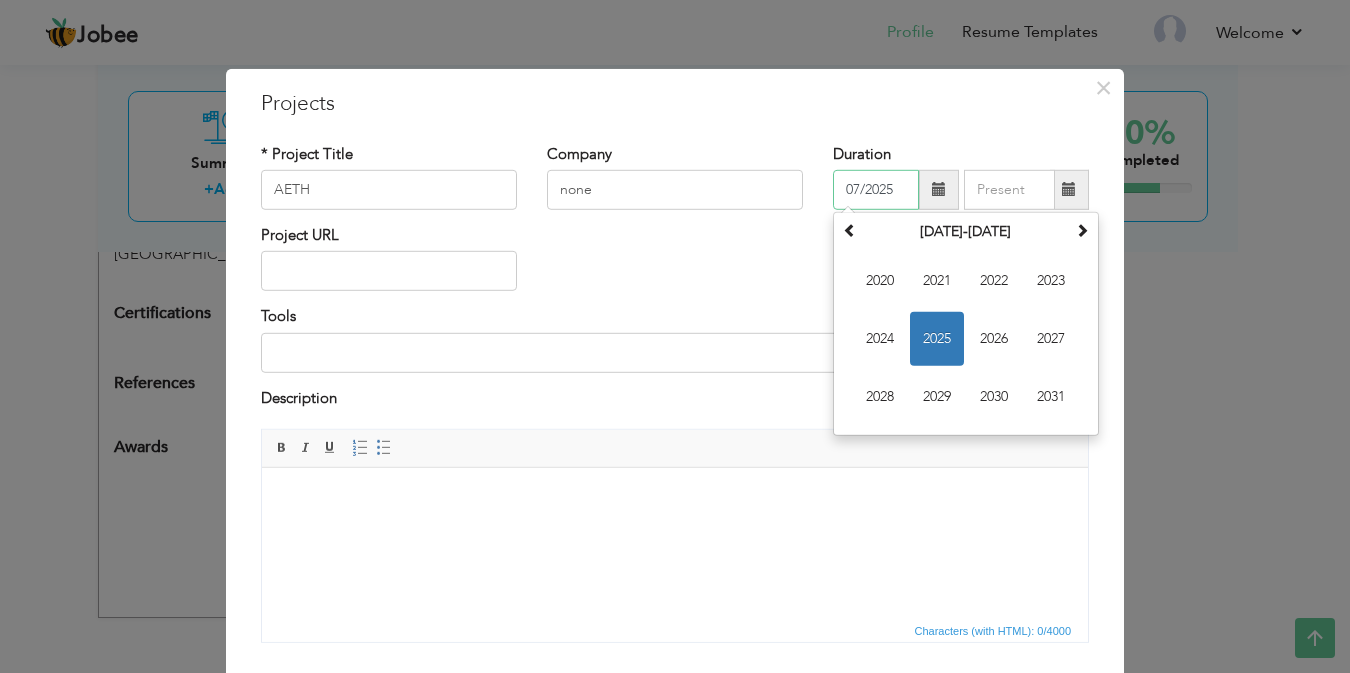 click on "07/2025" at bounding box center (876, 190) 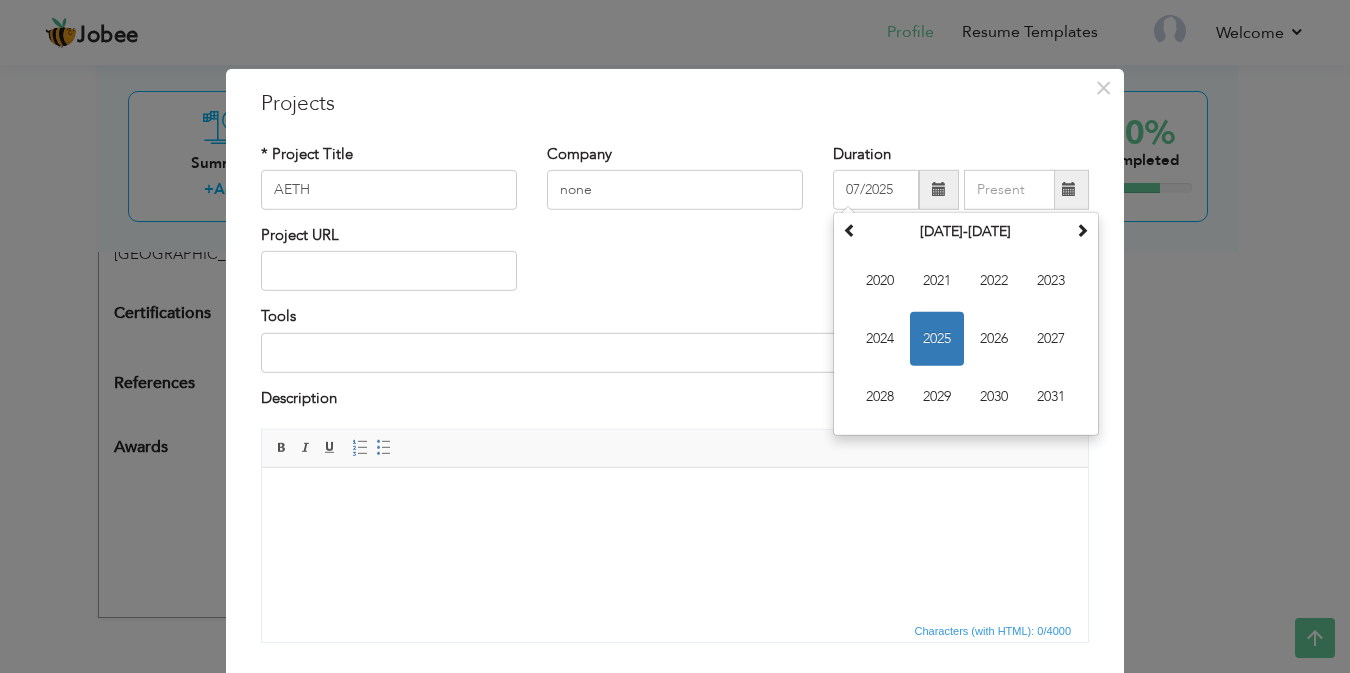 click on "Project URL" at bounding box center (675, 265) 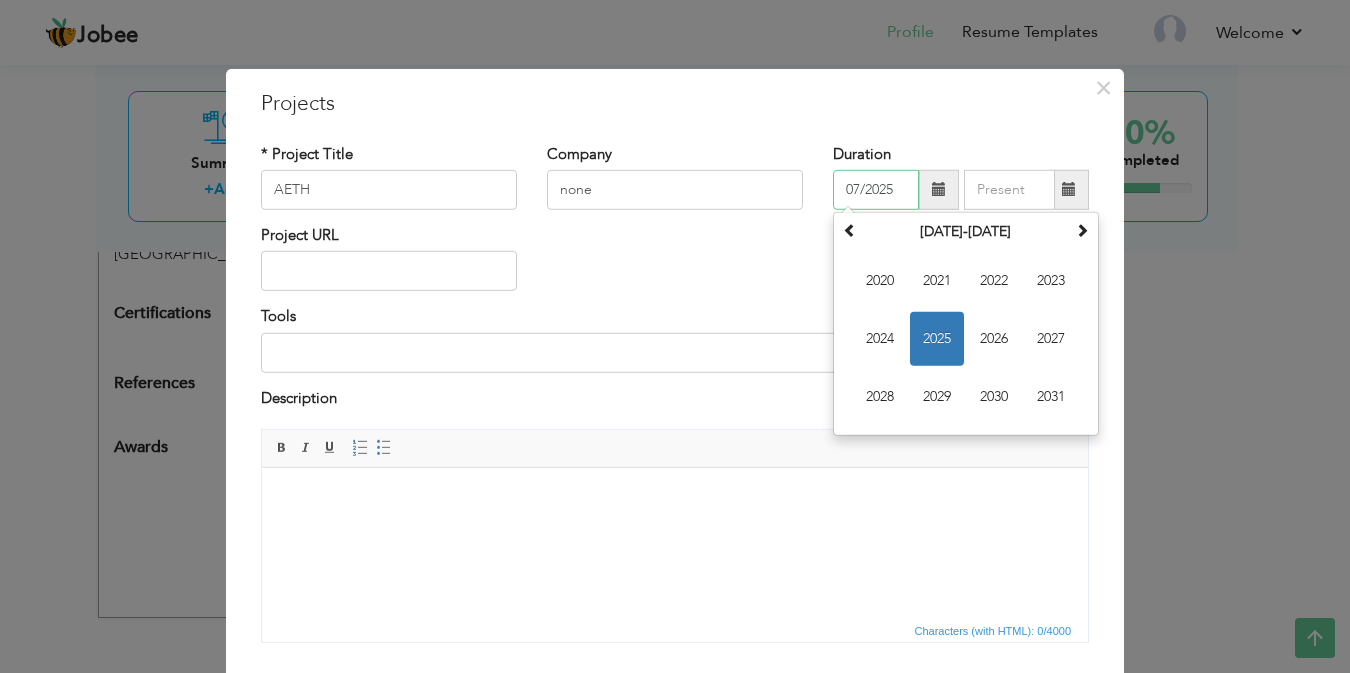 click on "07/2025" at bounding box center [876, 190] 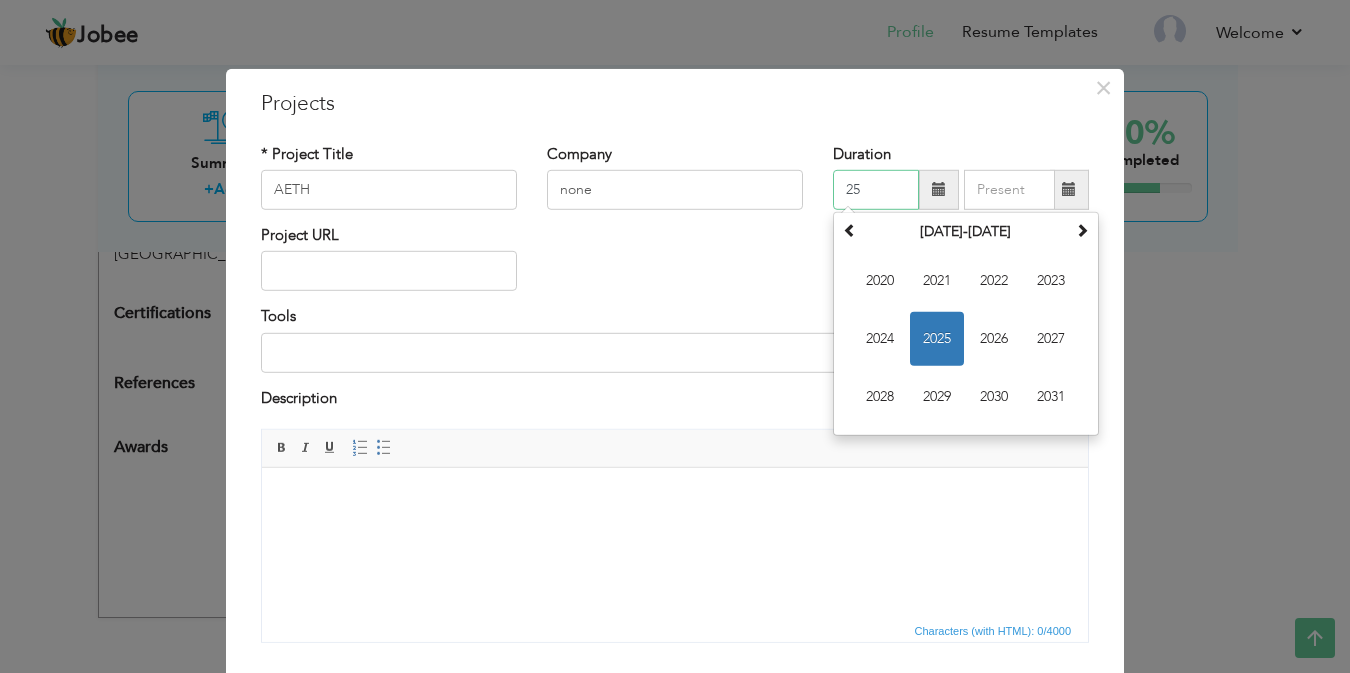 type on "07/2025" 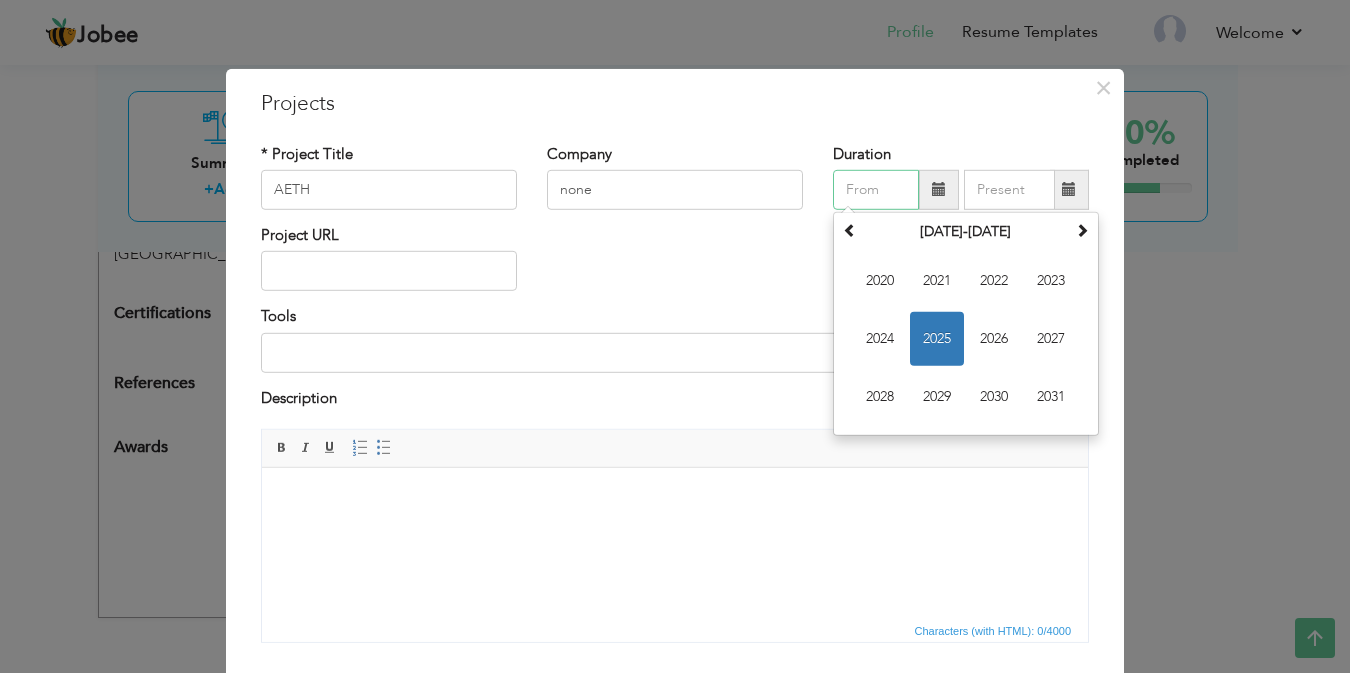 type 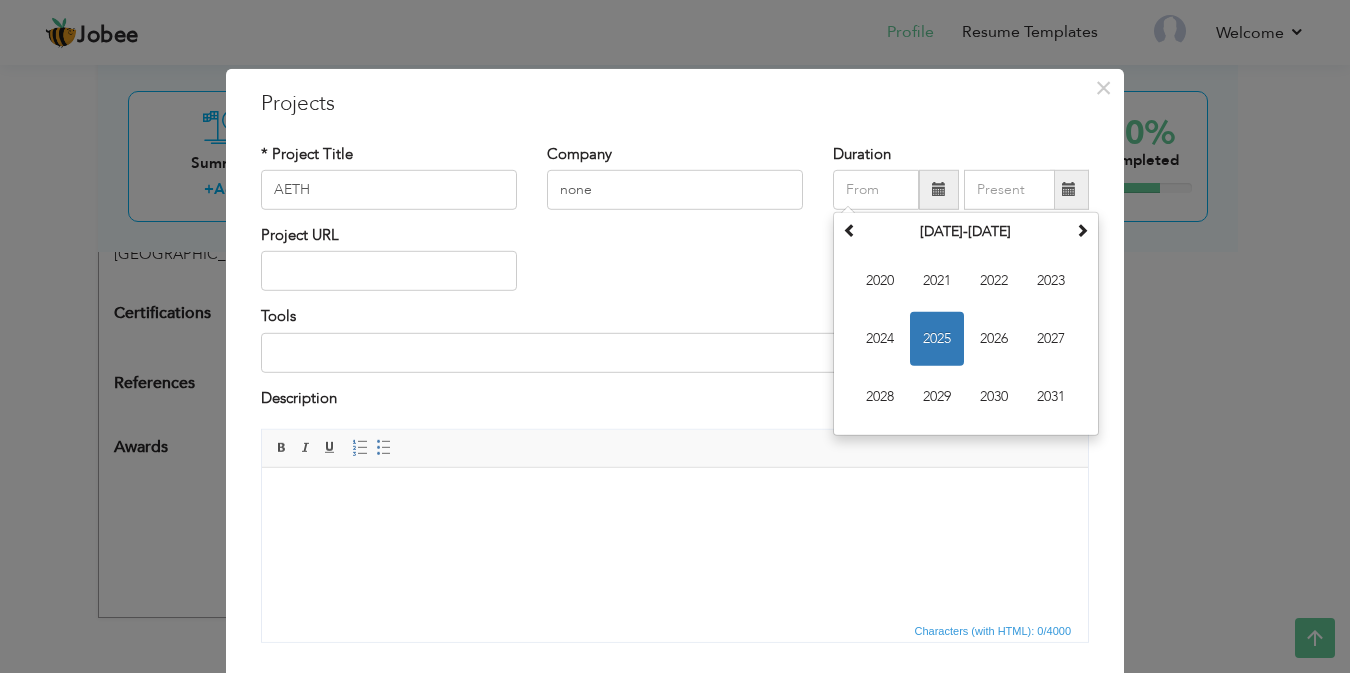 click on "Project URL" at bounding box center (675, 265) 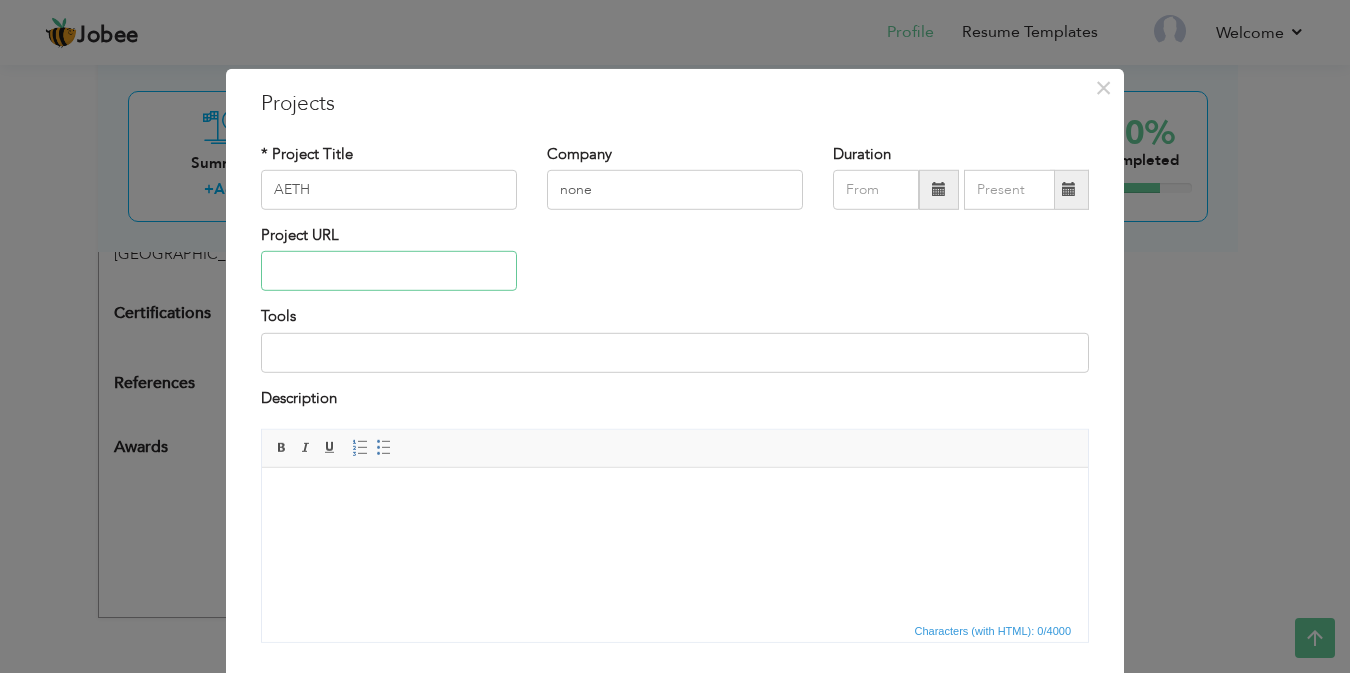click at bounding box center (389, 271) 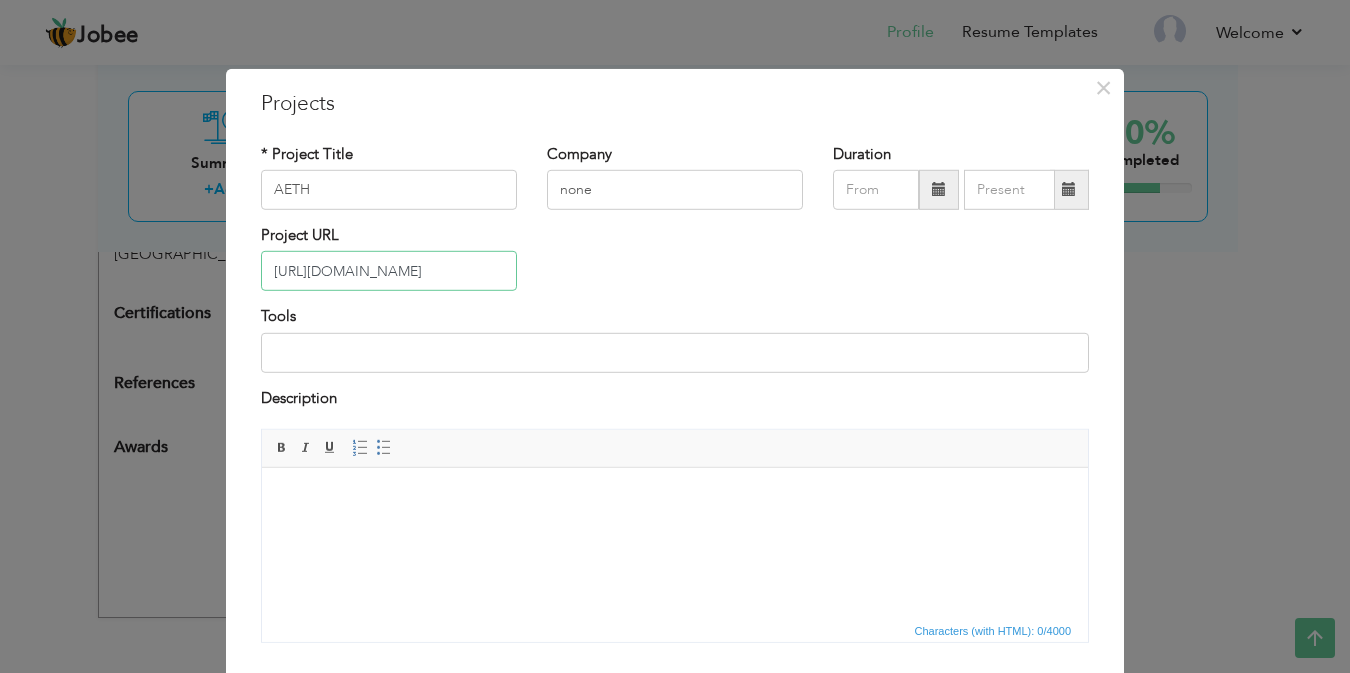 scroll, scrollTop: 0, scrollLeft: 446, axis: horizontal 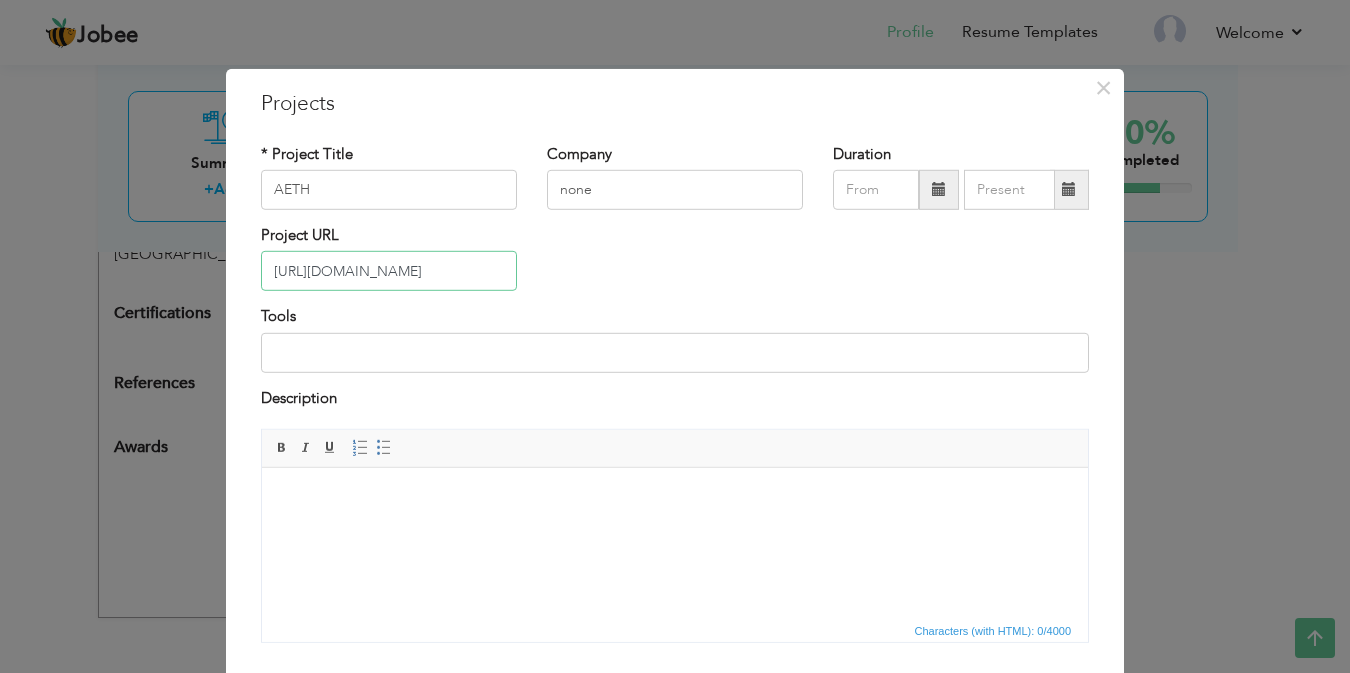 type on "[URL][DOMAIN_NAME]" 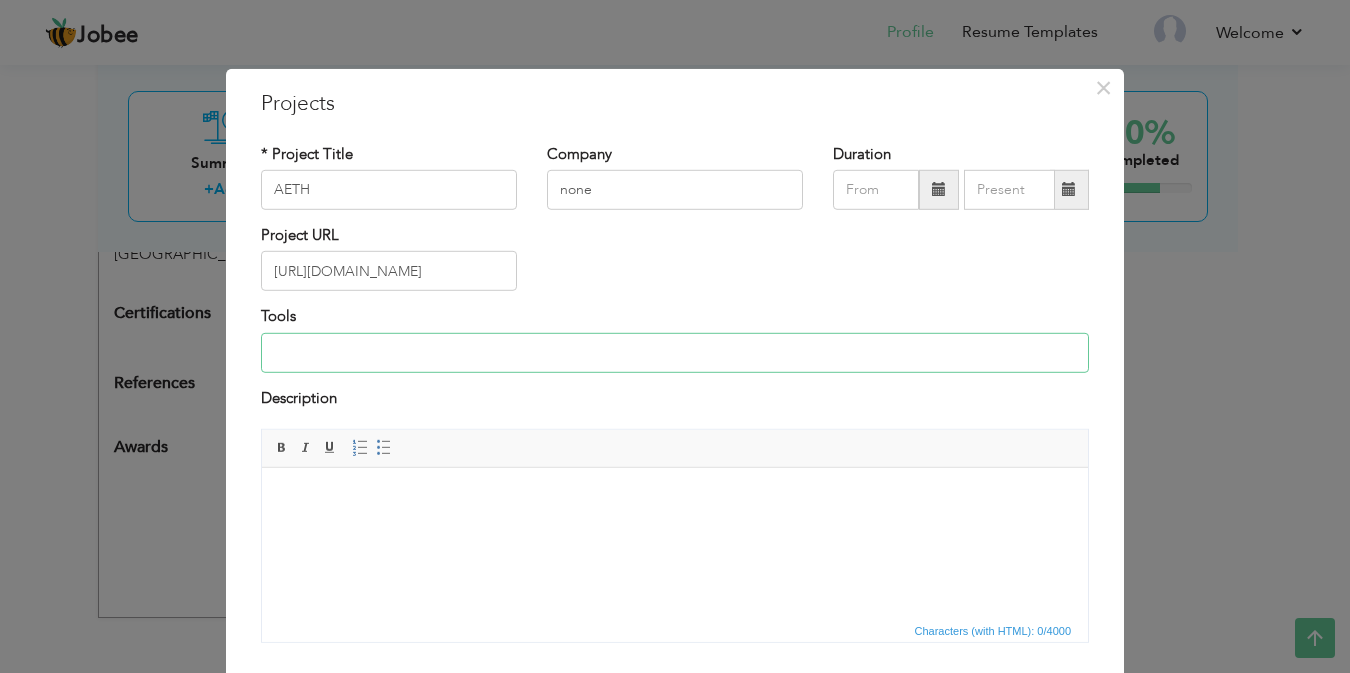 click at bounding box center (675, 353) 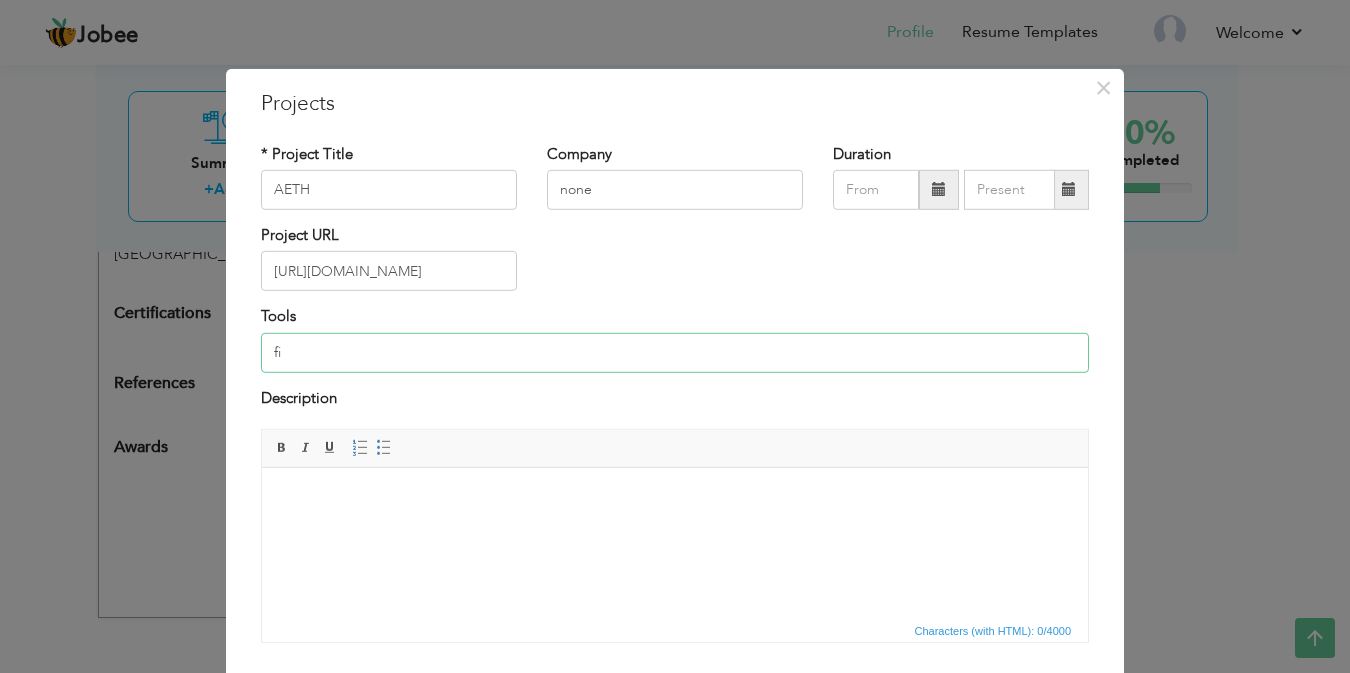type on "f" 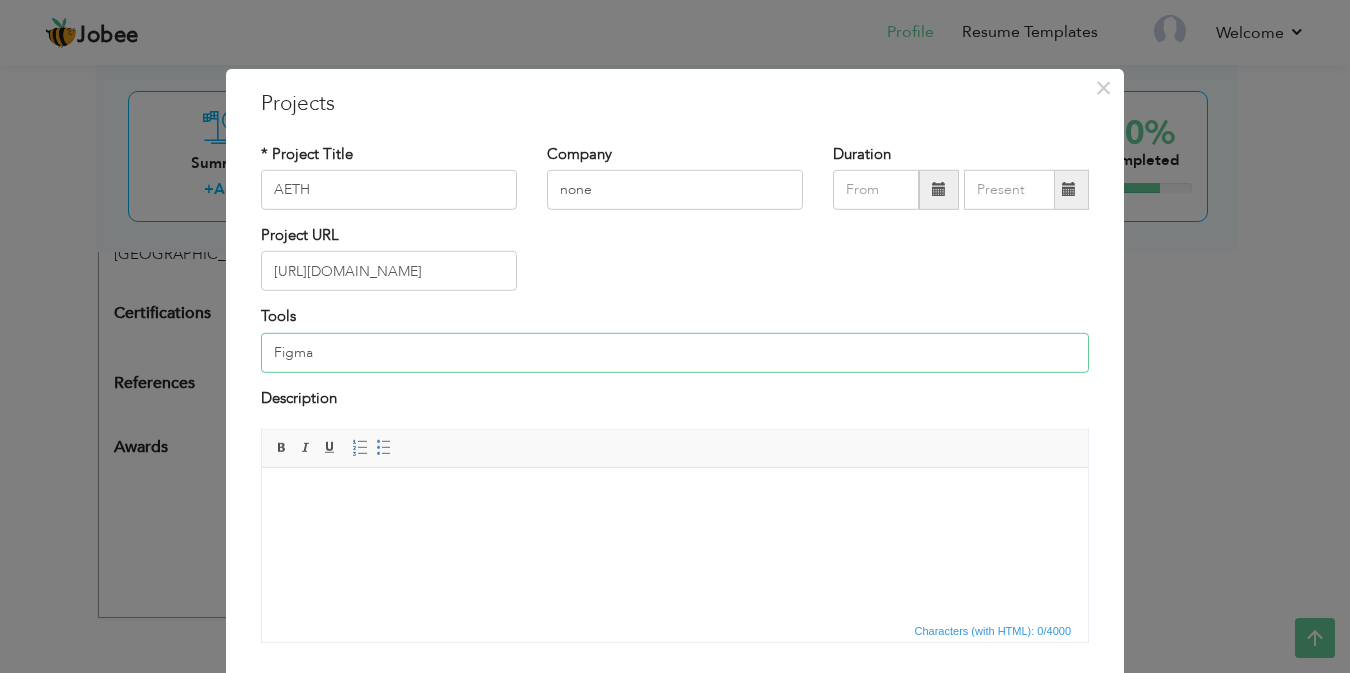 type on "Figma" 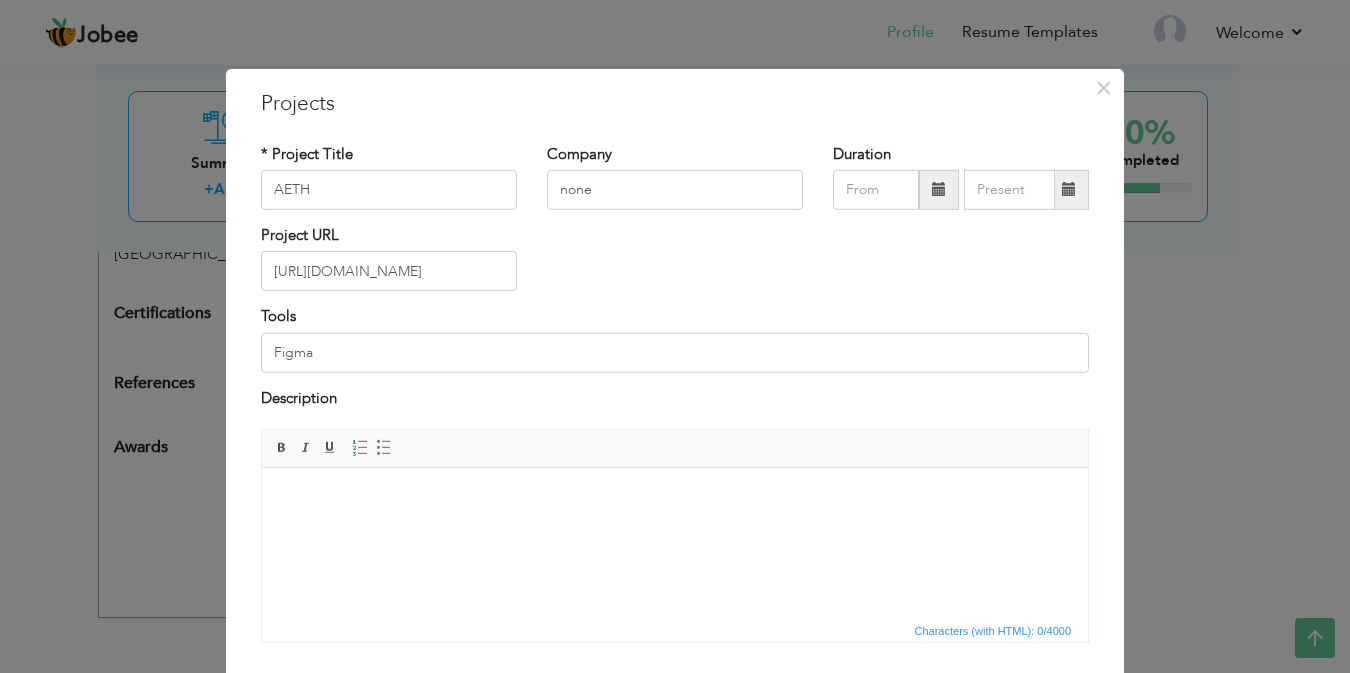click at bounding box center [675, 498] 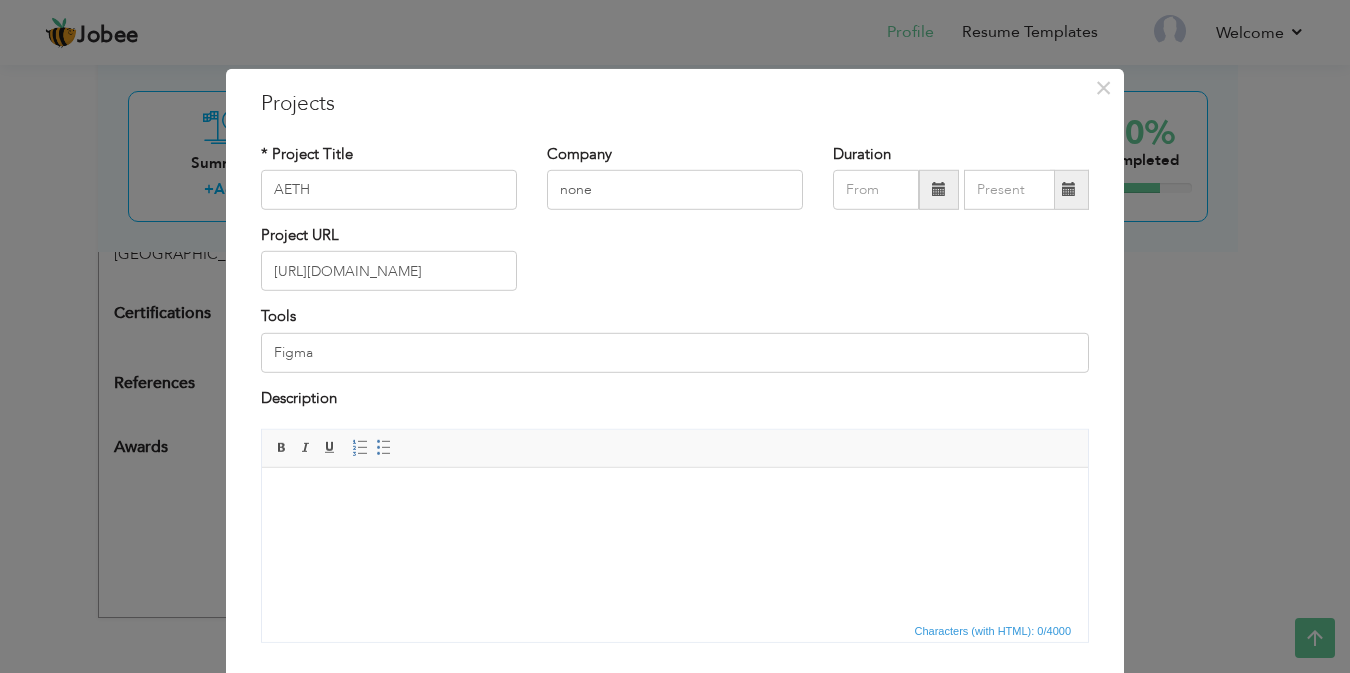 click at bounding box center [675, 498] 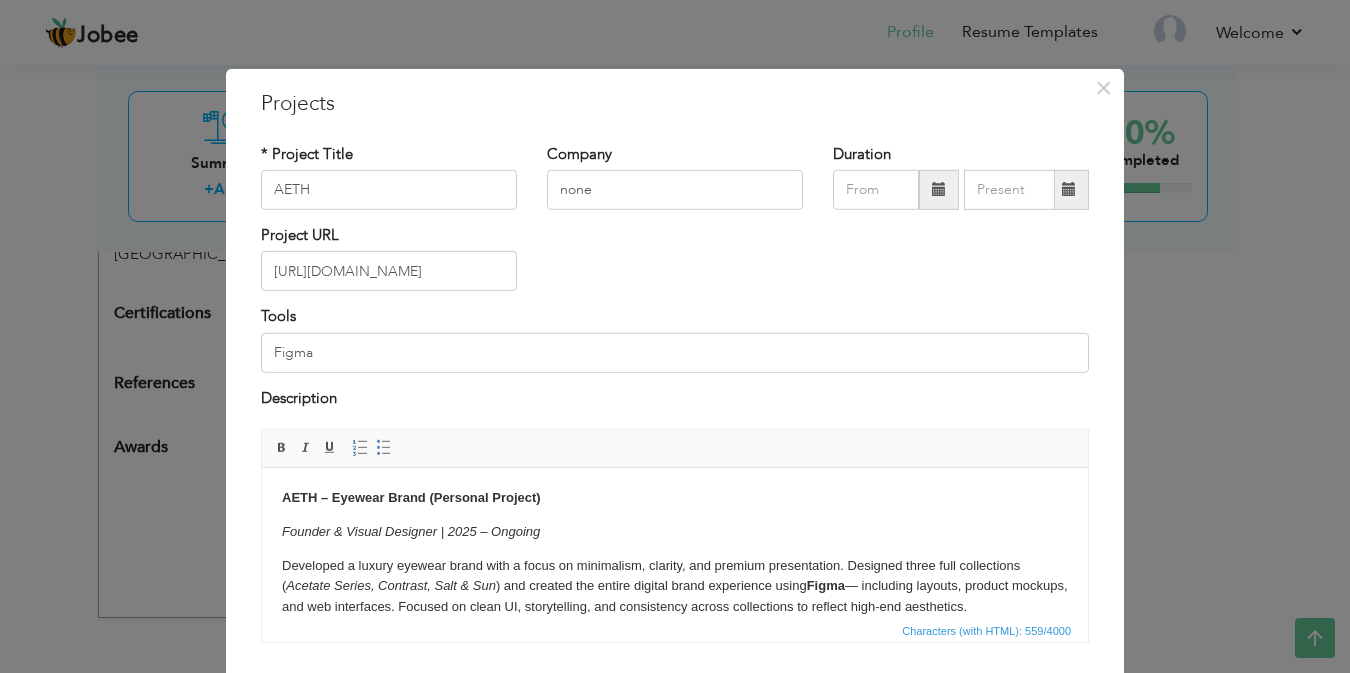scroll, scrollTop: 20, scrollLeft: 0, axis: vertical 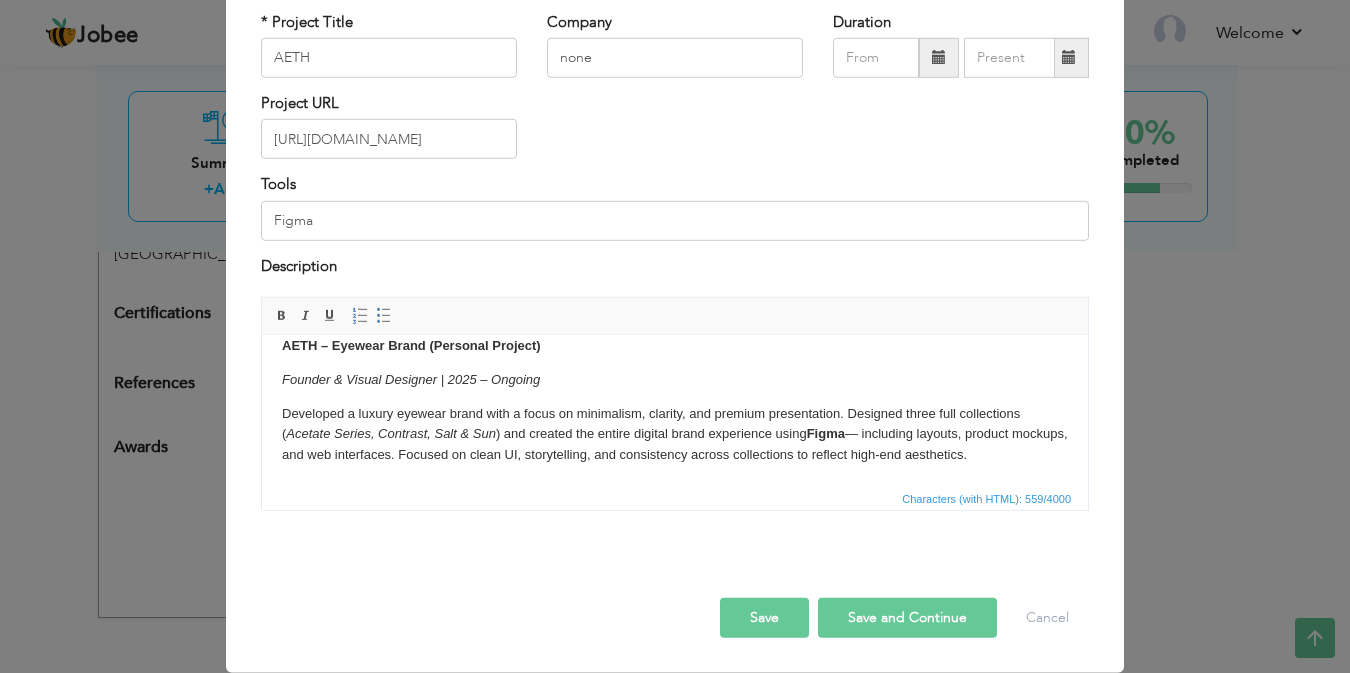 click on "Save and Continue" at bounding box center [907, 618] 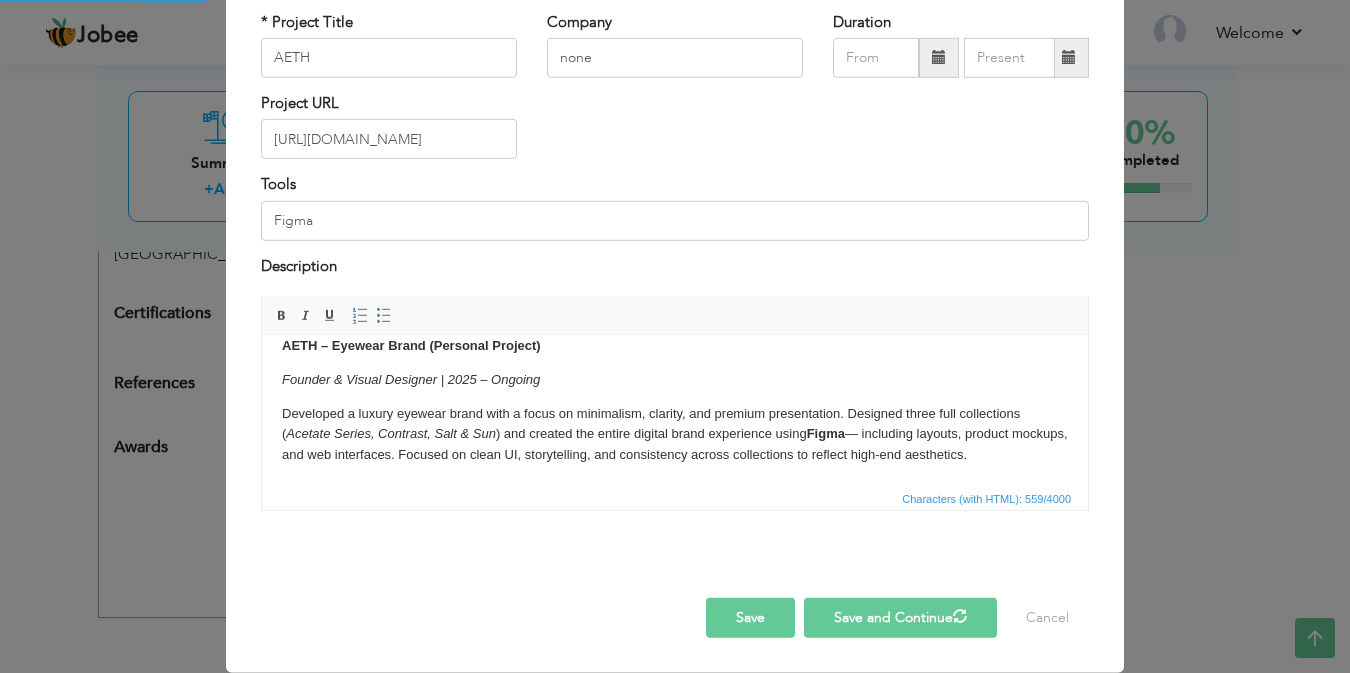 type 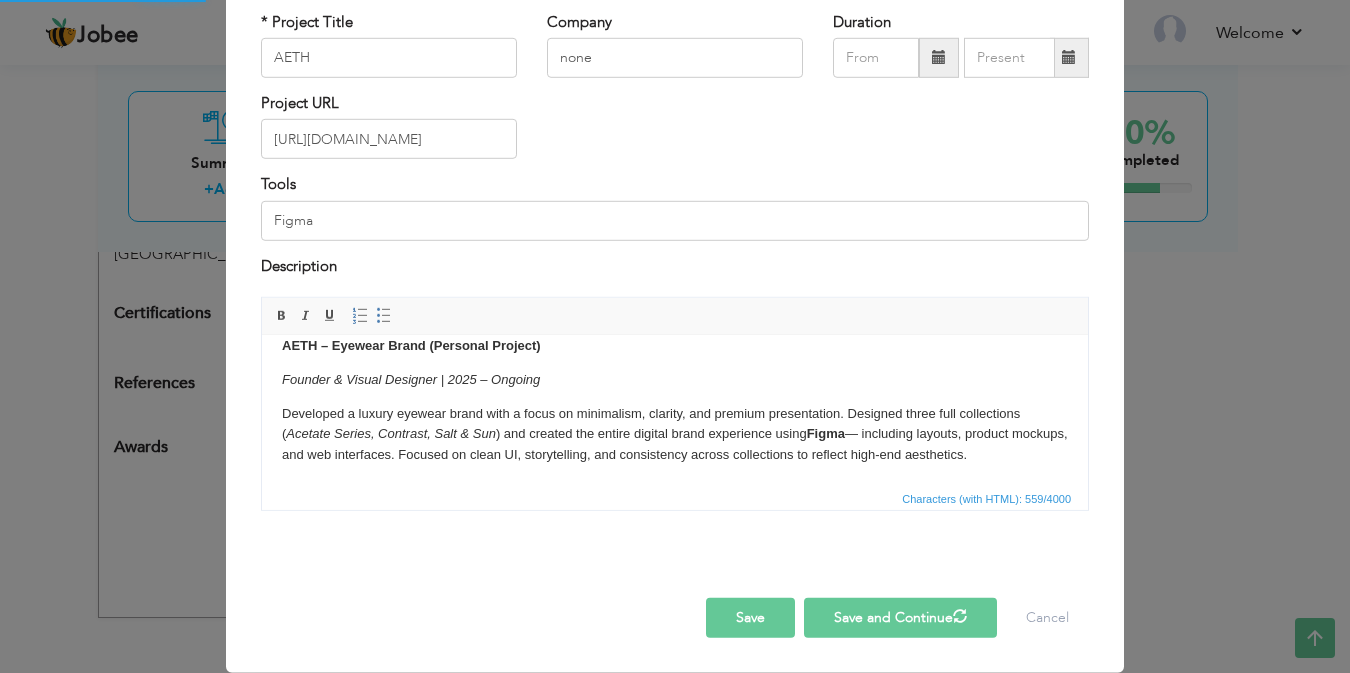 type 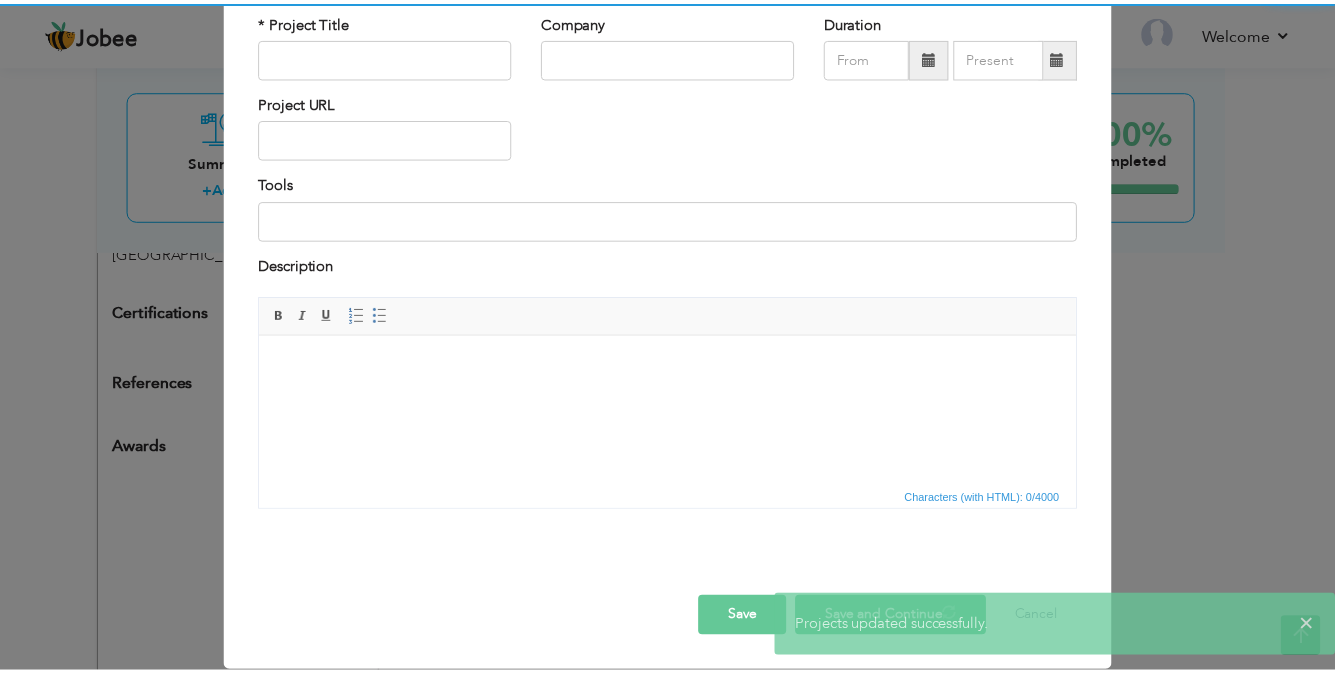 scroll, scrollTop: 0, scrollLeft: 0, axis: both 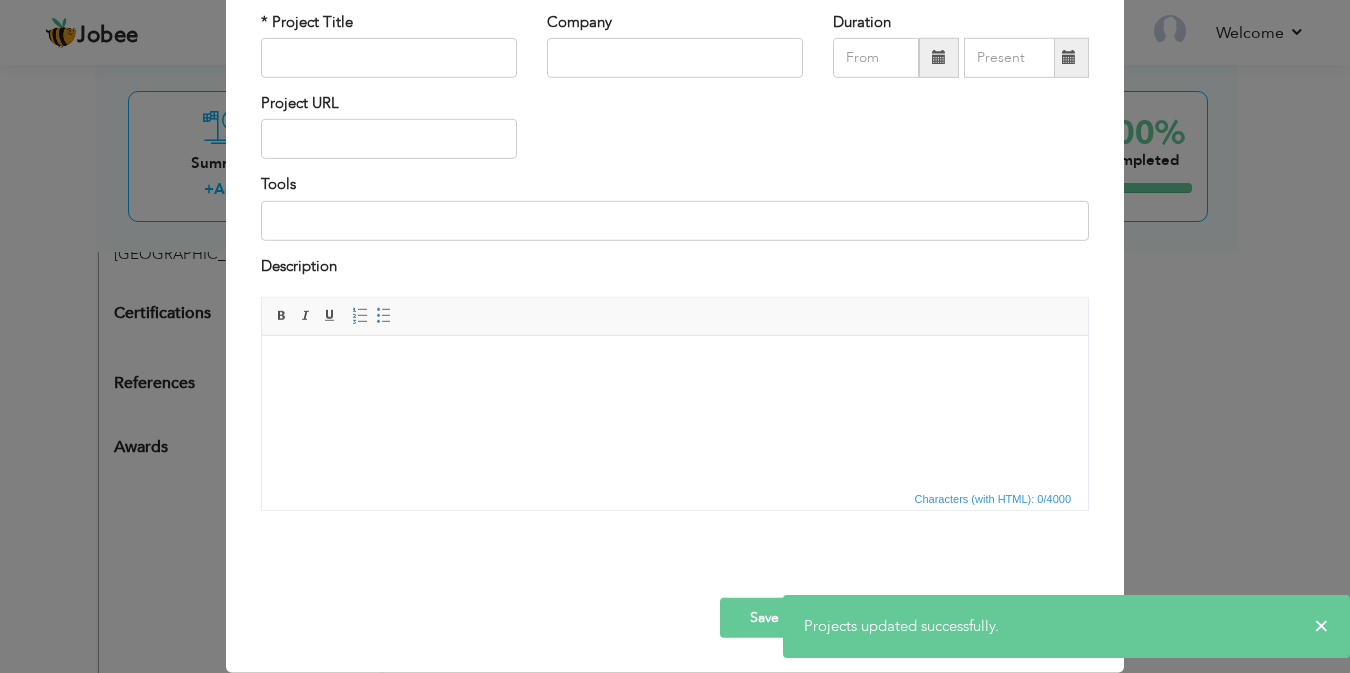 click on "×
Projects
* Project Title
Company
Duration Project URL Tools Description" at bounding box center (675, 336) 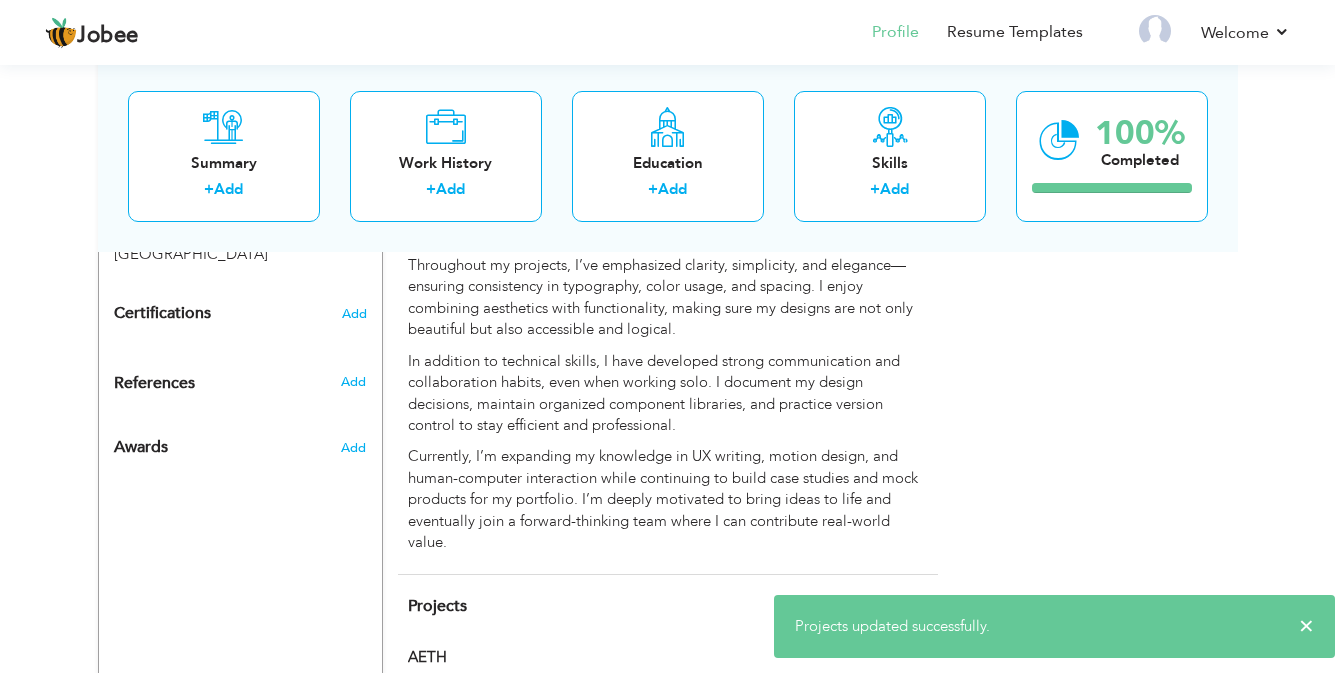 drag, startPoint x: 1274, startPoint y: 511, endPoint x: 1100, endPoint y: 535, distance: 175.64737 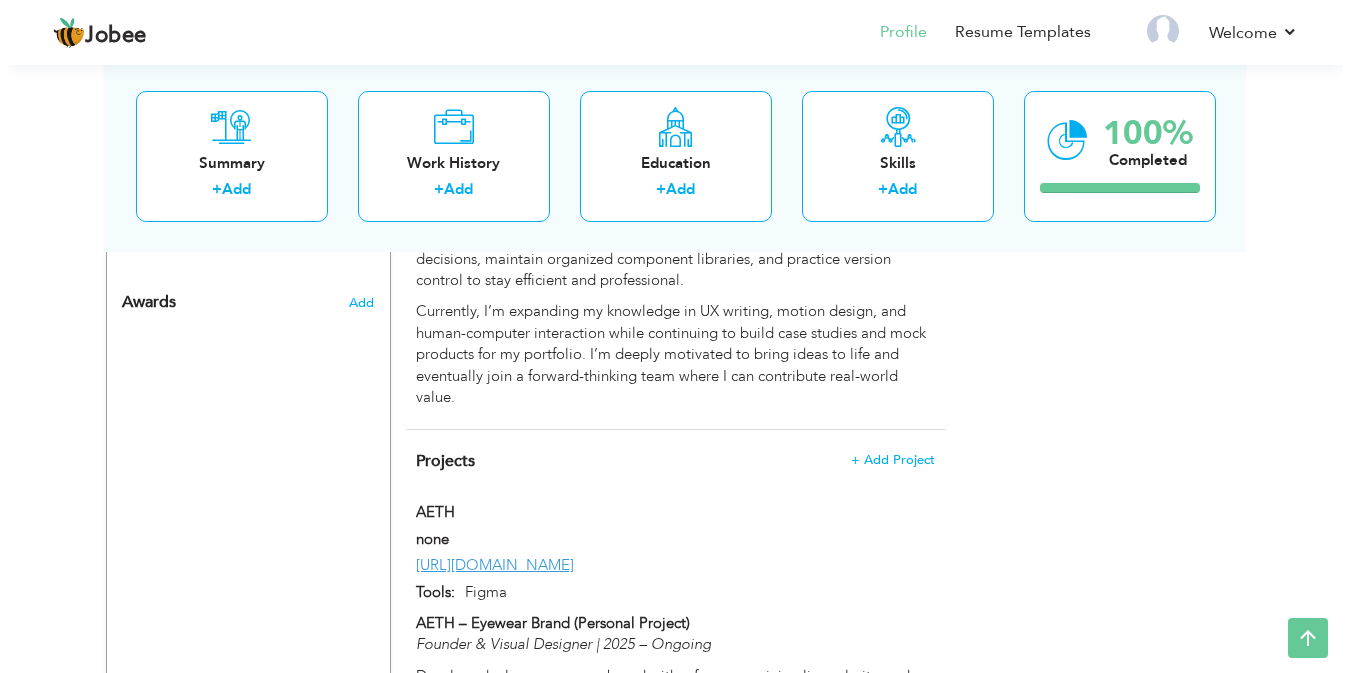 scroll, scrollTop: 1142, scrollLeft: 0, axis: vertical 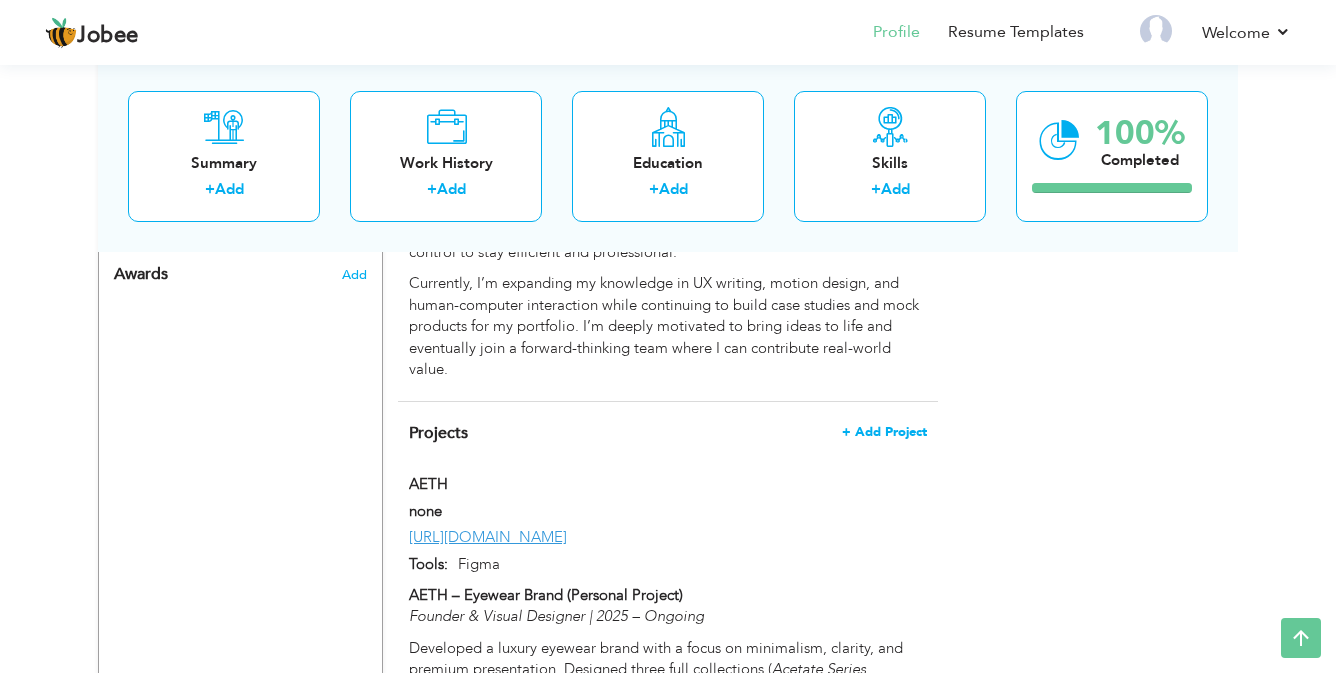 click on "+ Add Project" at bounding box center [884, 432] 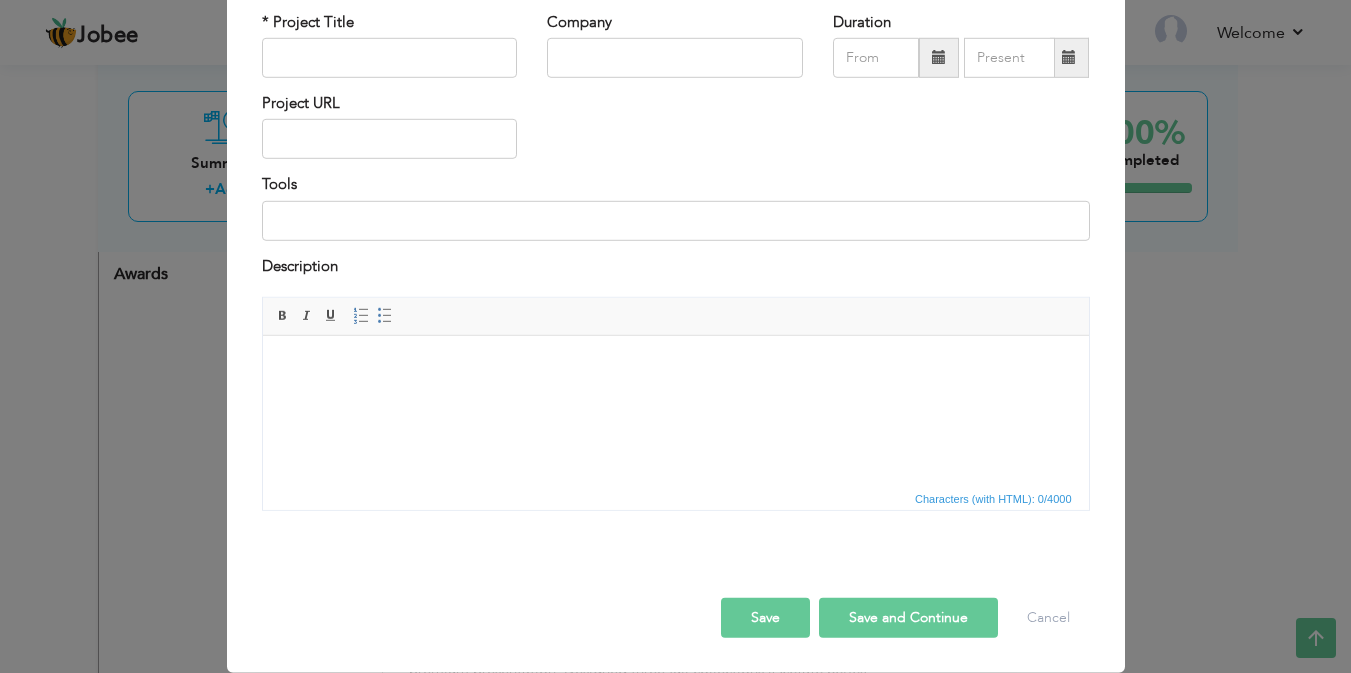 scroll, scrollTop: 0, scrollLeft: 0, axis: both 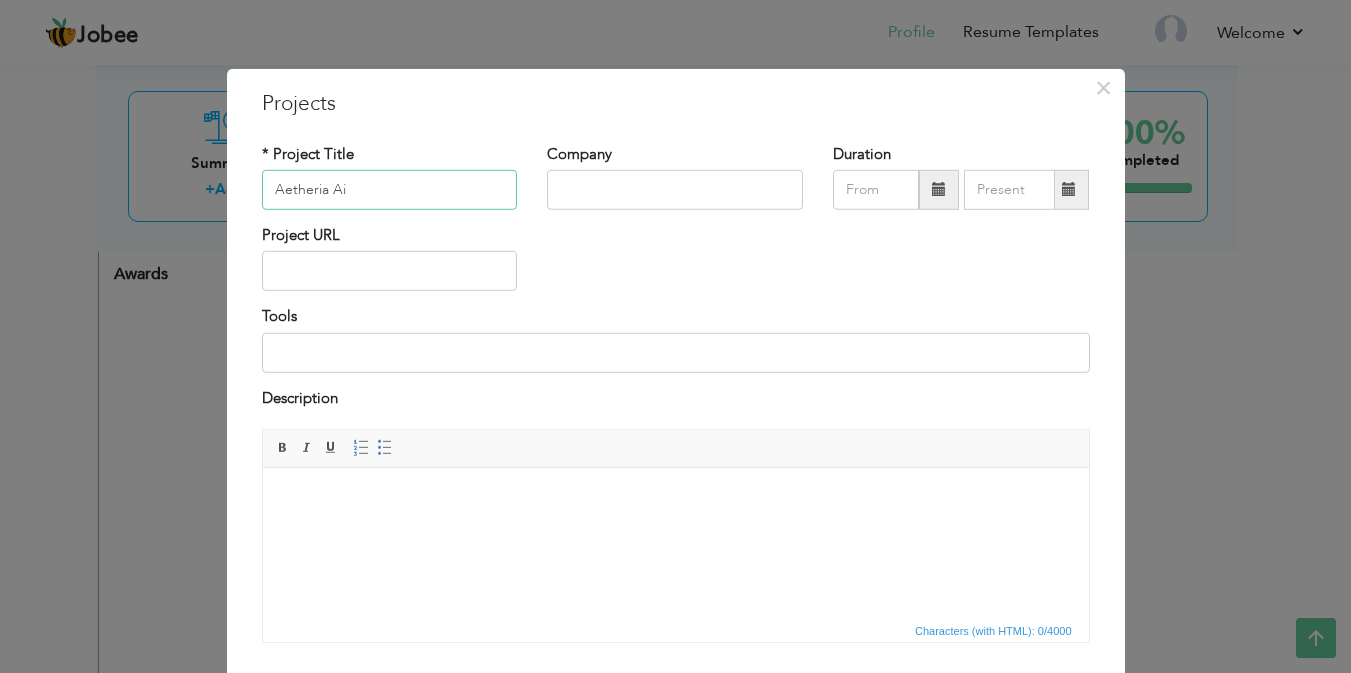 type on "Aetheria Ai" 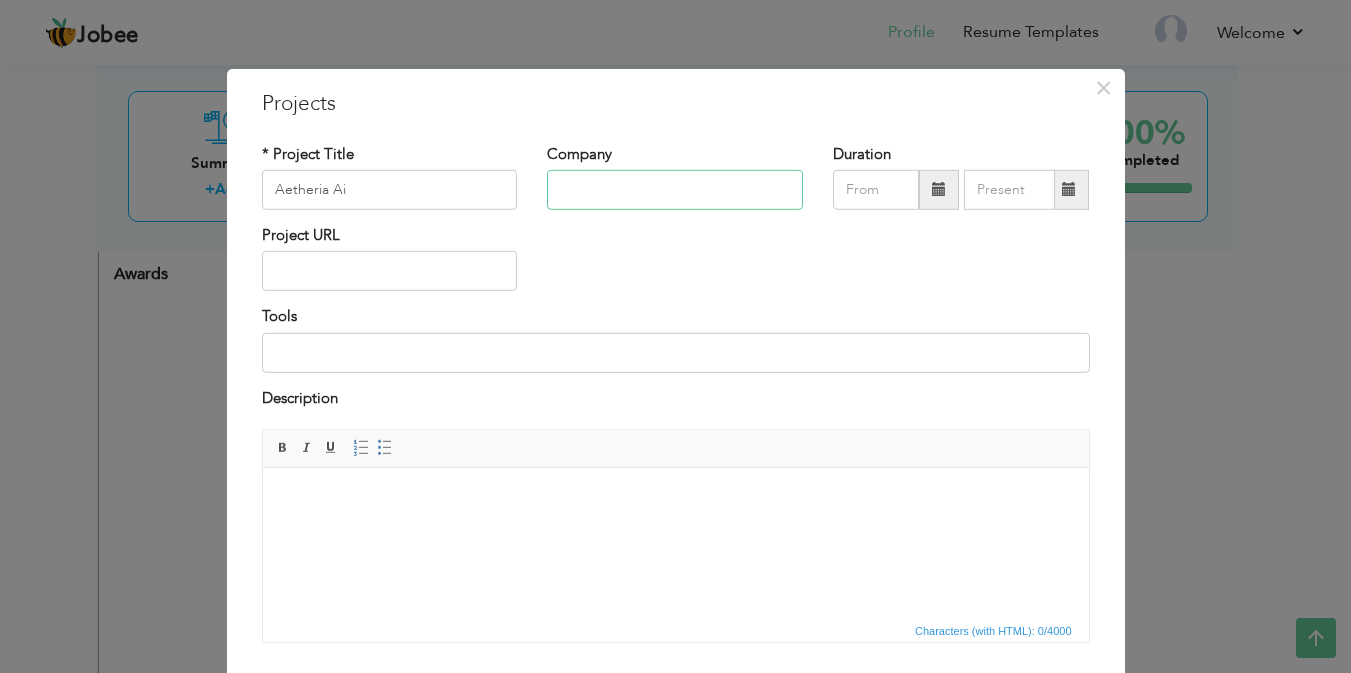 click at bounding box center (675, 190) 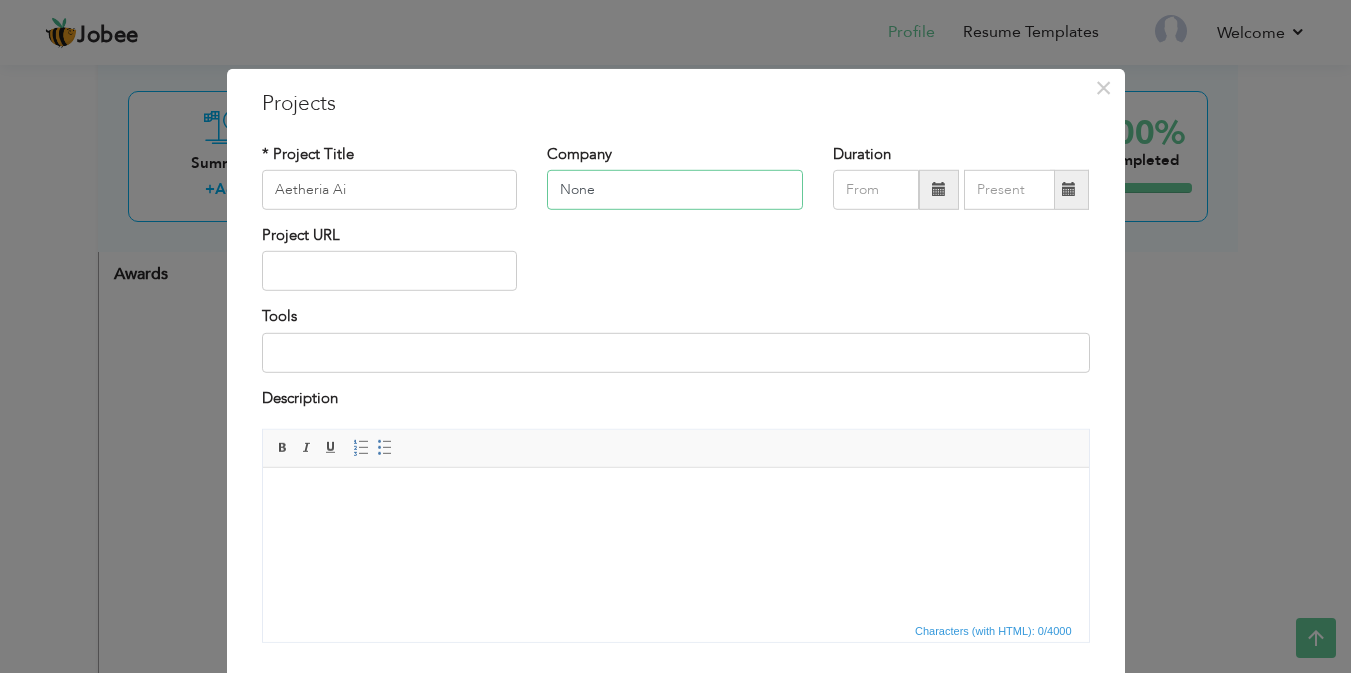 type on "None" 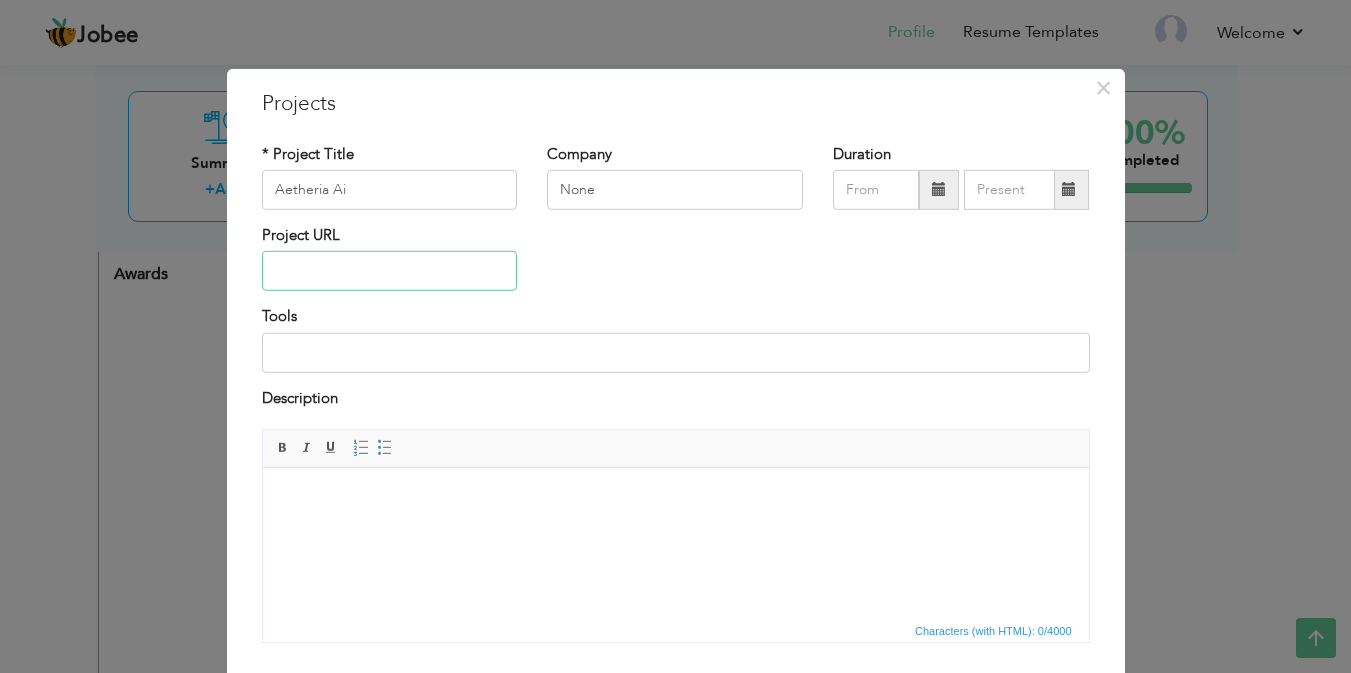 click at bounding box center (390, 271) 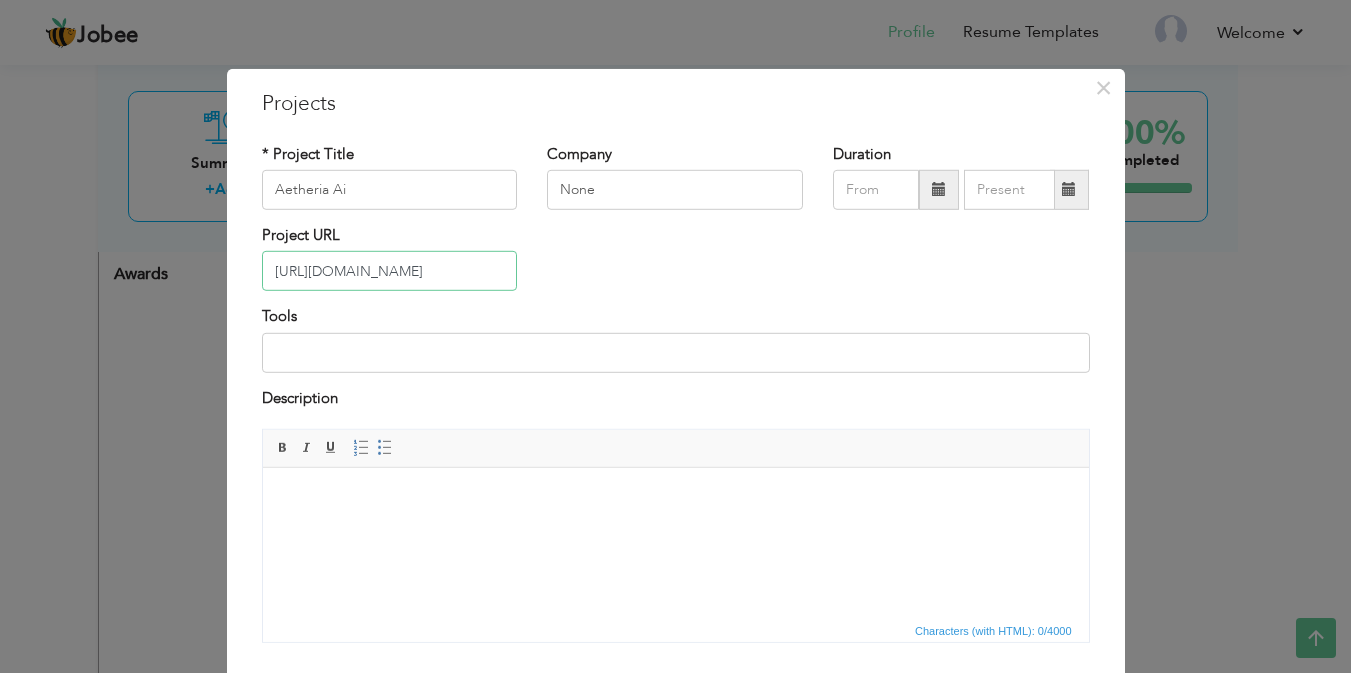 scroll, scrollTop: 0, scrollLeft: 457, axis: horizontal 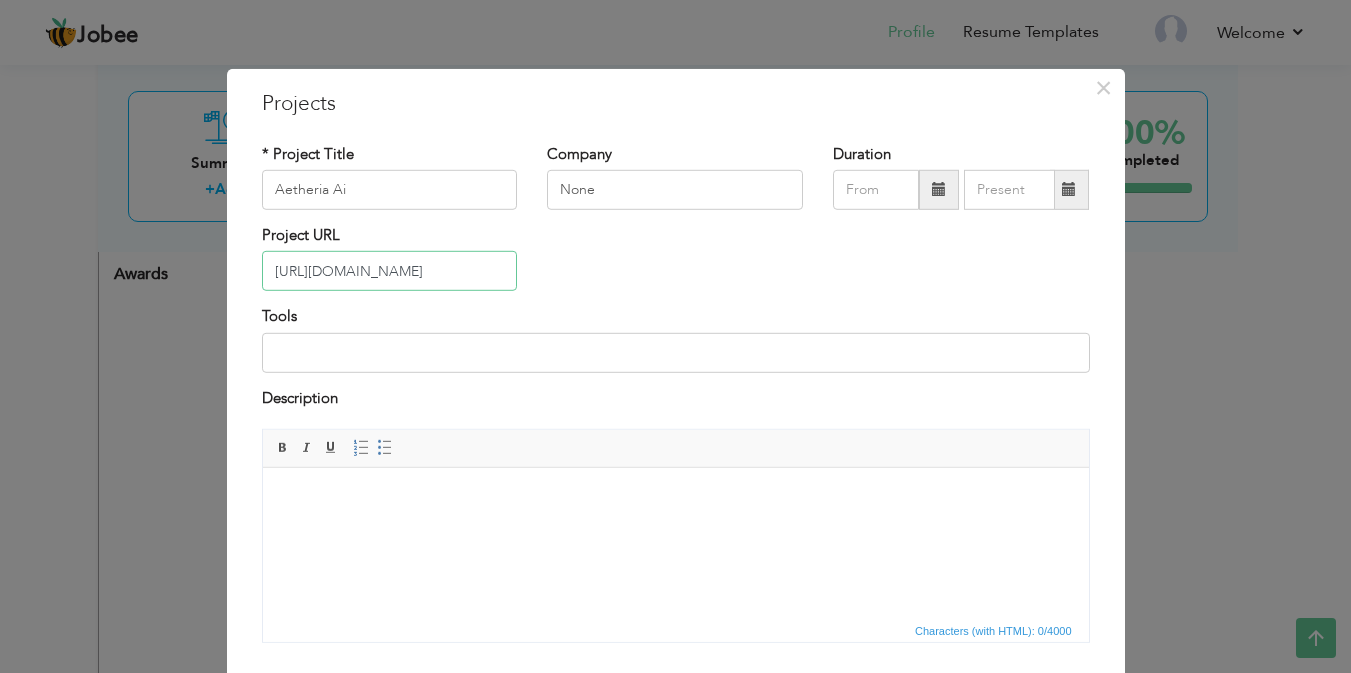 type on "[URL][DOMAIN_NAME]" 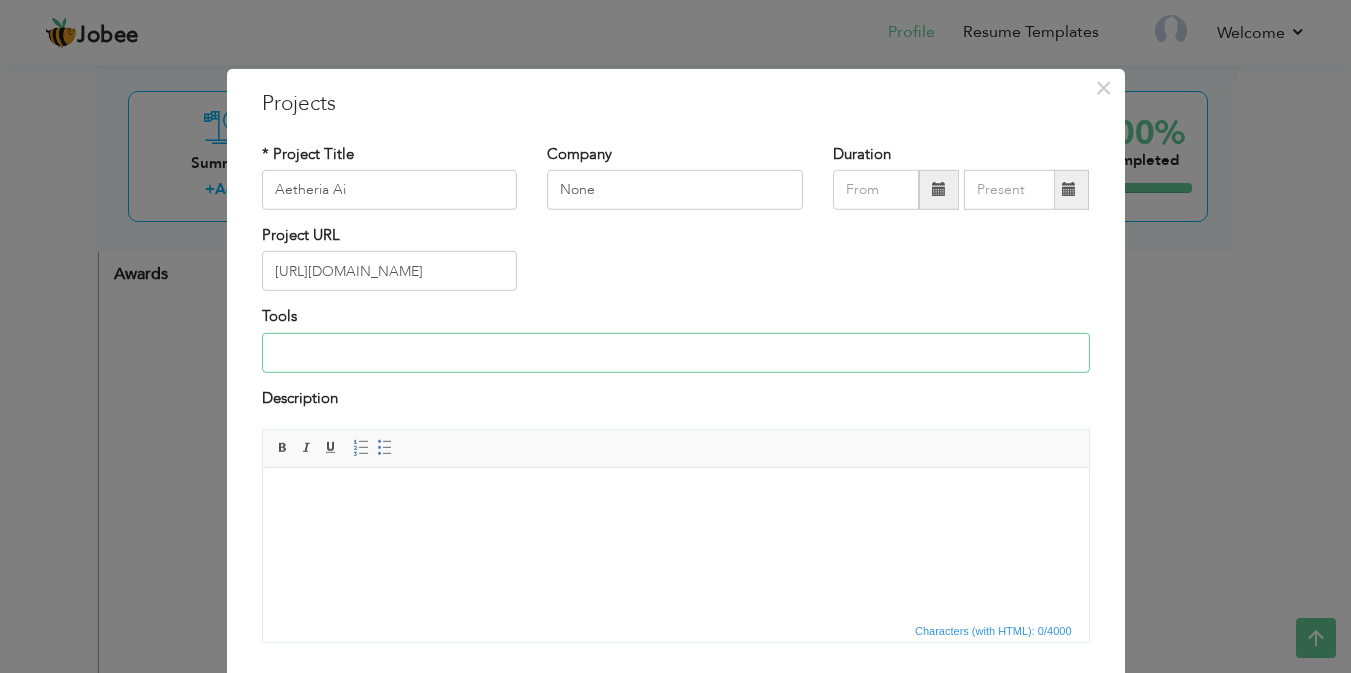 scroll, scrollTop: 0, scrollLeft: 0, axis: both 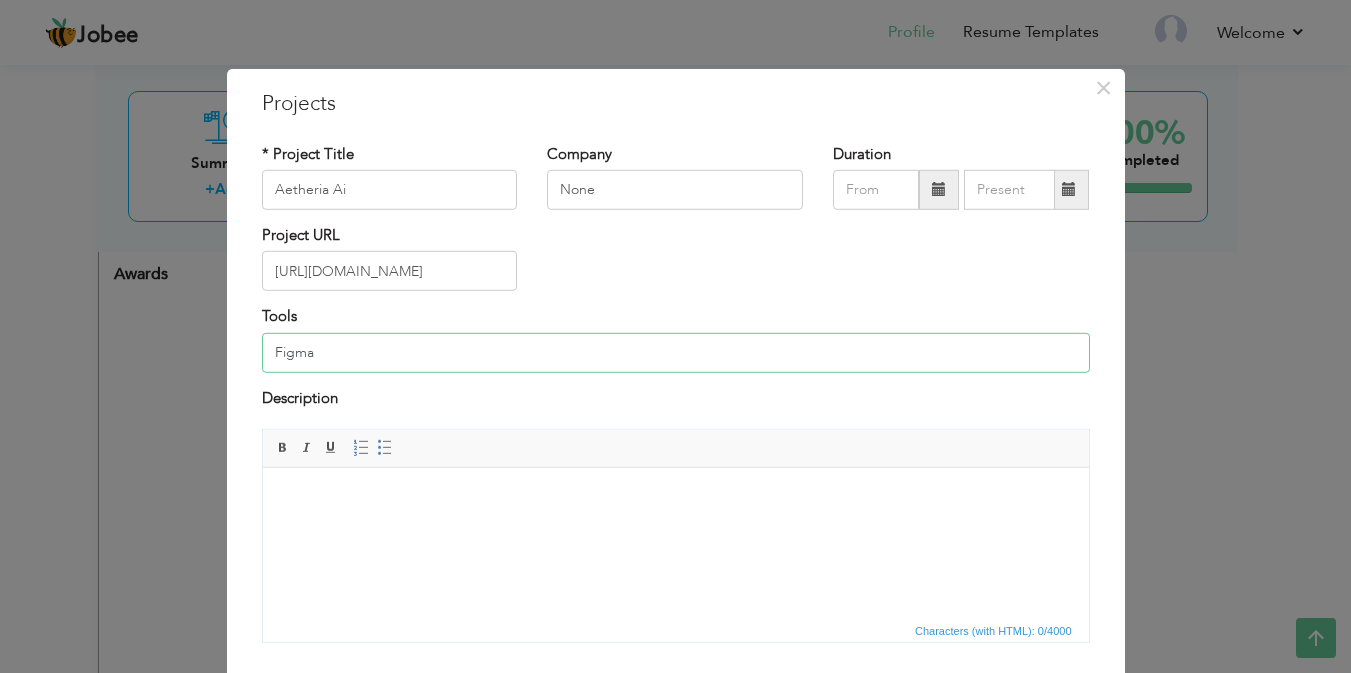 type on "Figma" 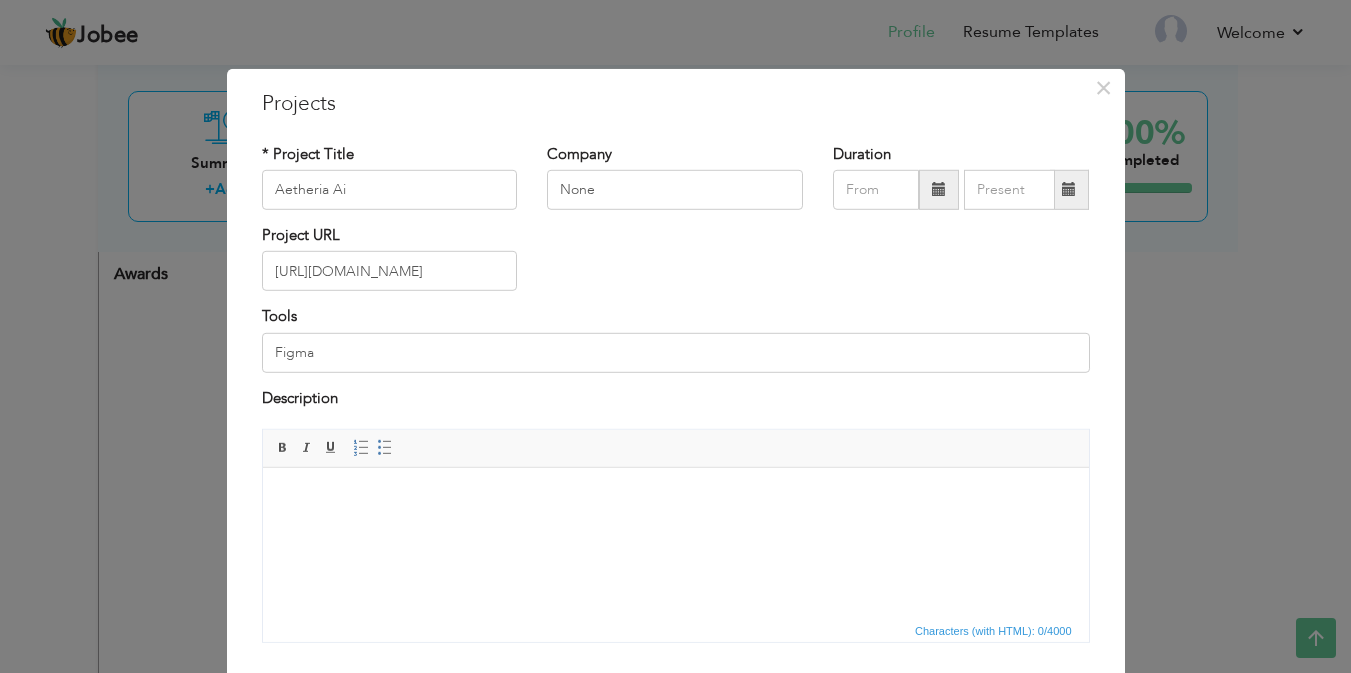 click at bounding box center [675, 498] 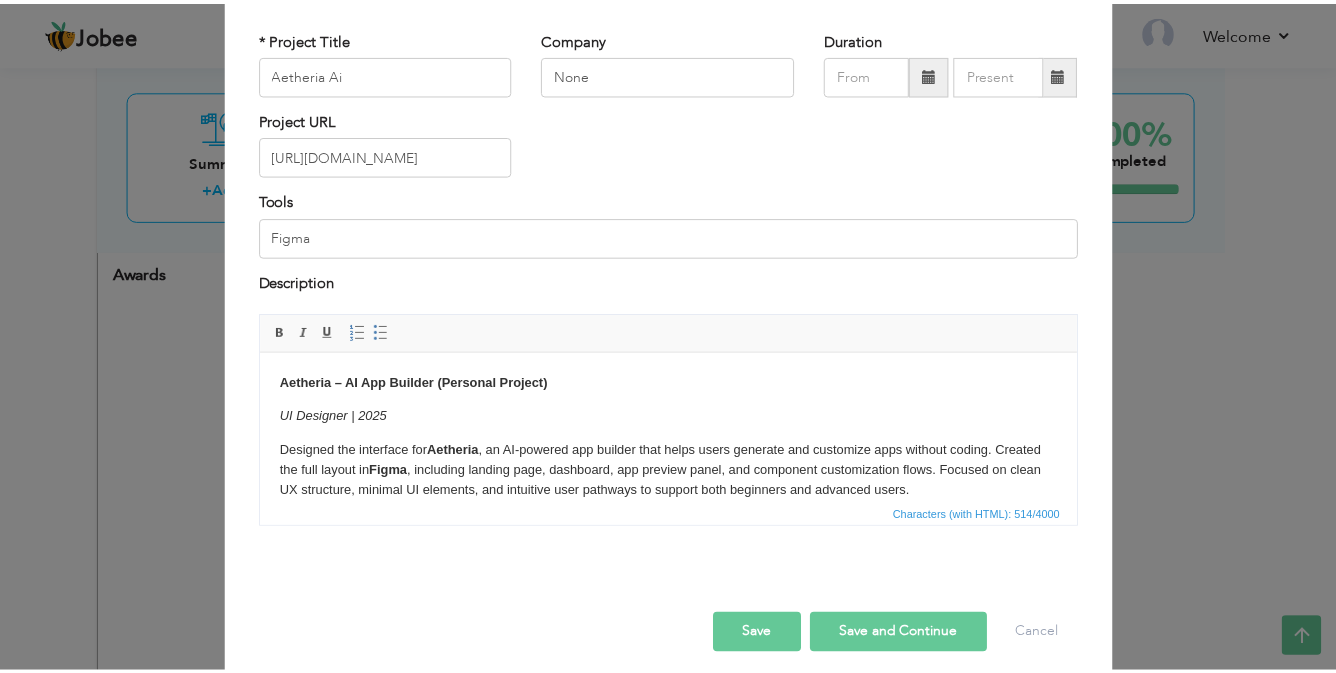 scroll, scrollTop: 132, scrollLeft: 0, axis: vertical 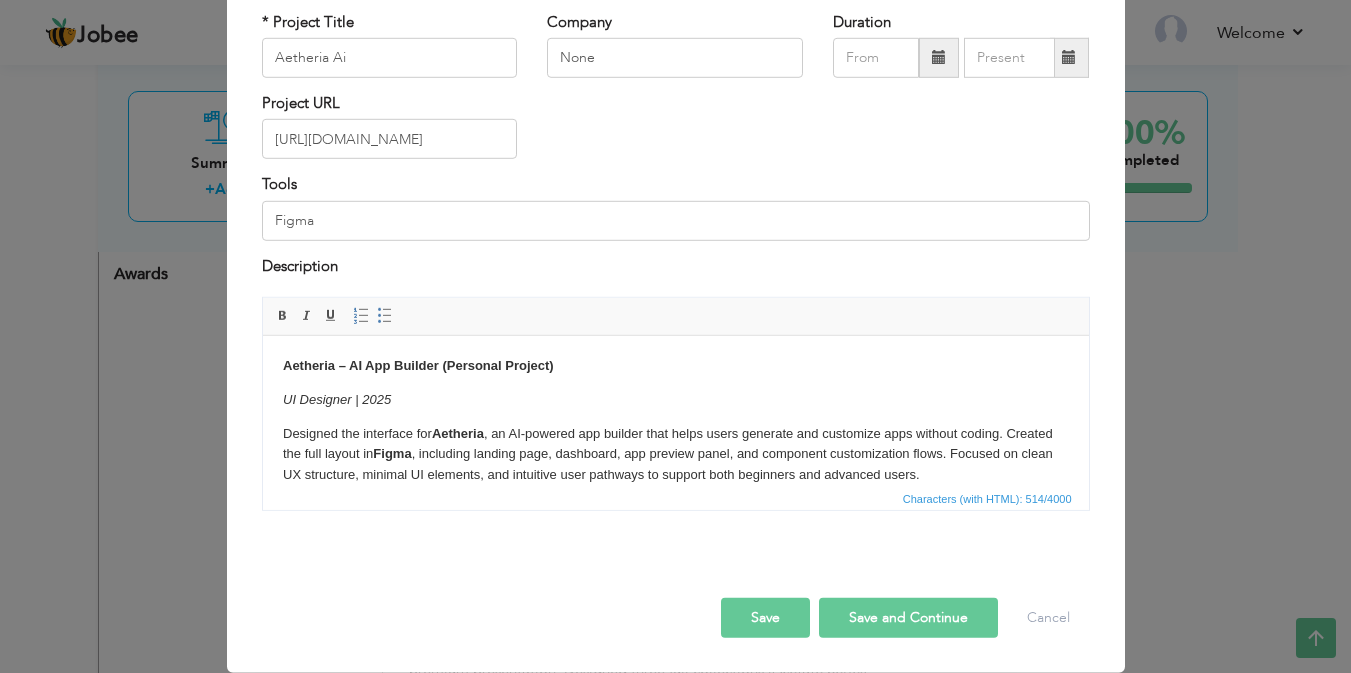 click on "Save and Continue" at bounding box center [908, 618] 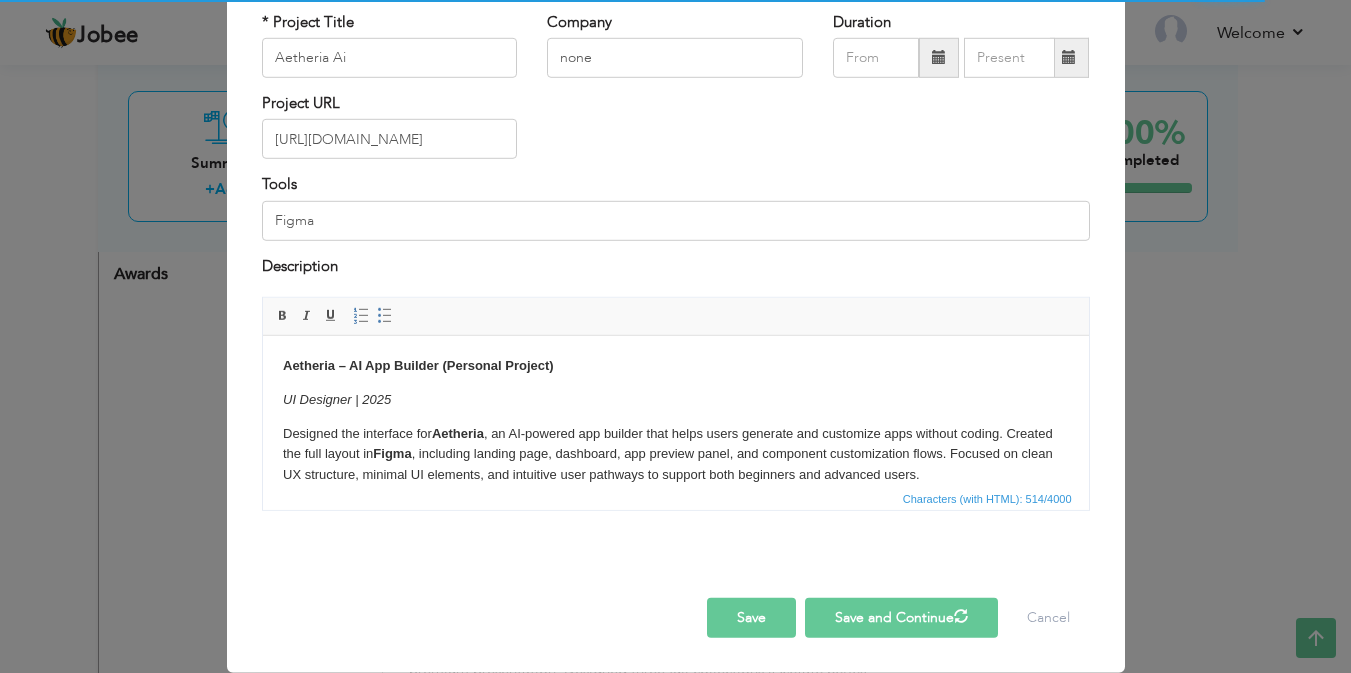 type 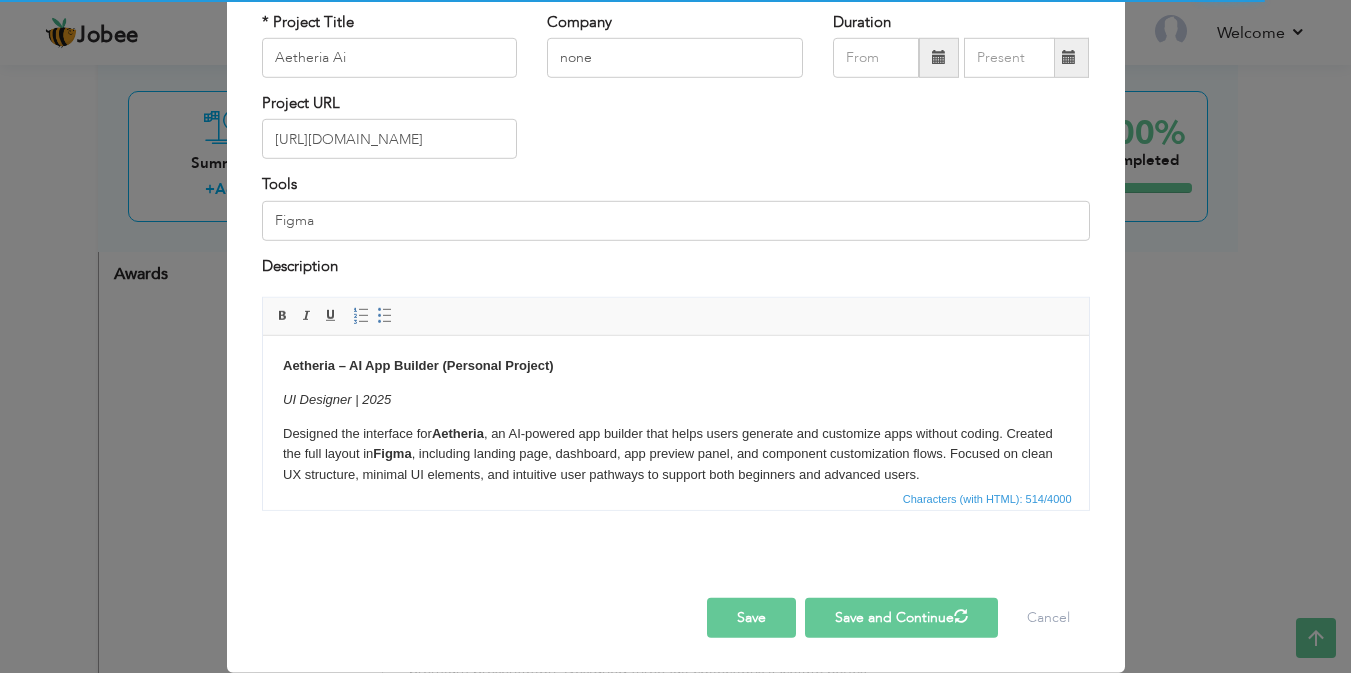 type 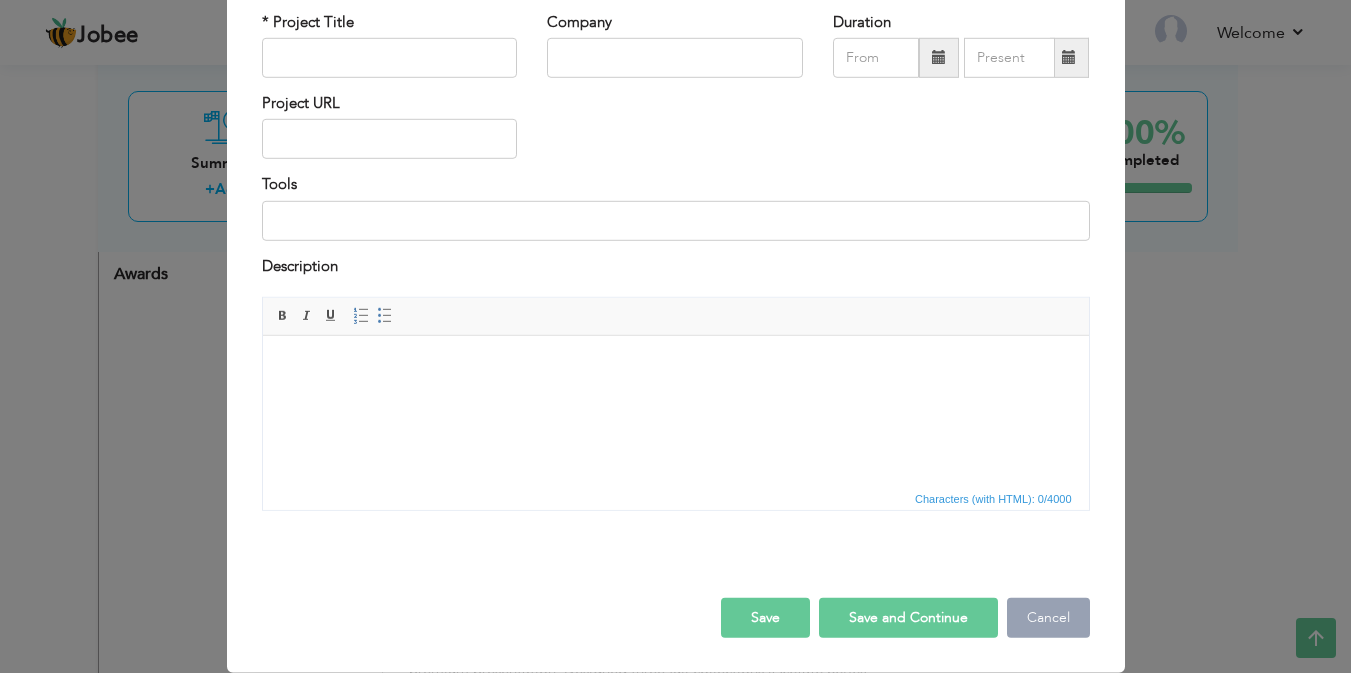 click on "Cancel" at bounding box center (1048, 618) 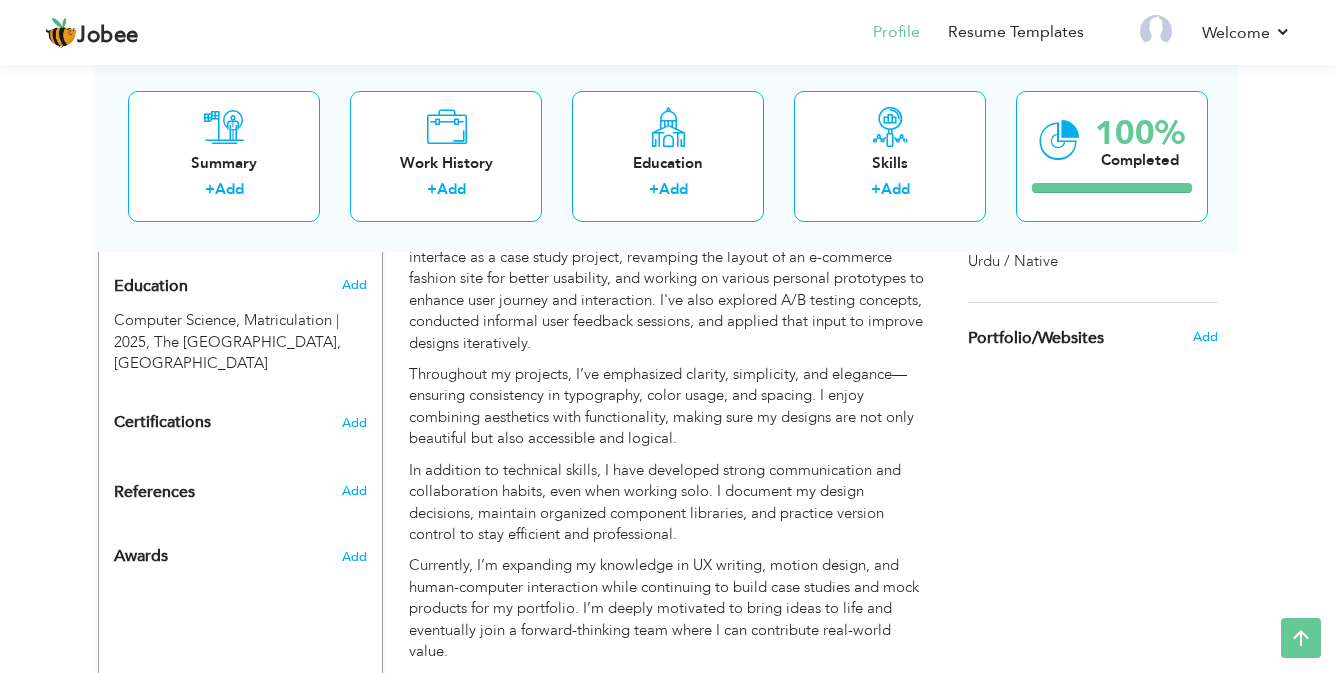 scroll, scrollTop: 1076, scrollLeft: 0, axis: vertical 